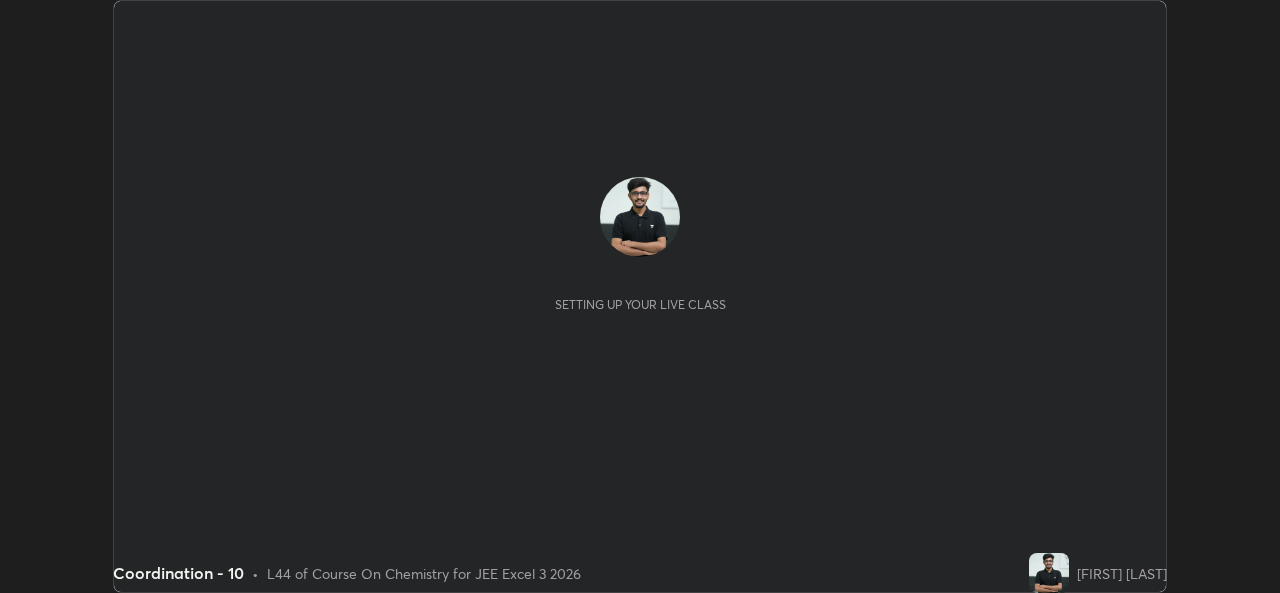 scroll, scrollTop: 0, scrollLeft: 0, axis: both 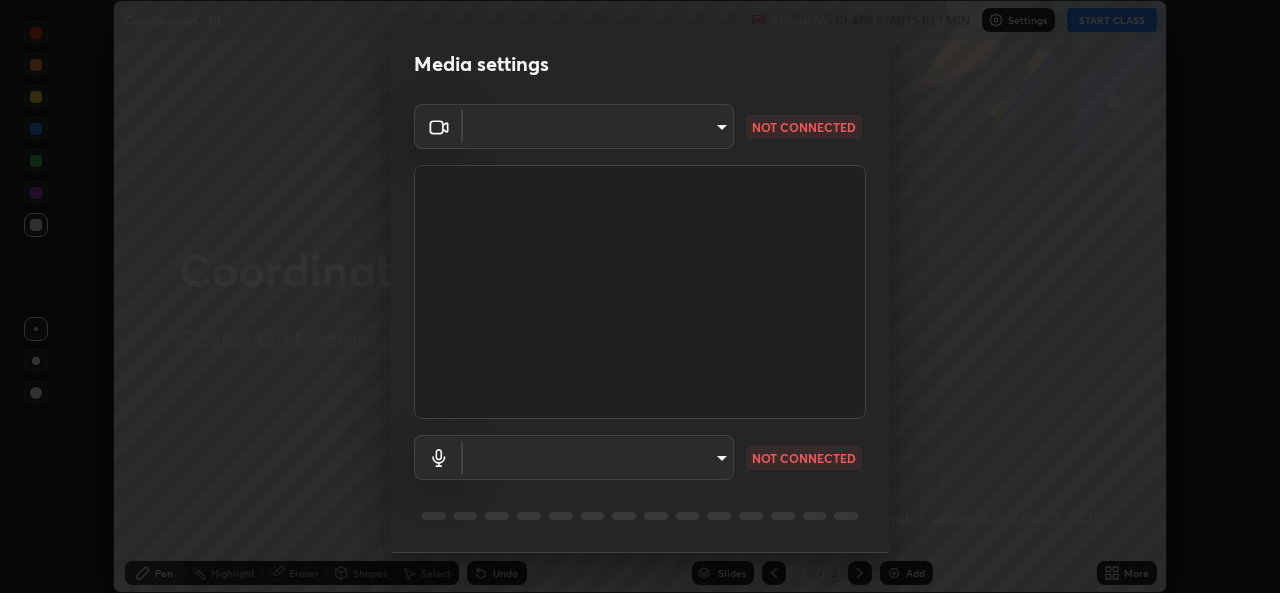 type on "a1b2d07a0d359bdce2feaa2af0cf5b47e3723935fd81a365c9f67d478f2ffc43" 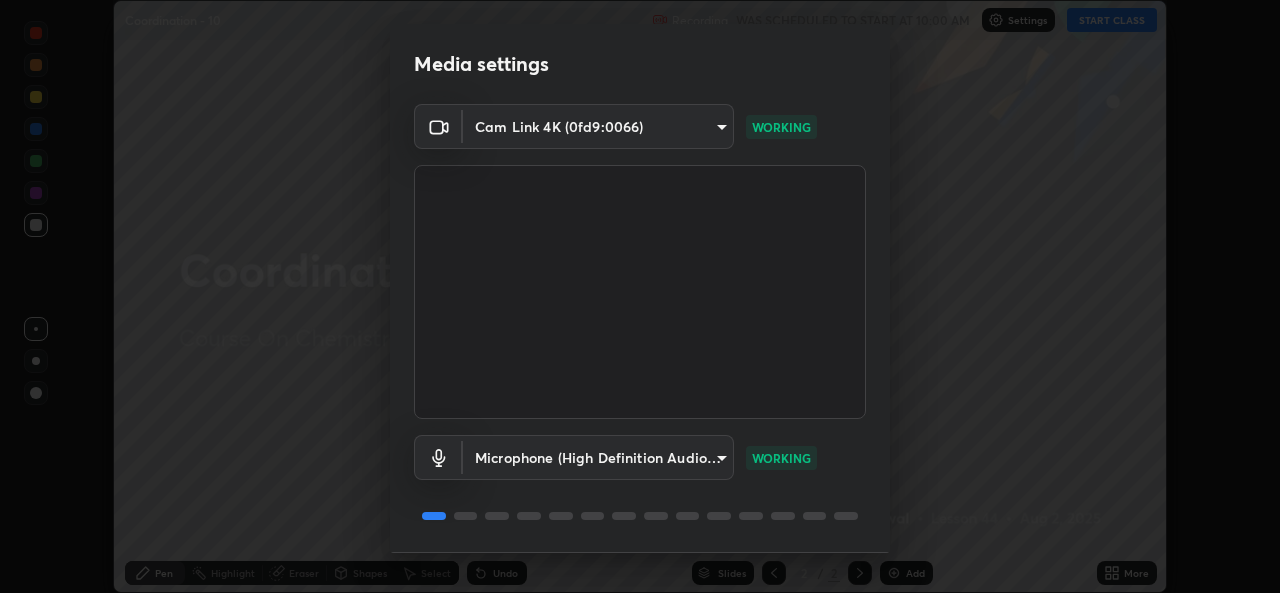 scroll, scrollTop: 63, scrollLeft: 0, axis: vertical 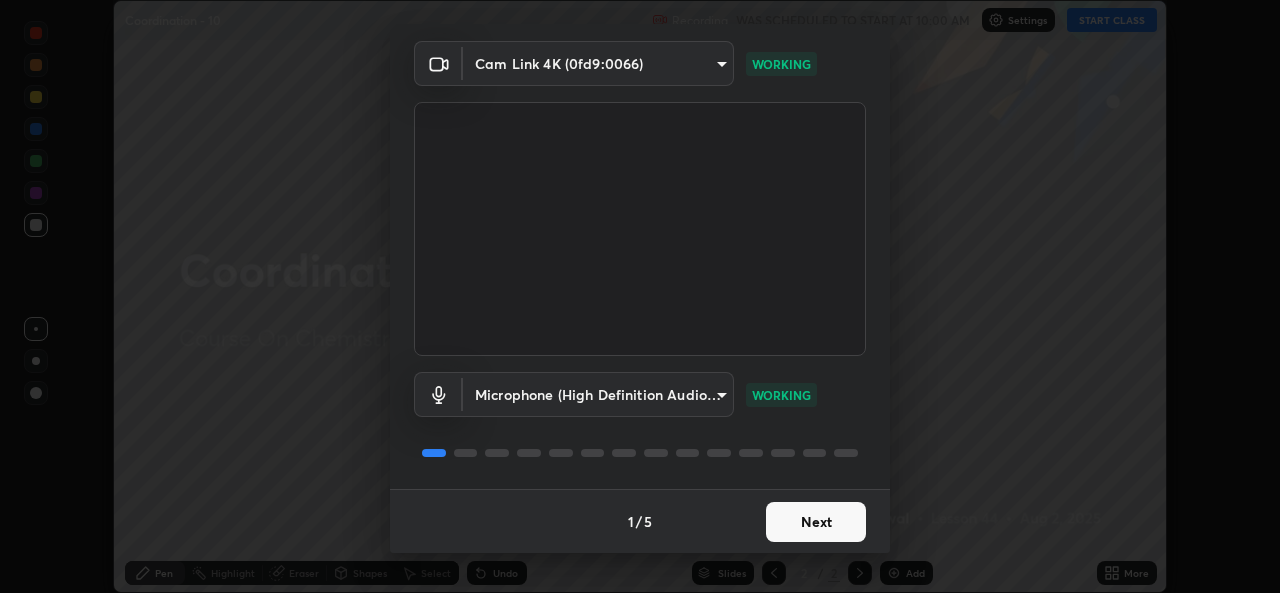 click on "Next" at bounding box center [816, 522] 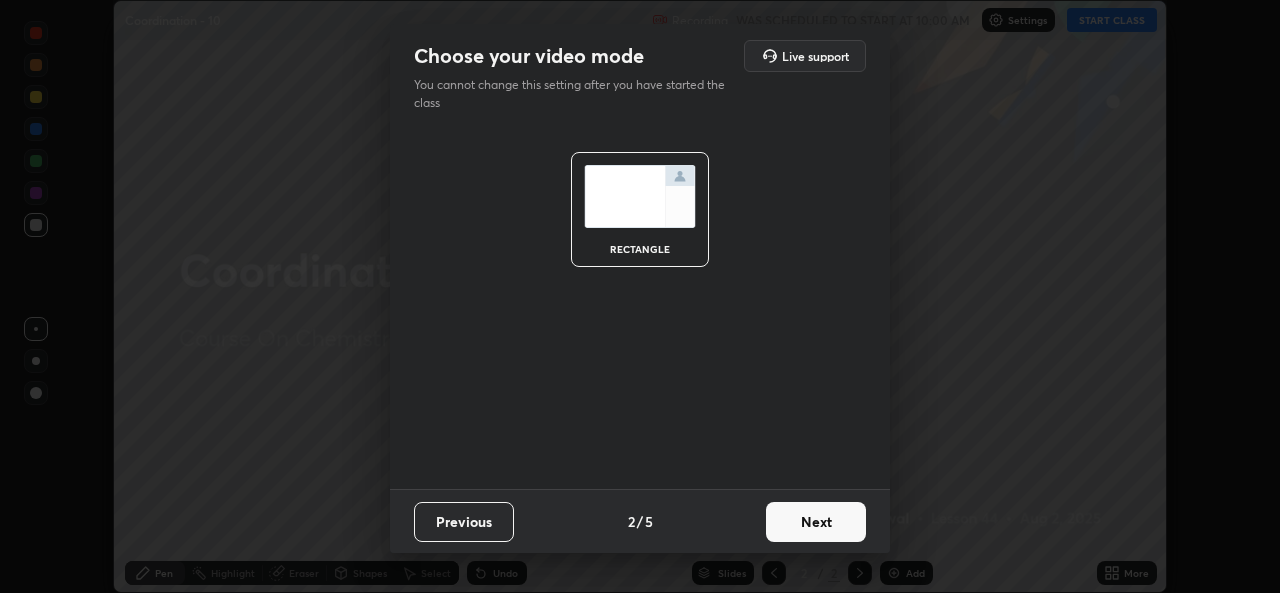 scroll, scrollTop: 0, scrollLeft: 0, axis: both 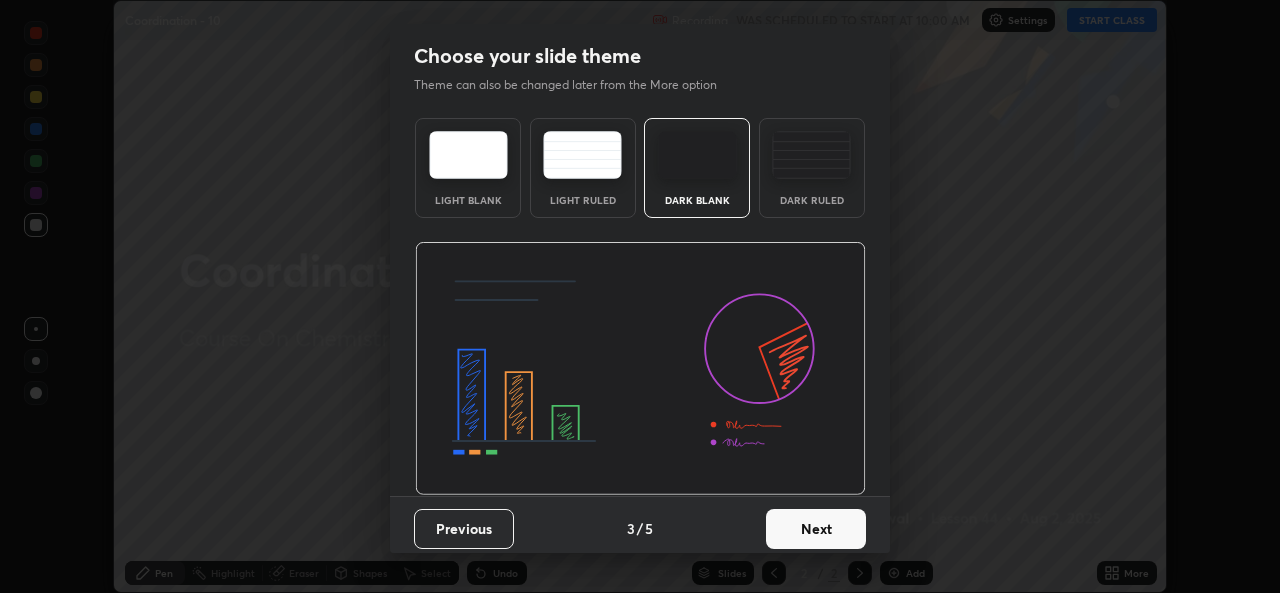 click on "Next" at bounding box center [816, 529] 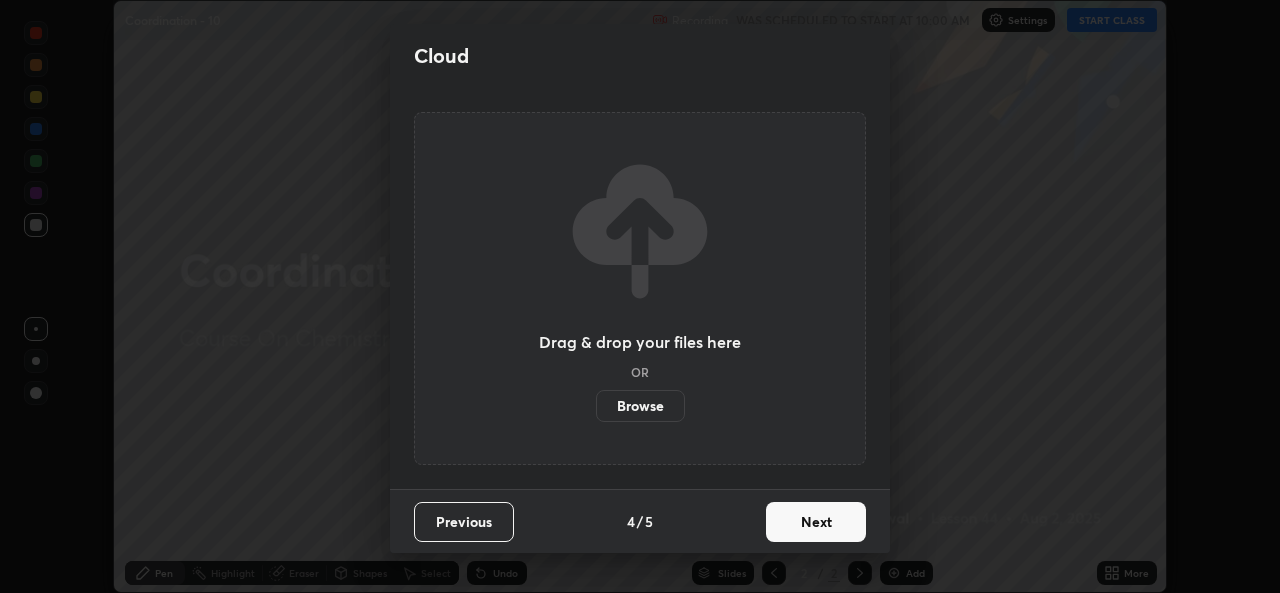 click on "Next" at bounding box center [816, 522] 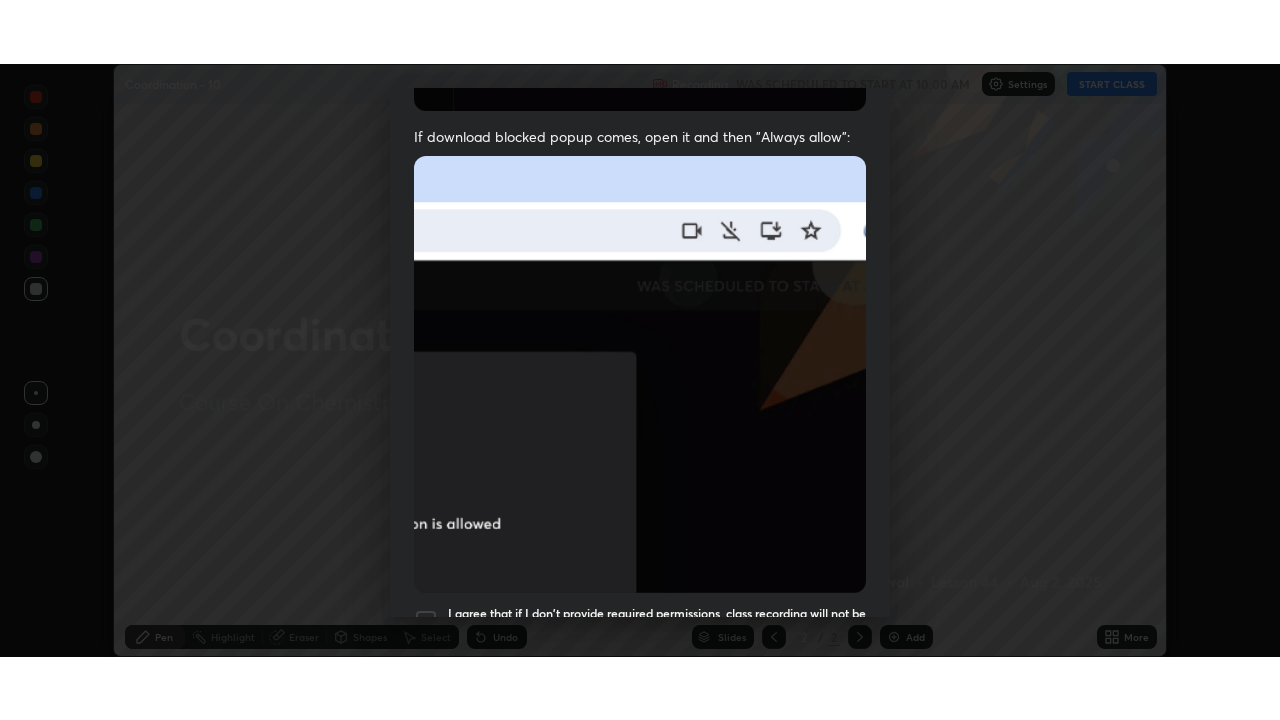 scroll, scrollTop: 471, scrollLeft: 0, axis: vertical 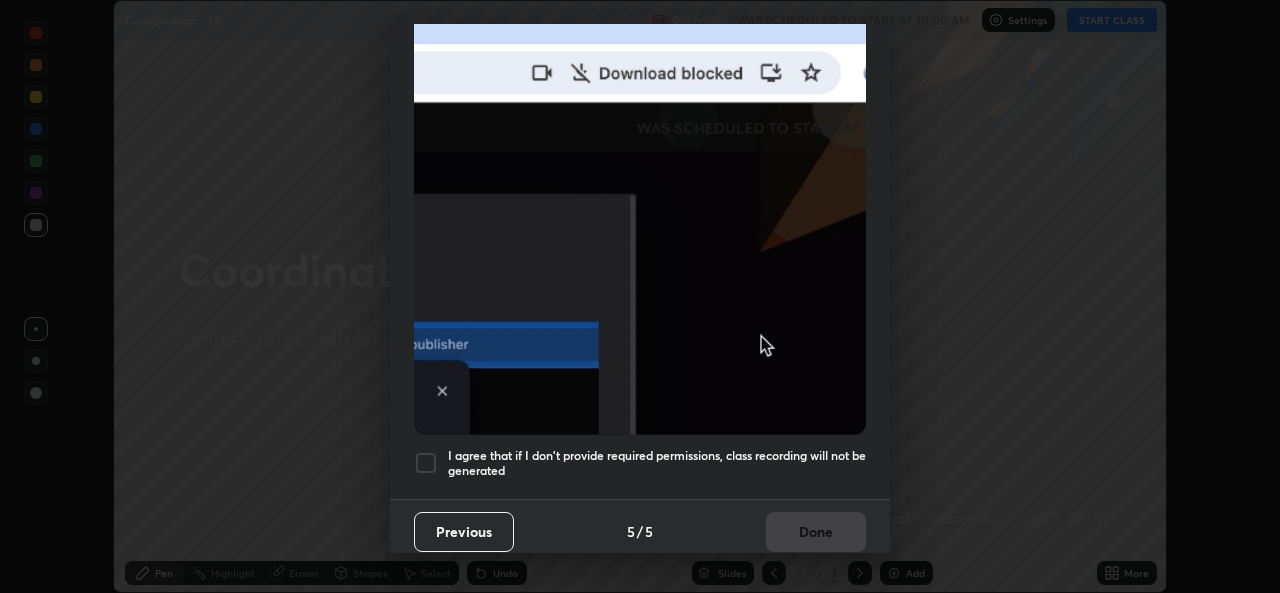 click at bounding box center [426, 463] 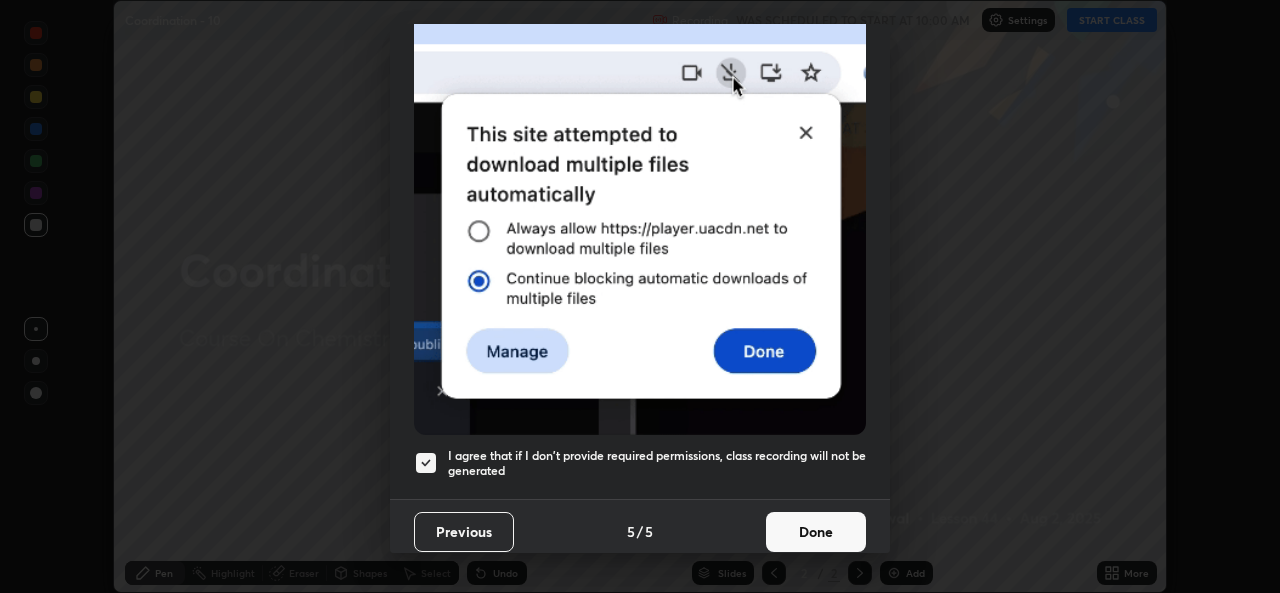 click on "Done" at bounding box center (816, 532) 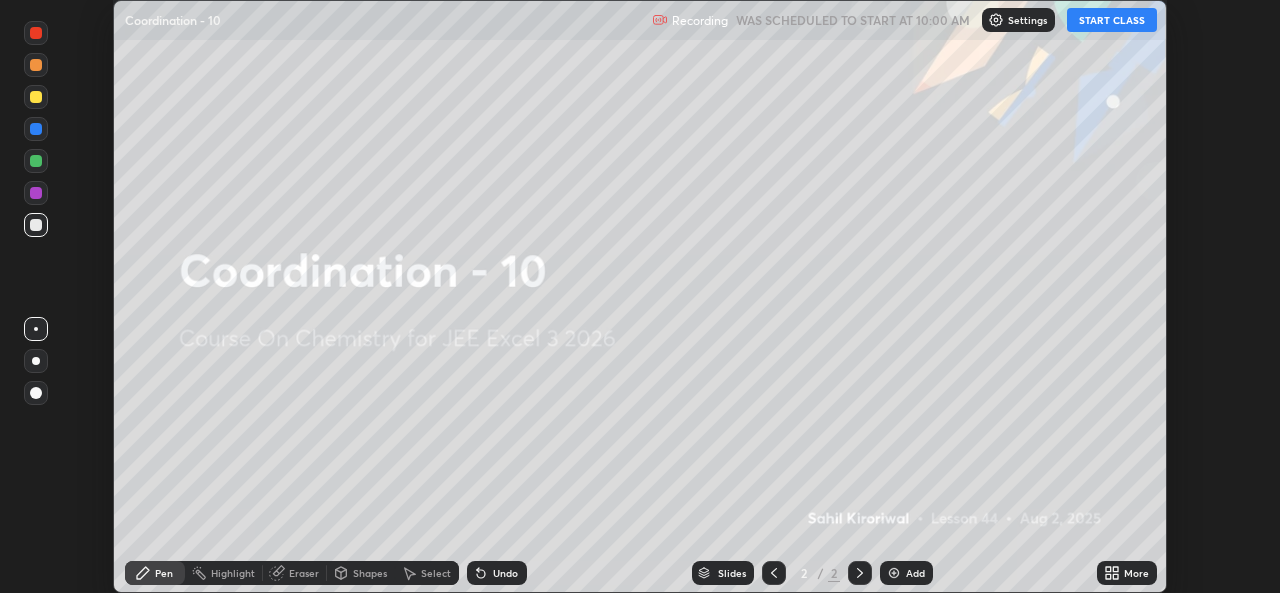 click 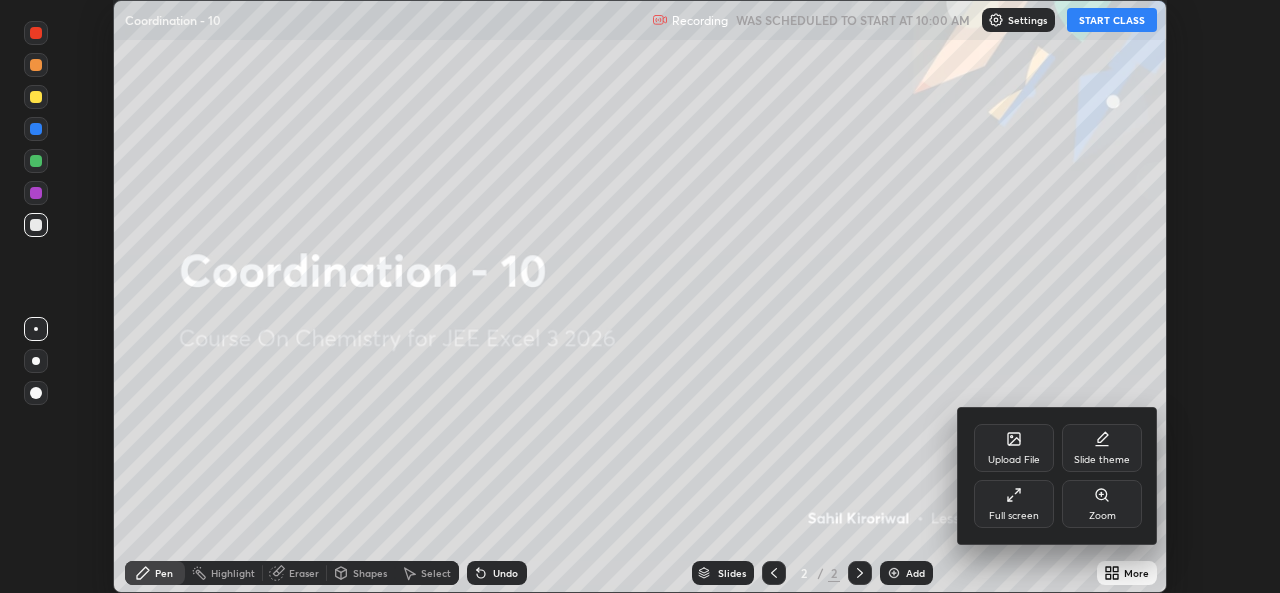 click on "Full screen" at bounding box center (1014, 504) 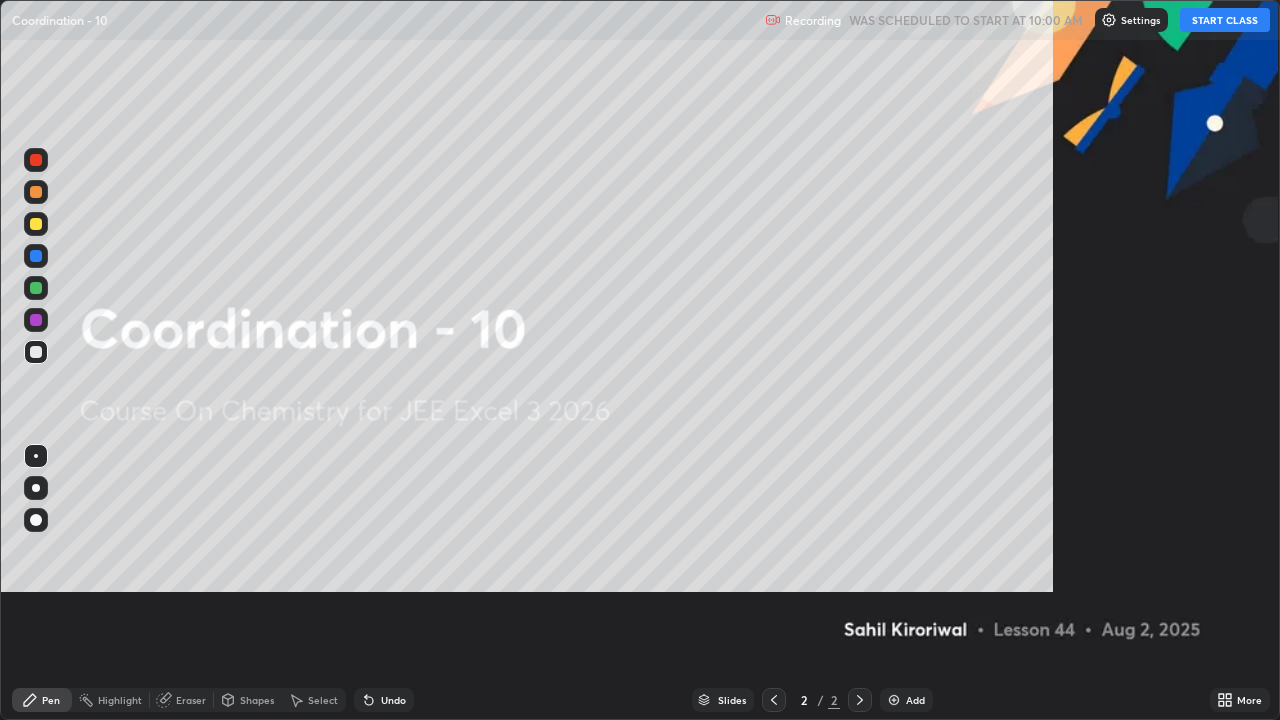 scroll, scrollTop: 99280, scrollLeft: 98720, axis: both 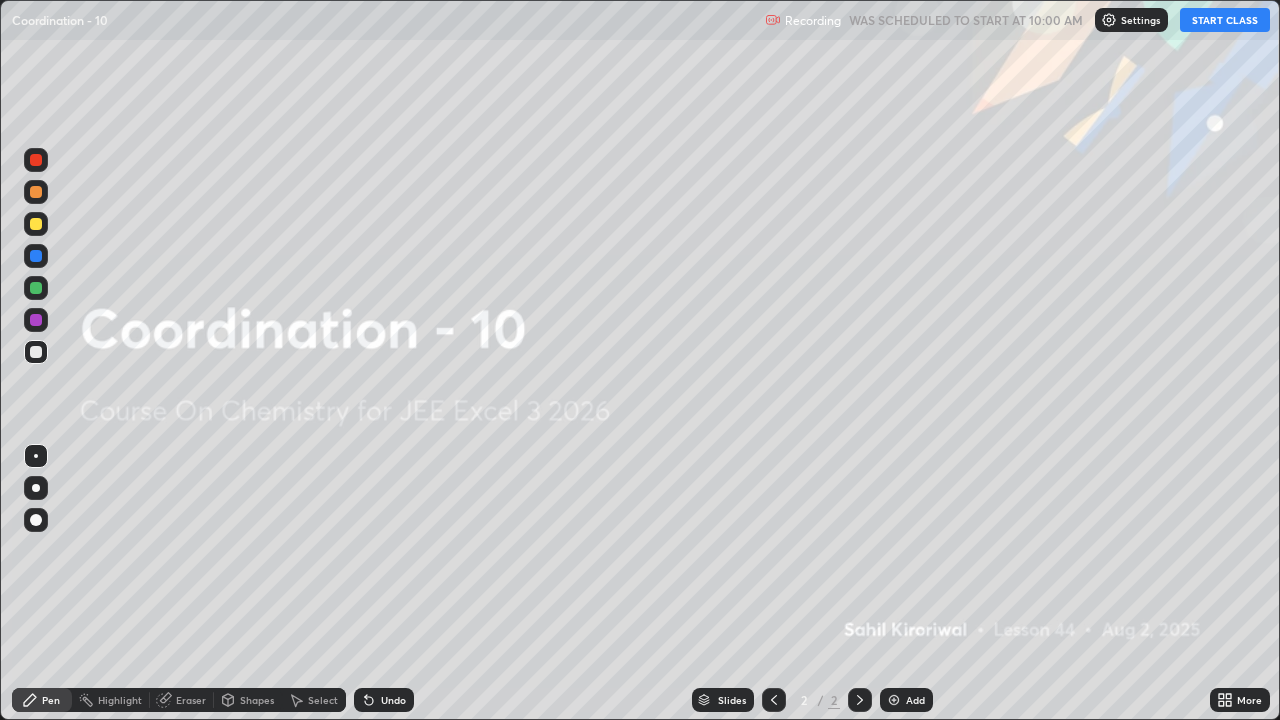 click on "START CLASS" at bounding box center [1225, 20] 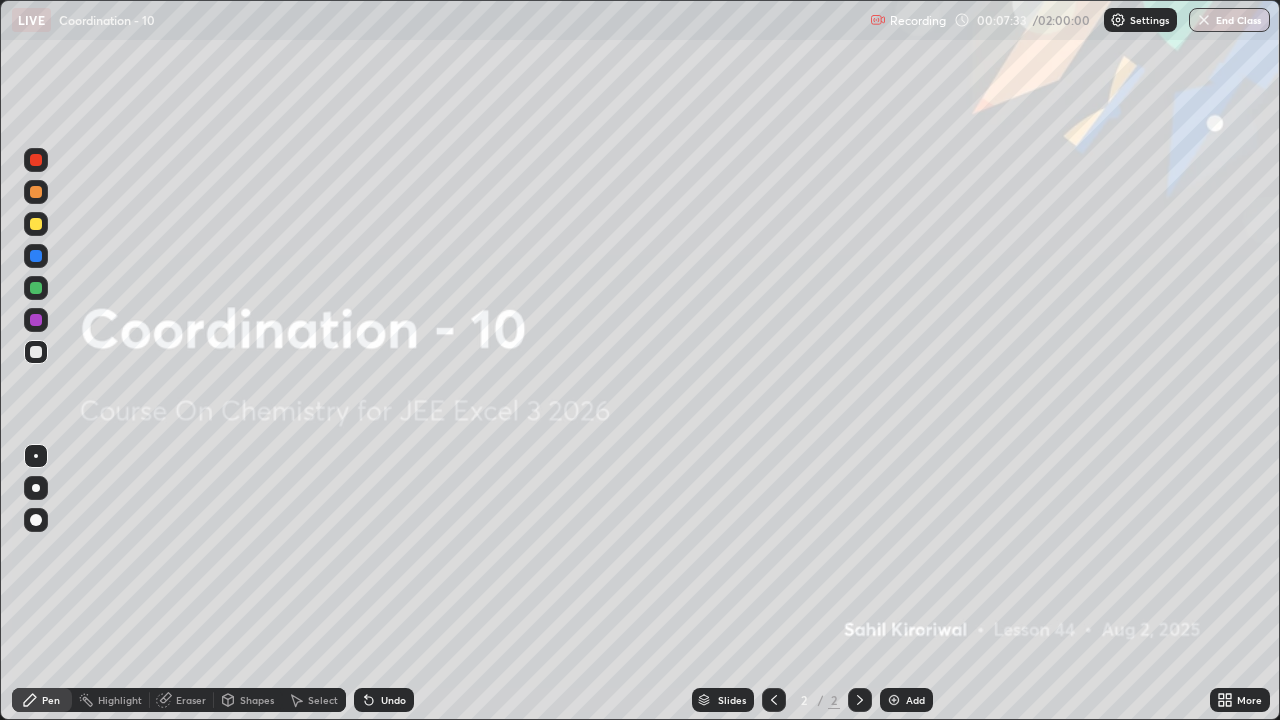 click 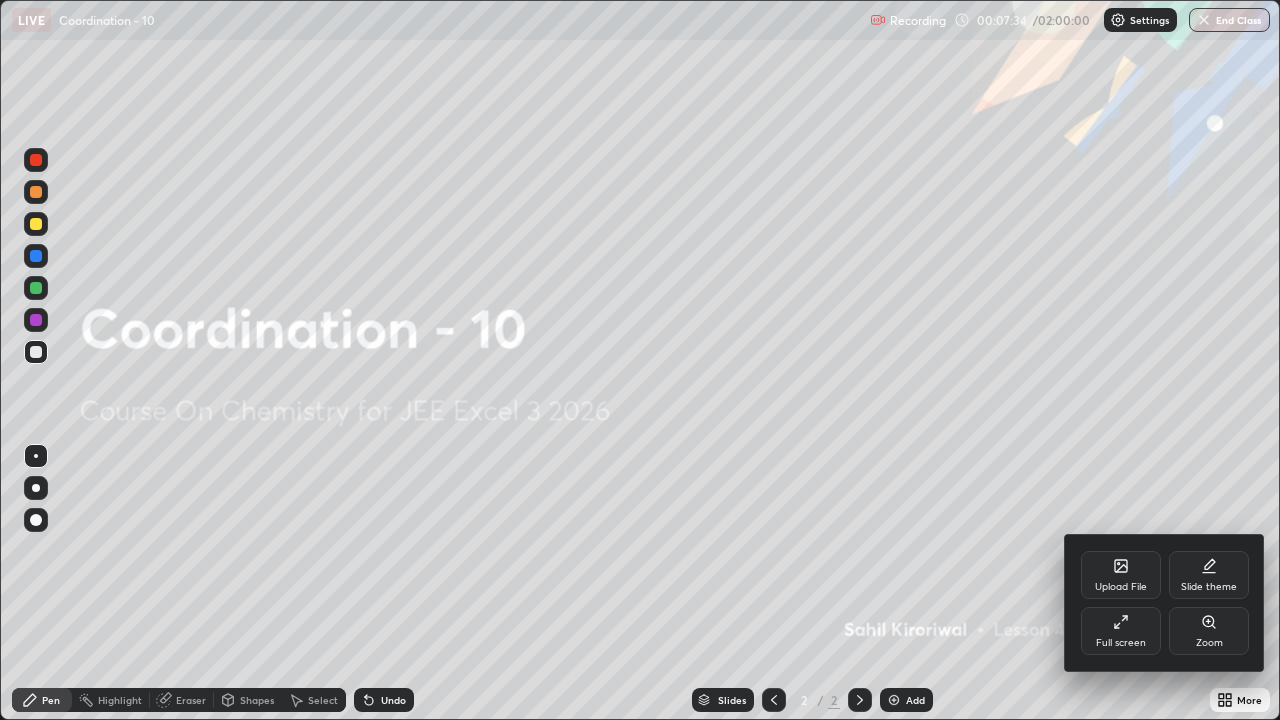 click on "Full screen" at bounding box center (1121, 643) 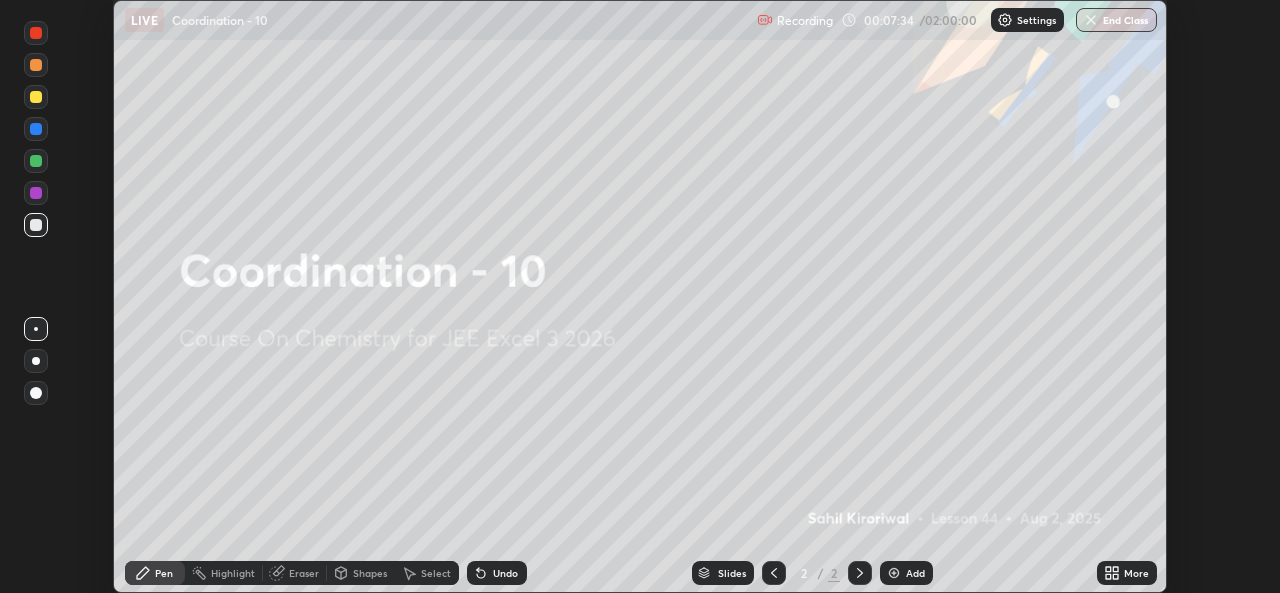 scroll, scrollTop: 593, scrollLeft: 1280, axis: both 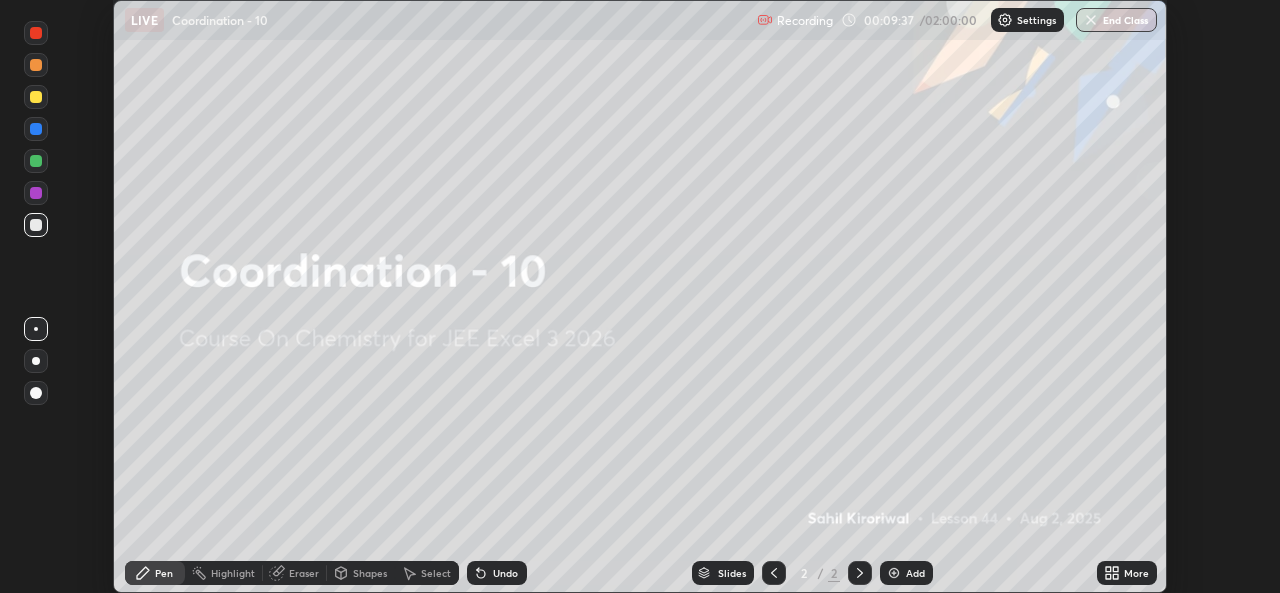 click 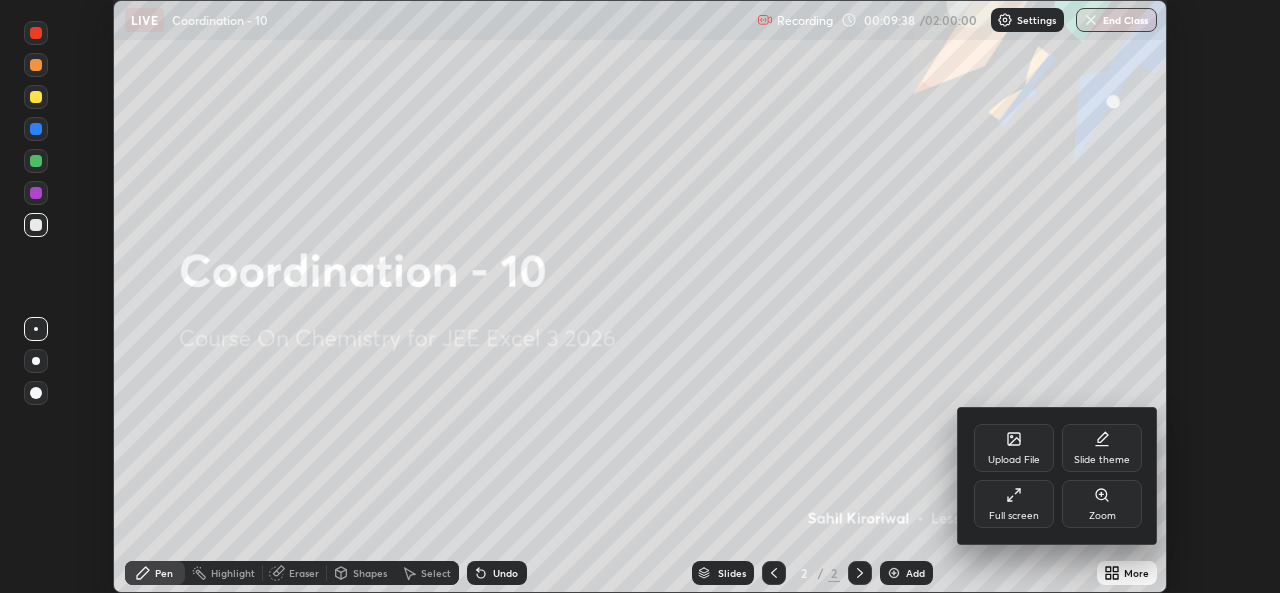 click at bounding box center (640, 296) 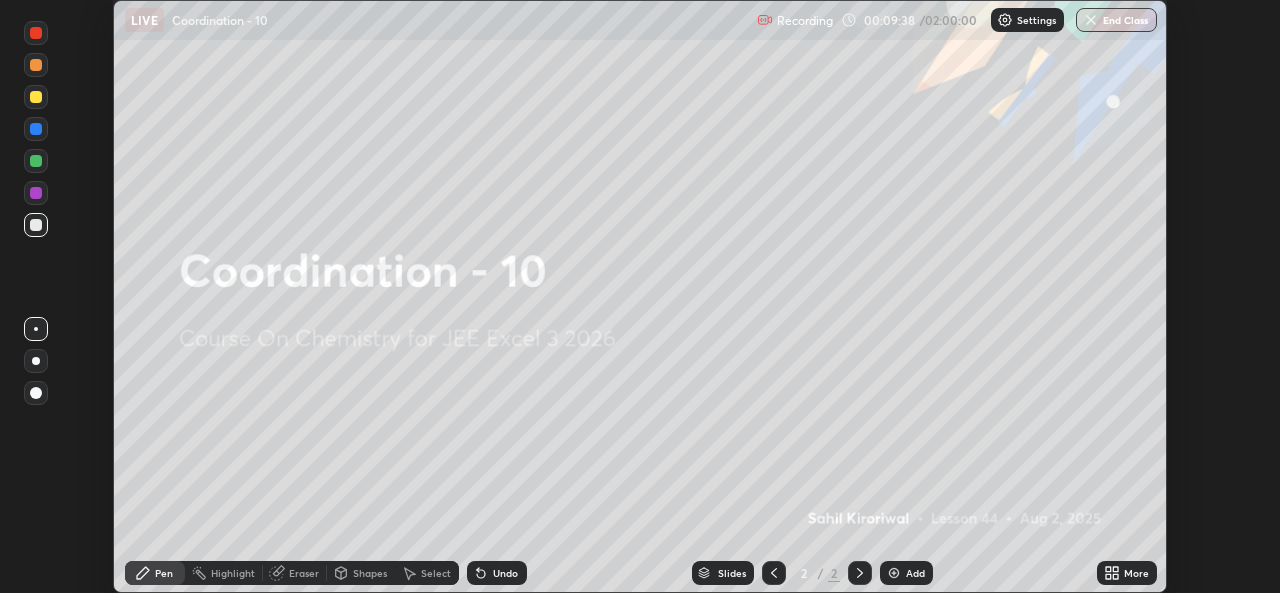click on "Add" at bounding box center (915, 573) 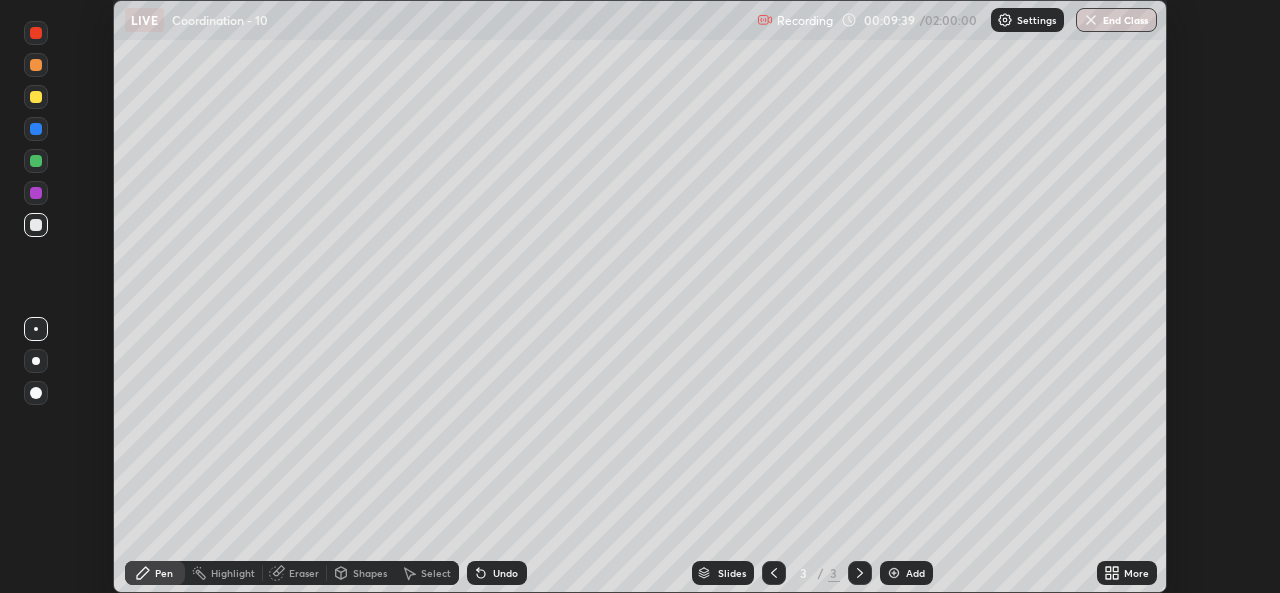 click on "More" at bounding box center [1136, 573] 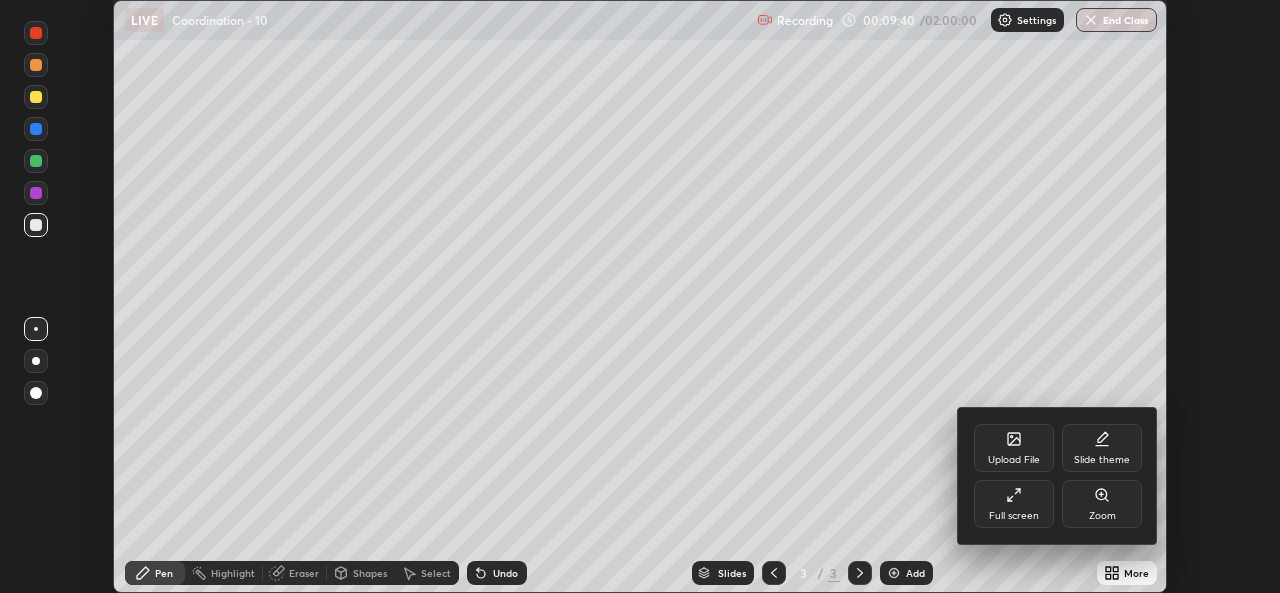 click on "Full screen" at bounding box center (1014, 516) 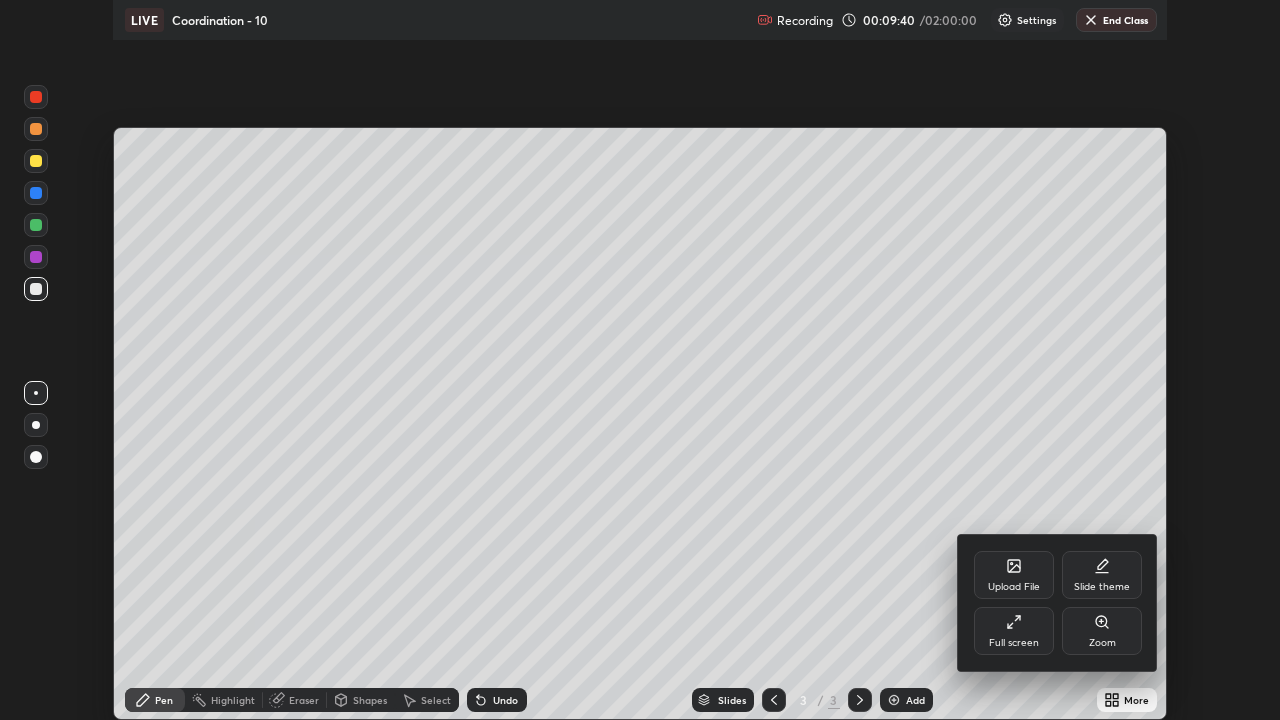 scroll, scrollTop: 99280, scrollLeft: 98720, axis: both 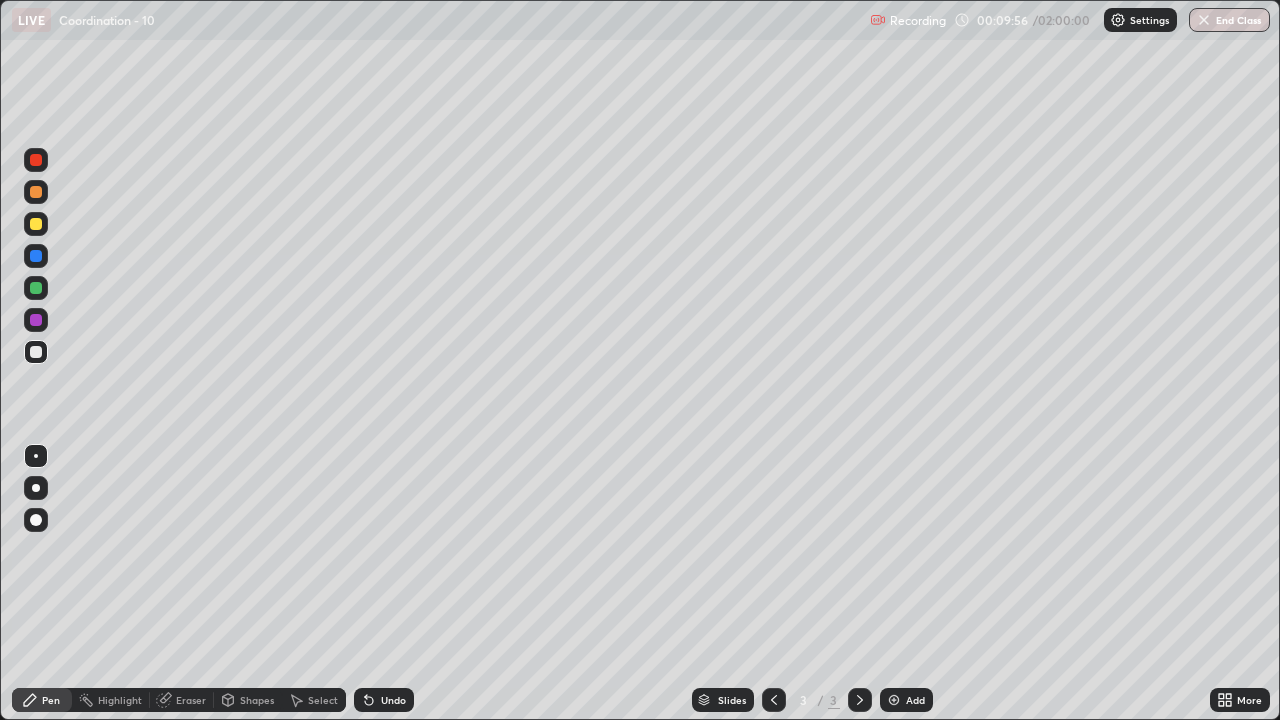 click at bounding box center (36, 224) 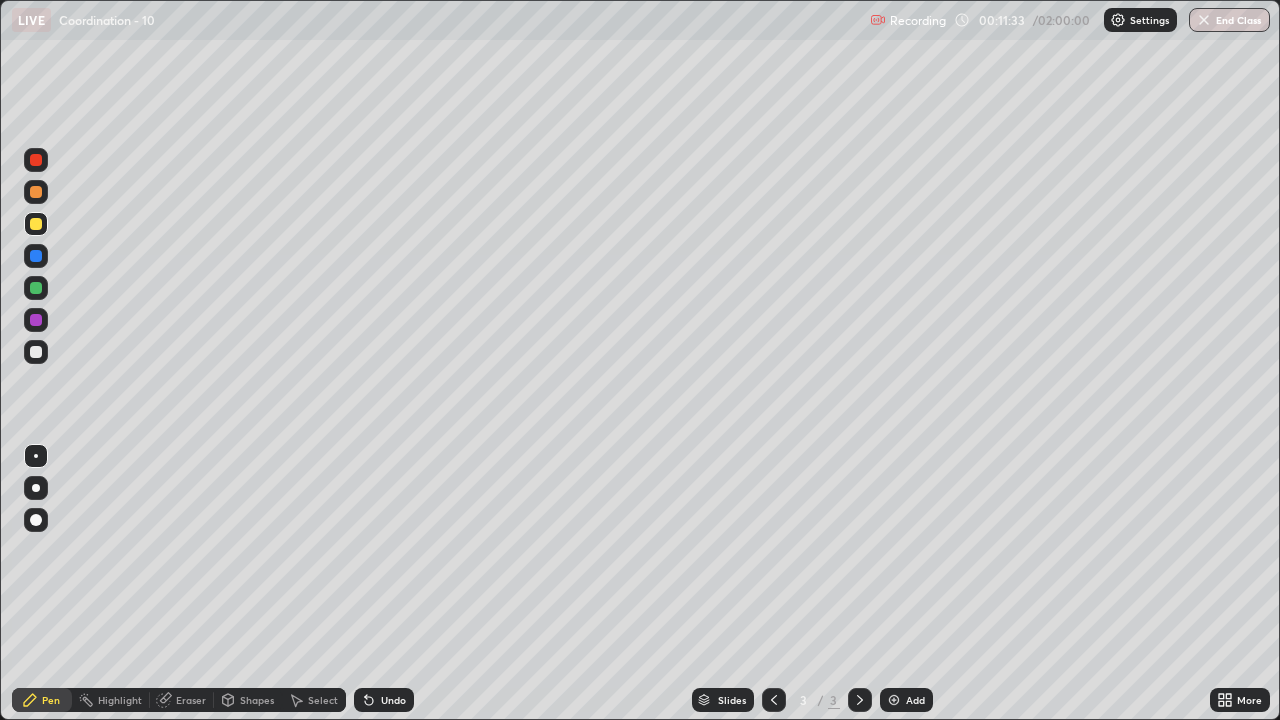 click on "Undo" at bounding box center (393, 700) 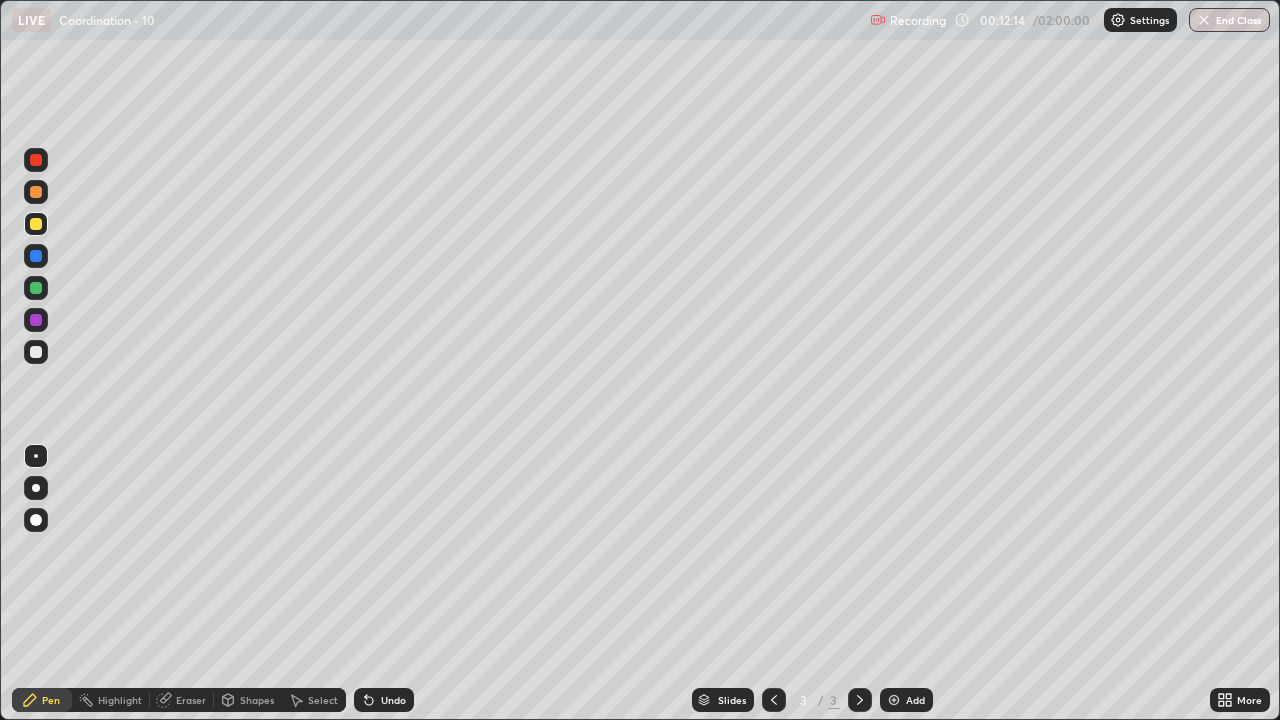 click on "Eraser" at bounding box center (191, 700) 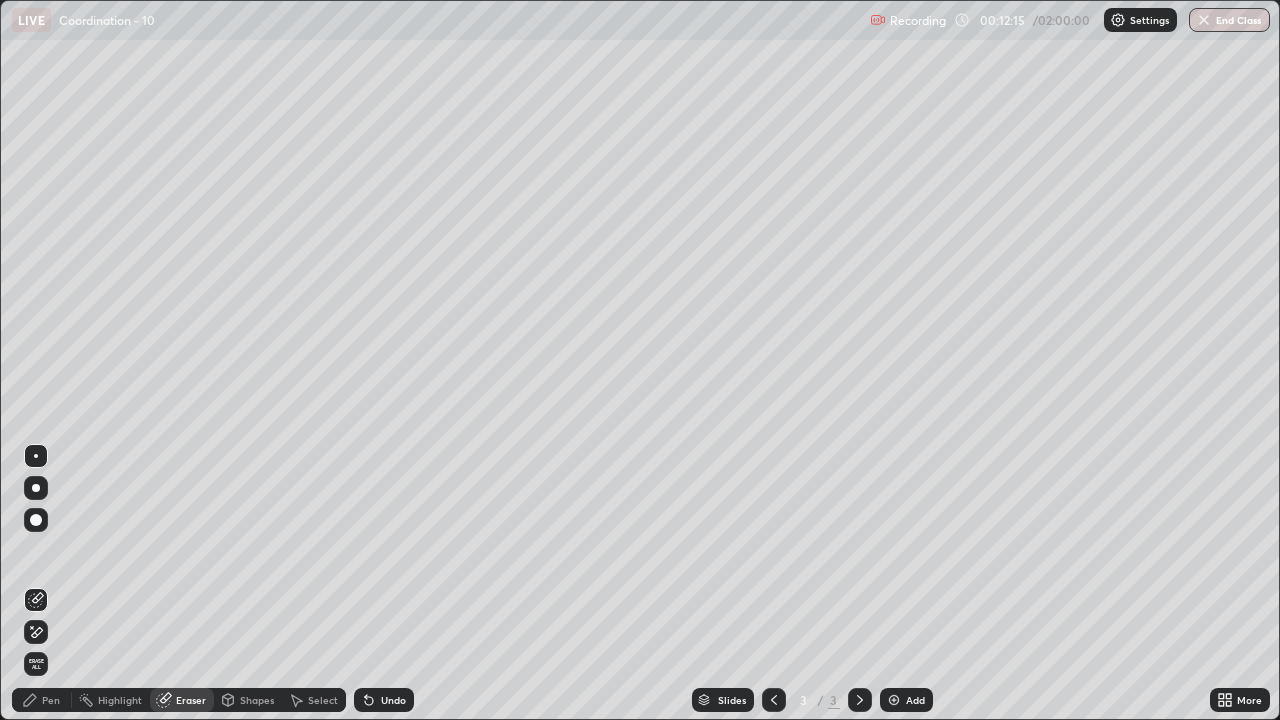 click on "Shapes" at bounding box center [257, 700] 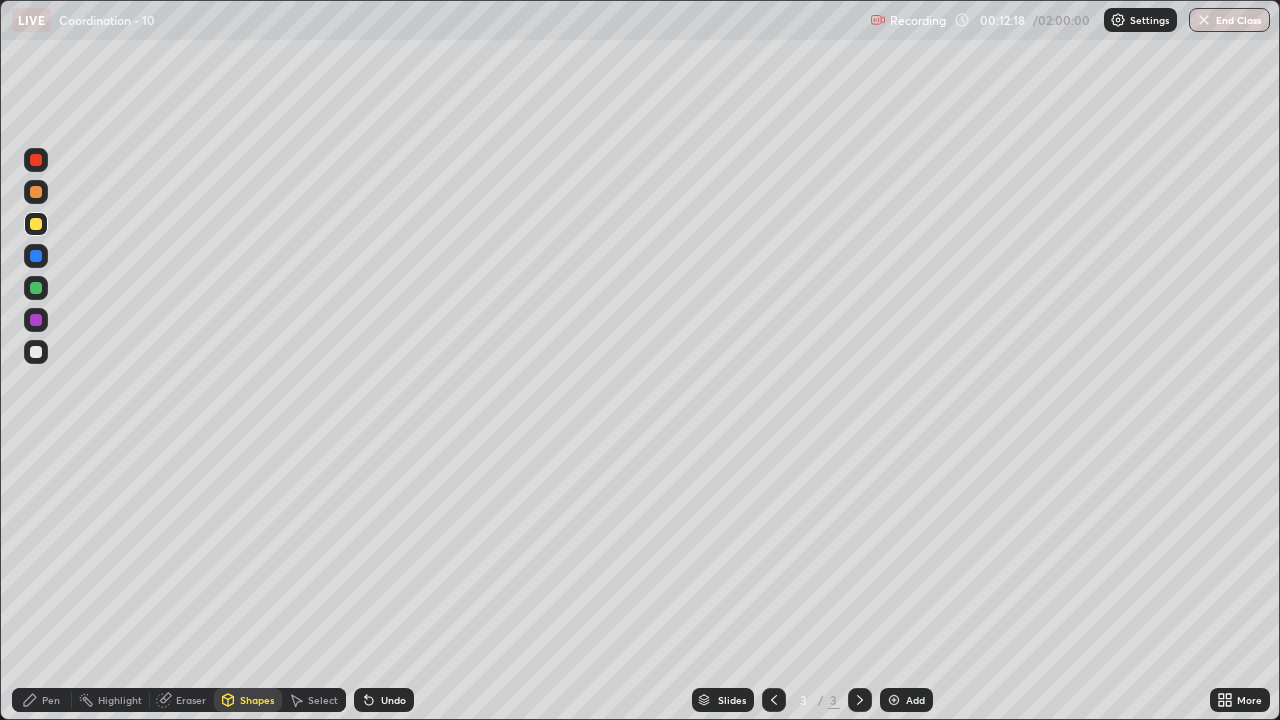 click on "Eraser" at bounding box center (191, 700) 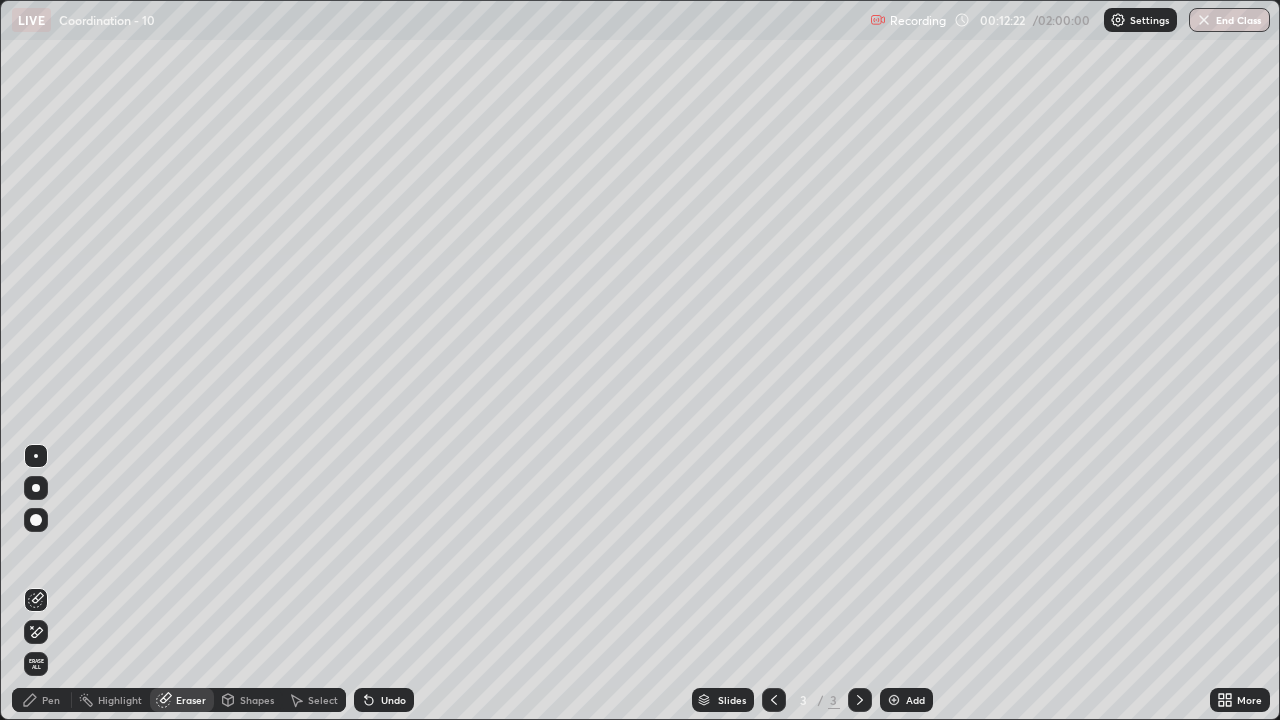 click on "Pen" at bounding box center (42, 700) 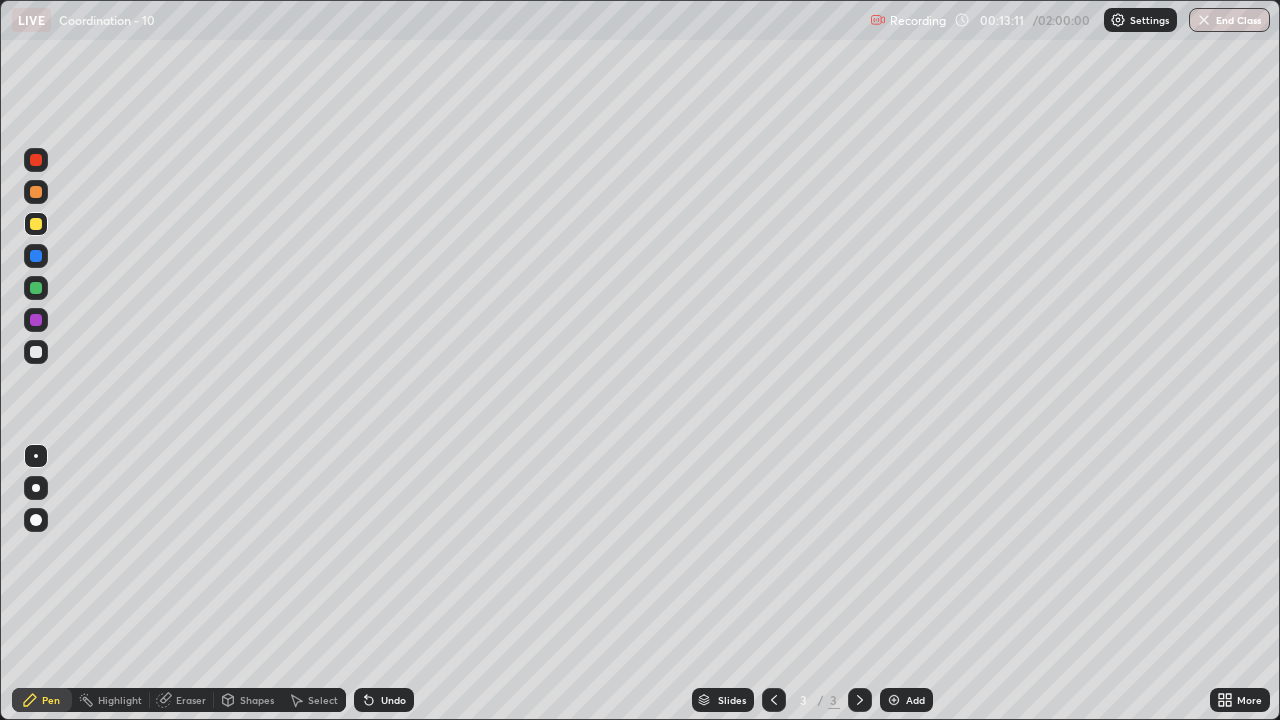 click on "Undo" at bounding box center [393, 700] 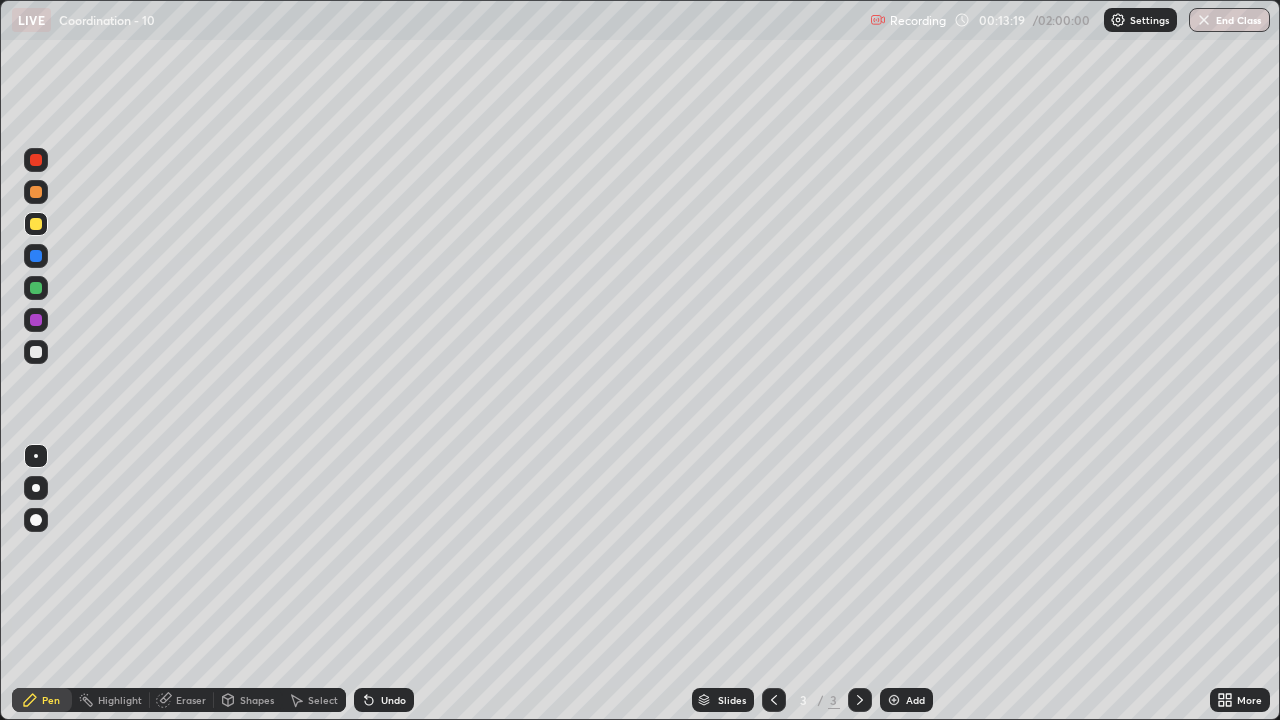 click on "Undo" at bounding box center [393, 700] 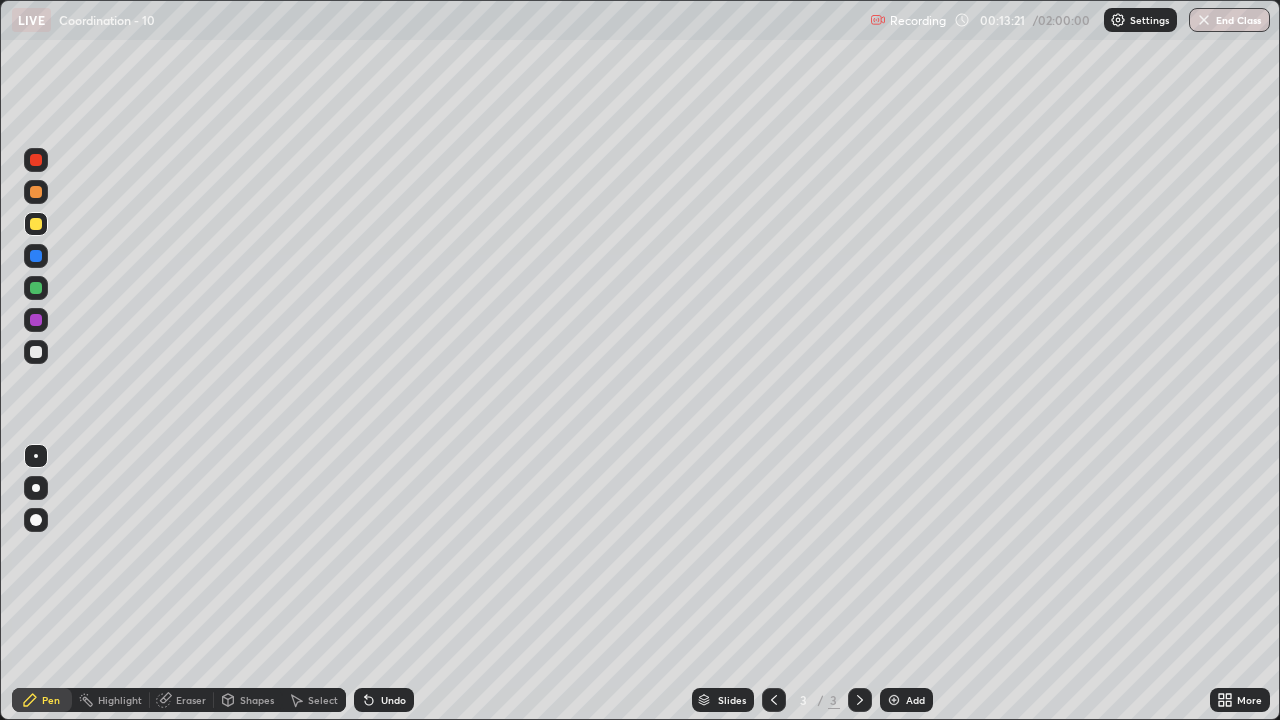 click on "Undo" at bounding box center (393, 700) 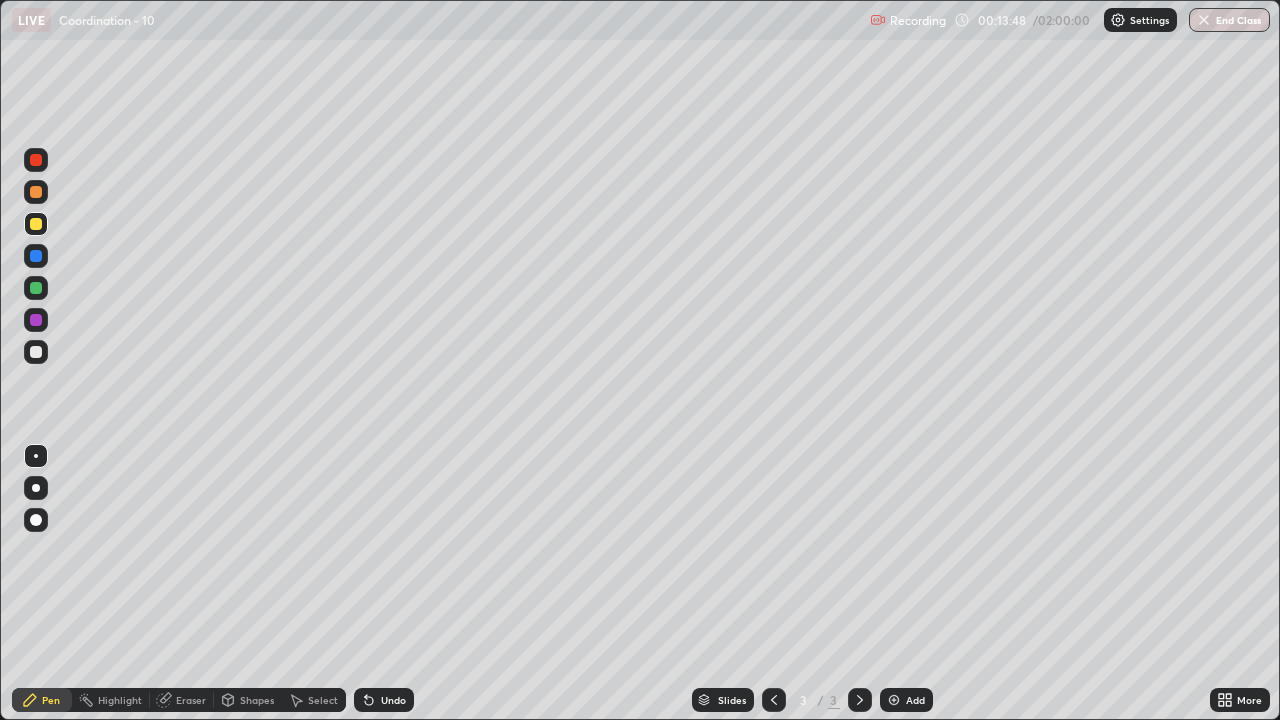 click on "Add" at bounding box center [906, 700] 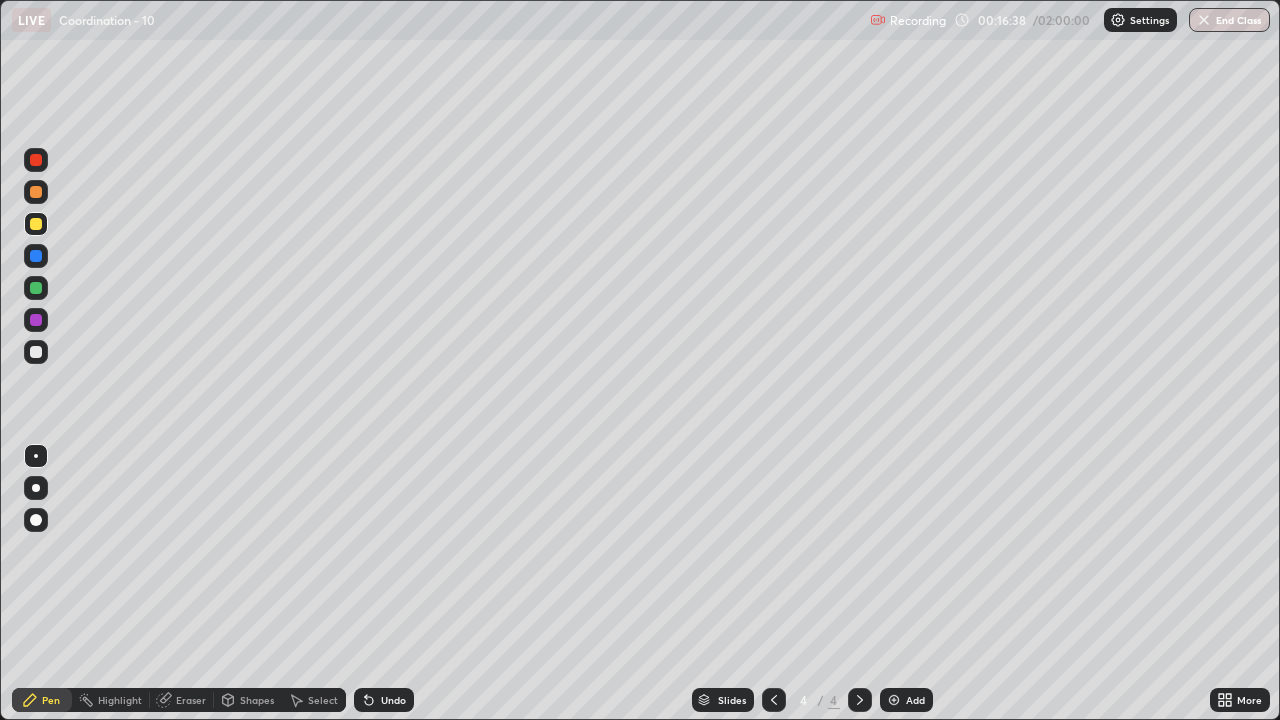 click 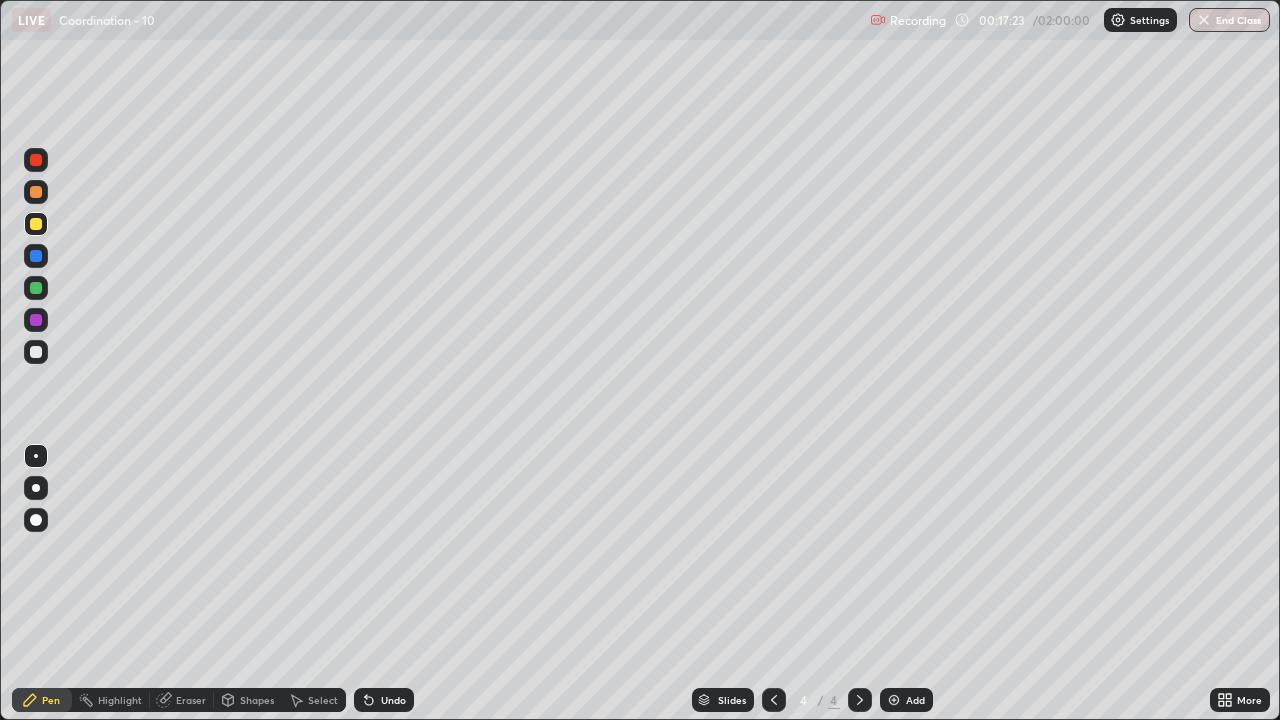 click at bounding box center [36, 224] 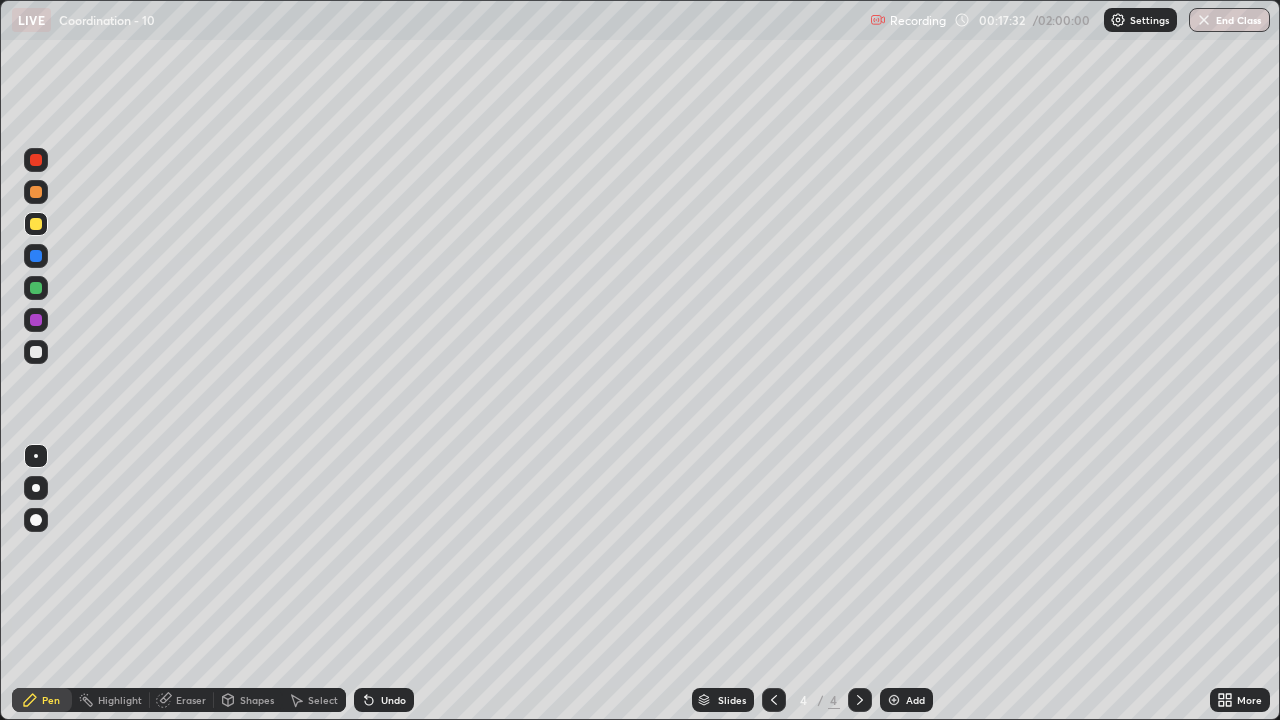 click at bounding box center [36, 224] 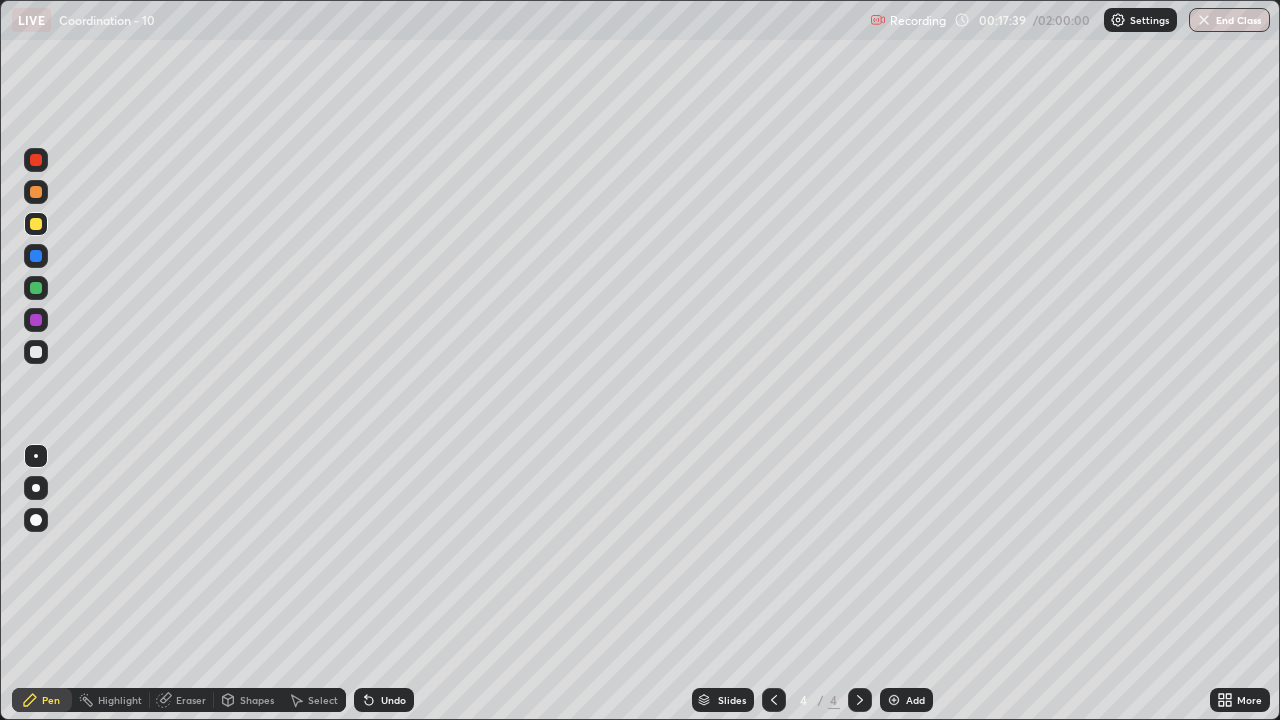 click 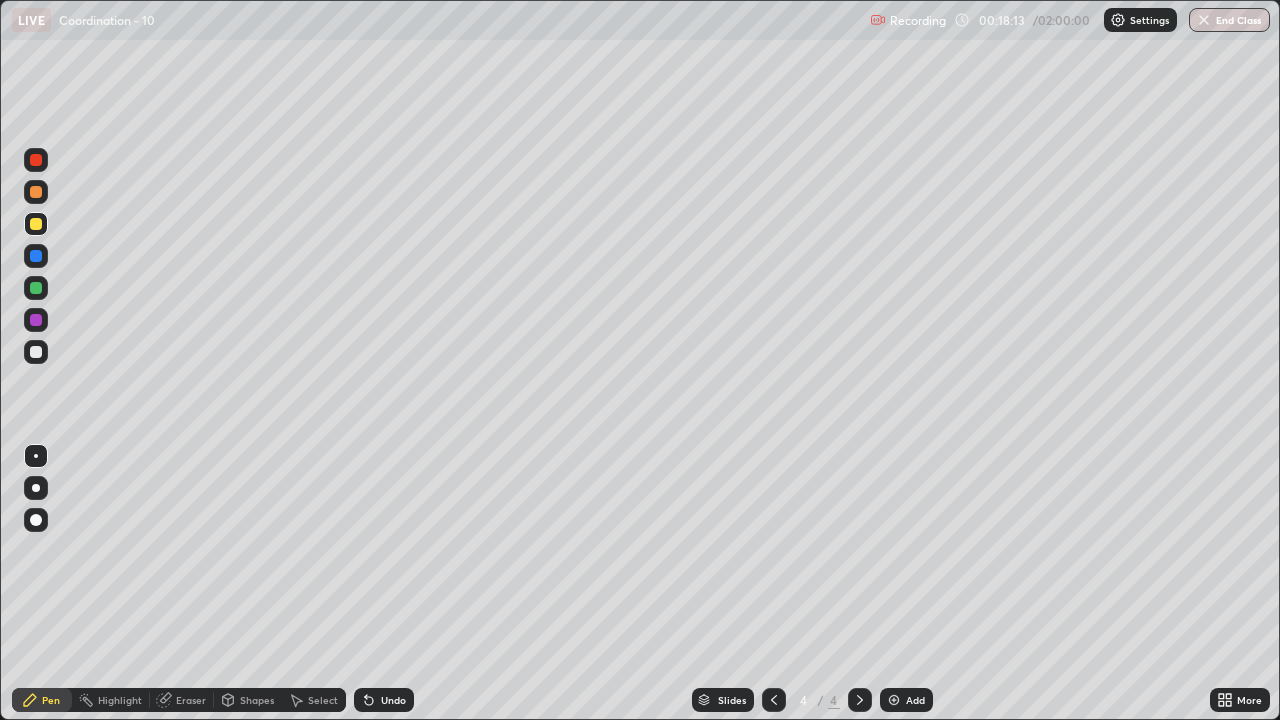 click on "Undo" at bounding box center (393, 700) 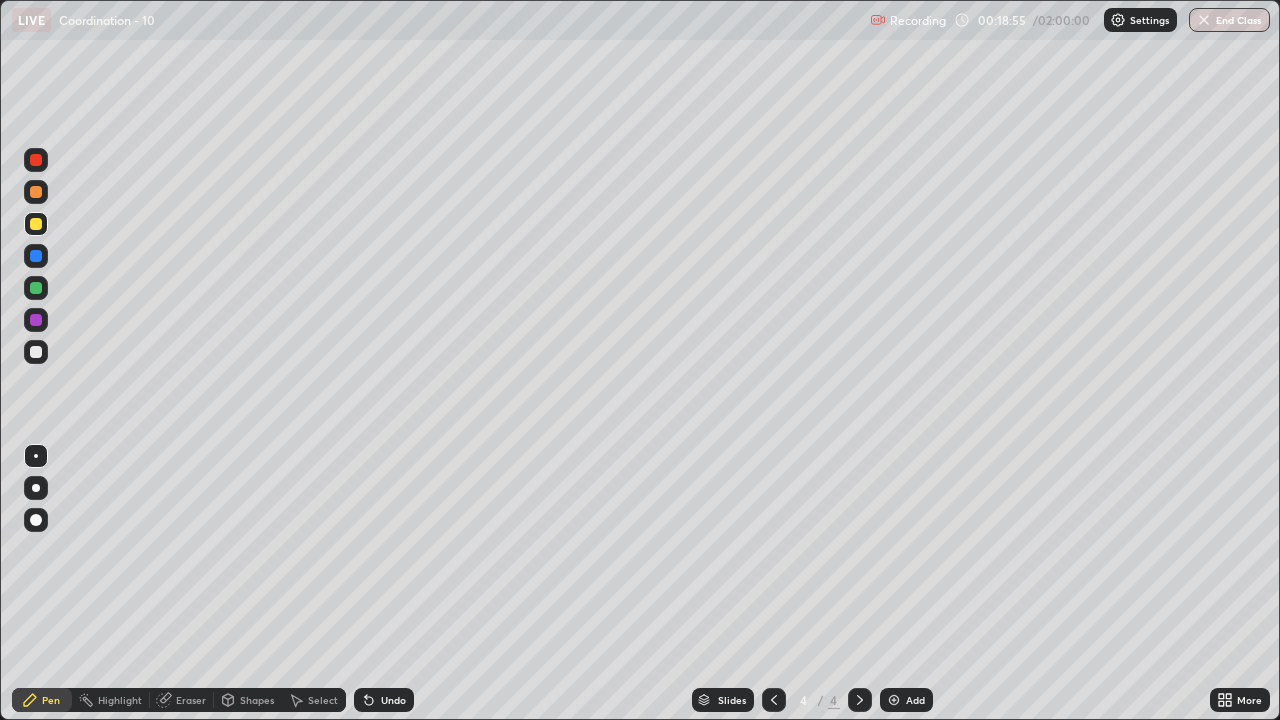 click on "Undo" at bounding box center [393, 700] 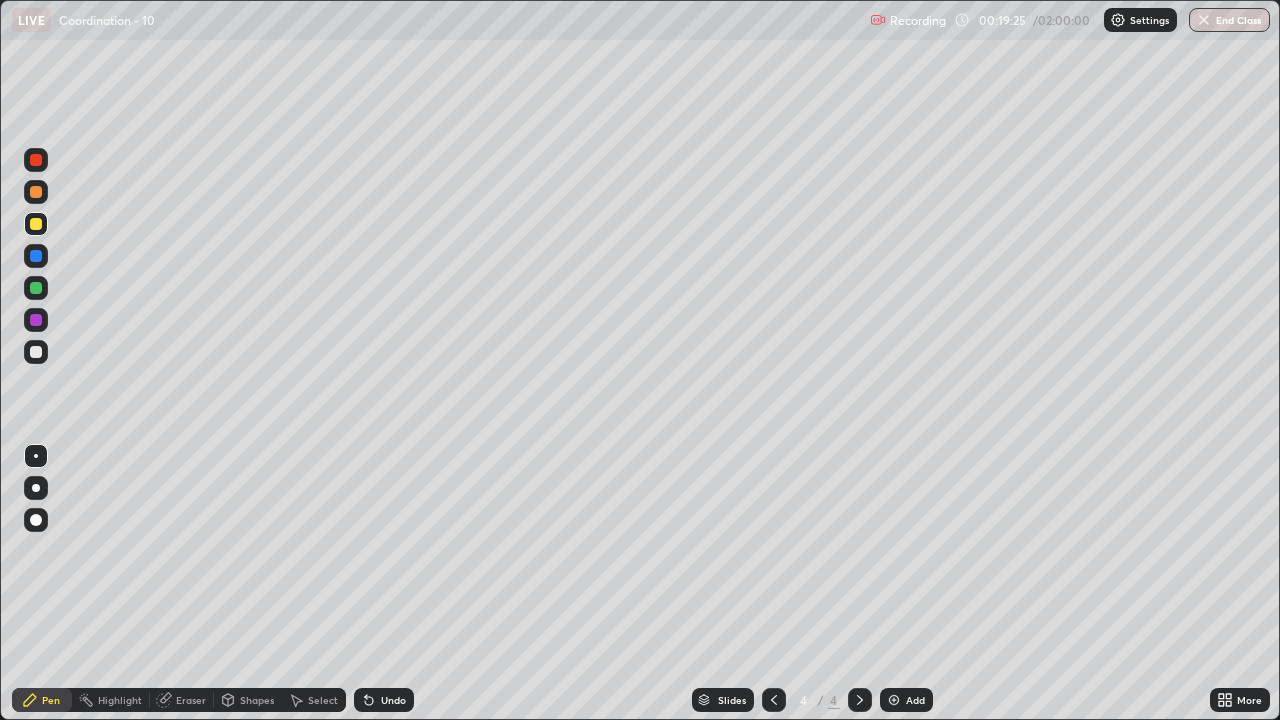 click on "Undo" at bounding box center (393, 700) 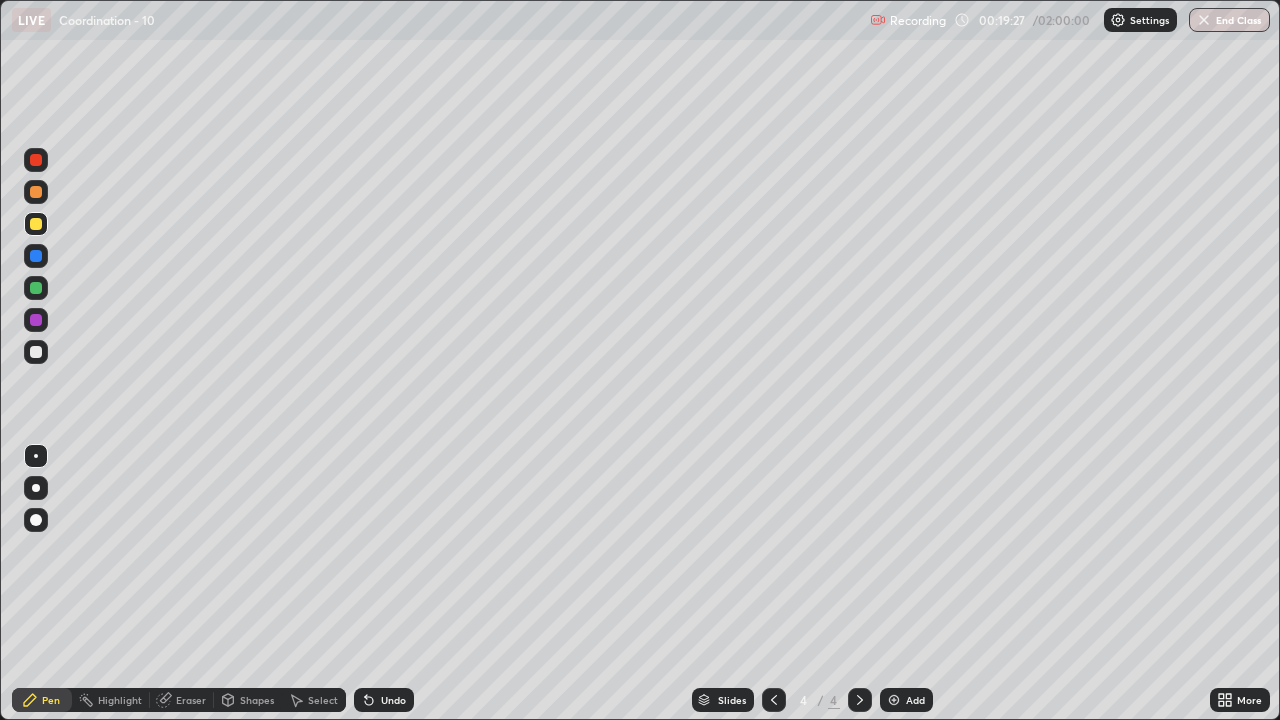 click on "Undo" at bounding box center (393, 700) 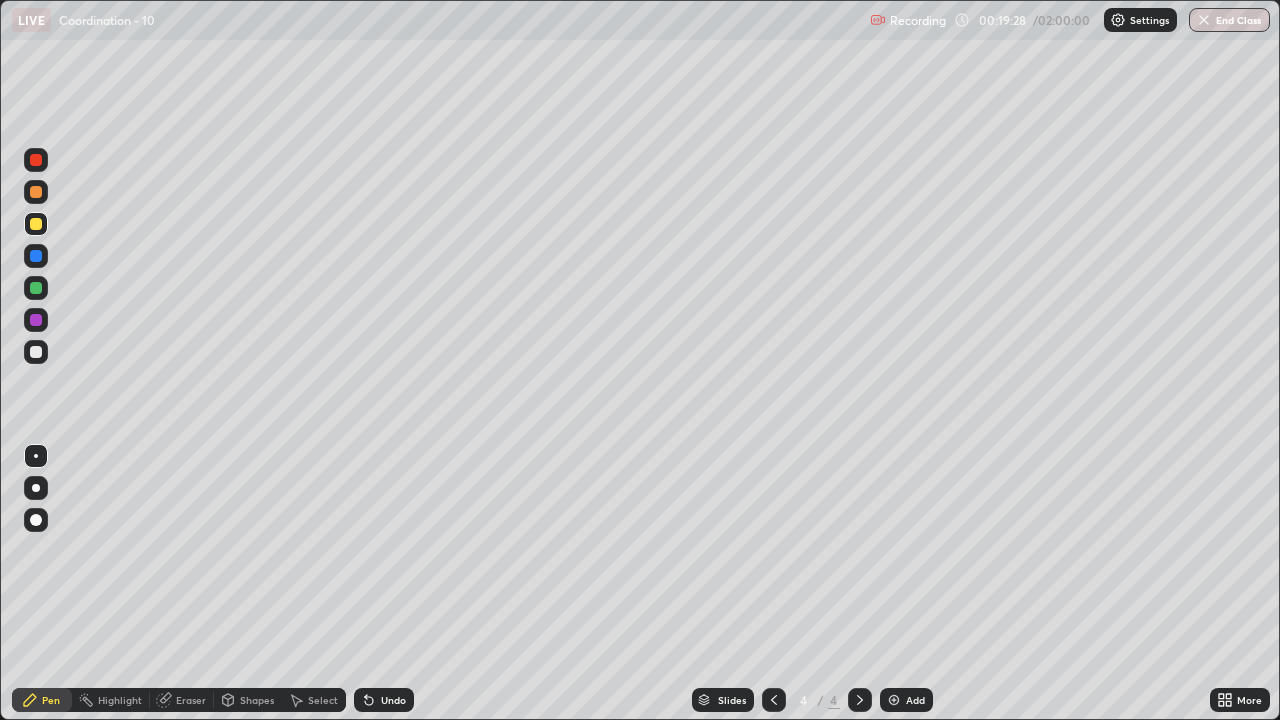 click 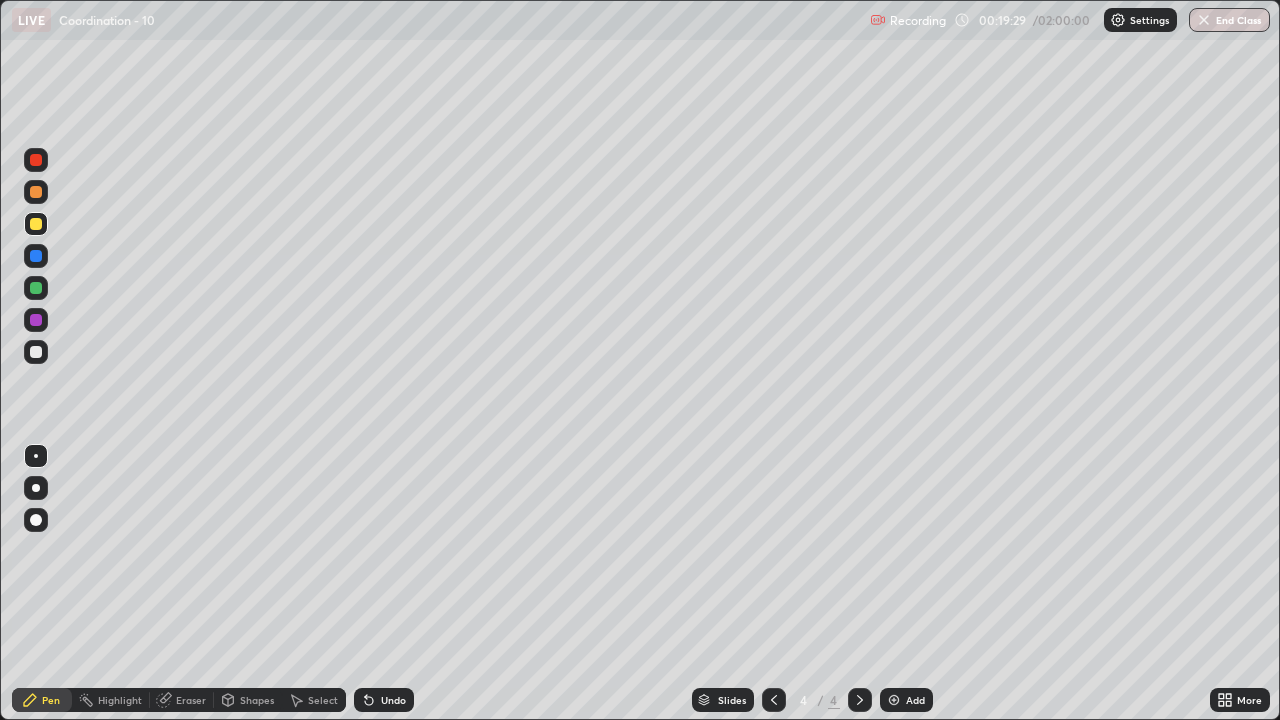 click on "Undo" at bounding box center [384, 700] 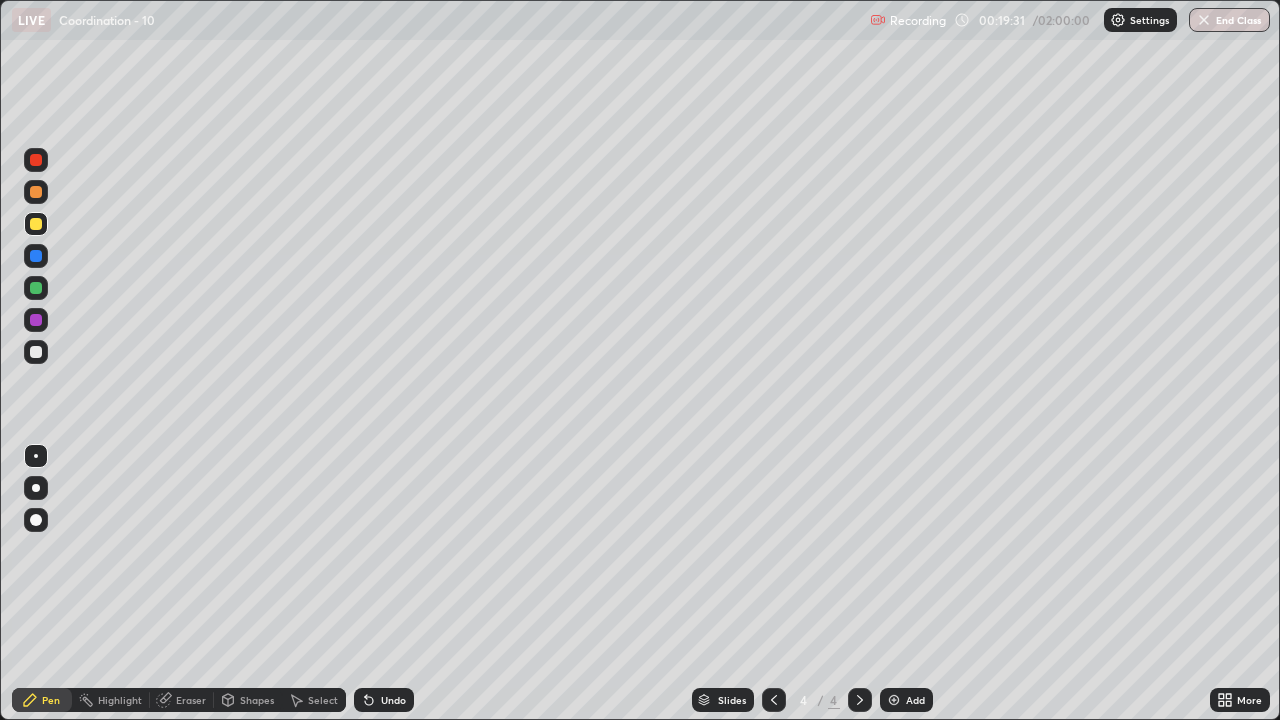 click on "Undo" at bounding box center (384, 700) 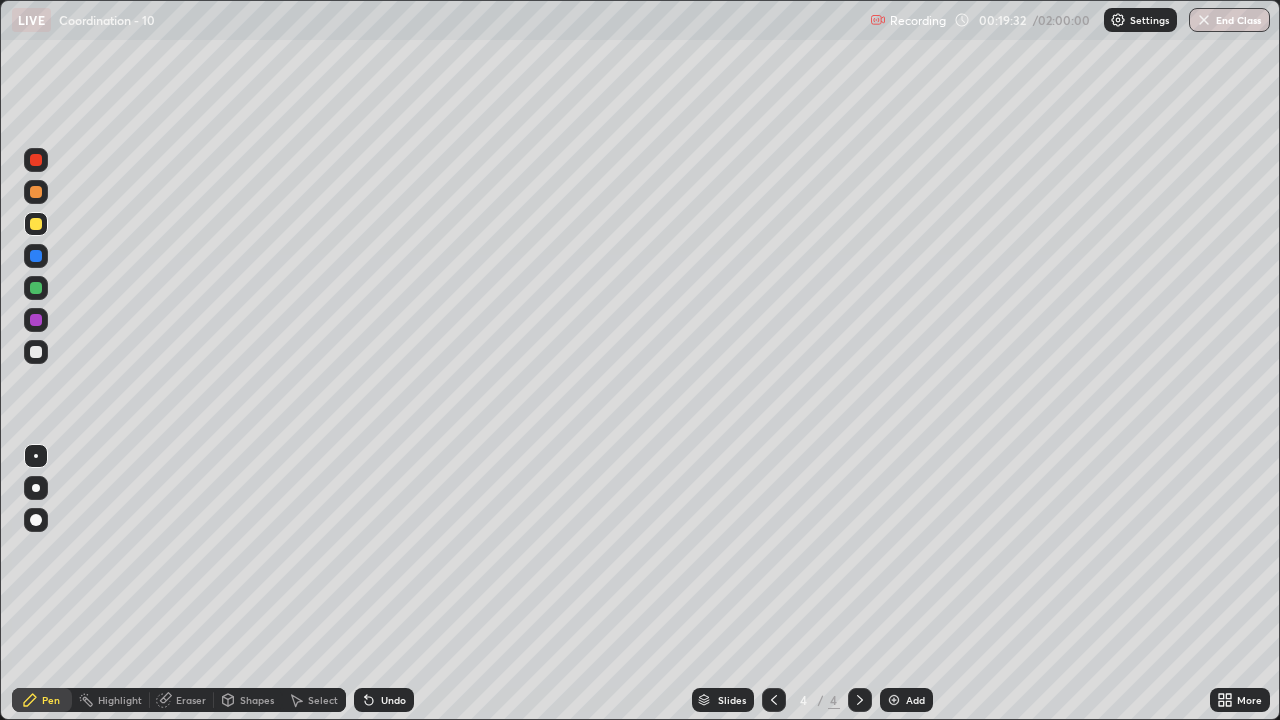 click 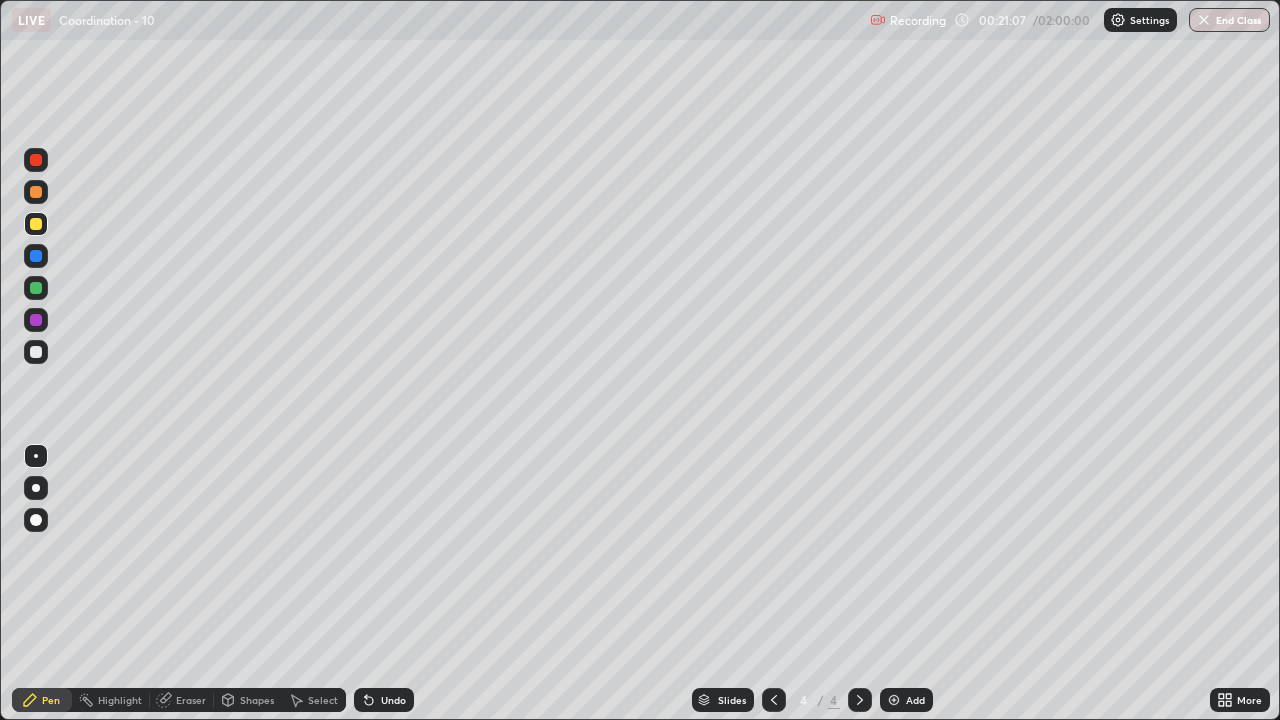 click 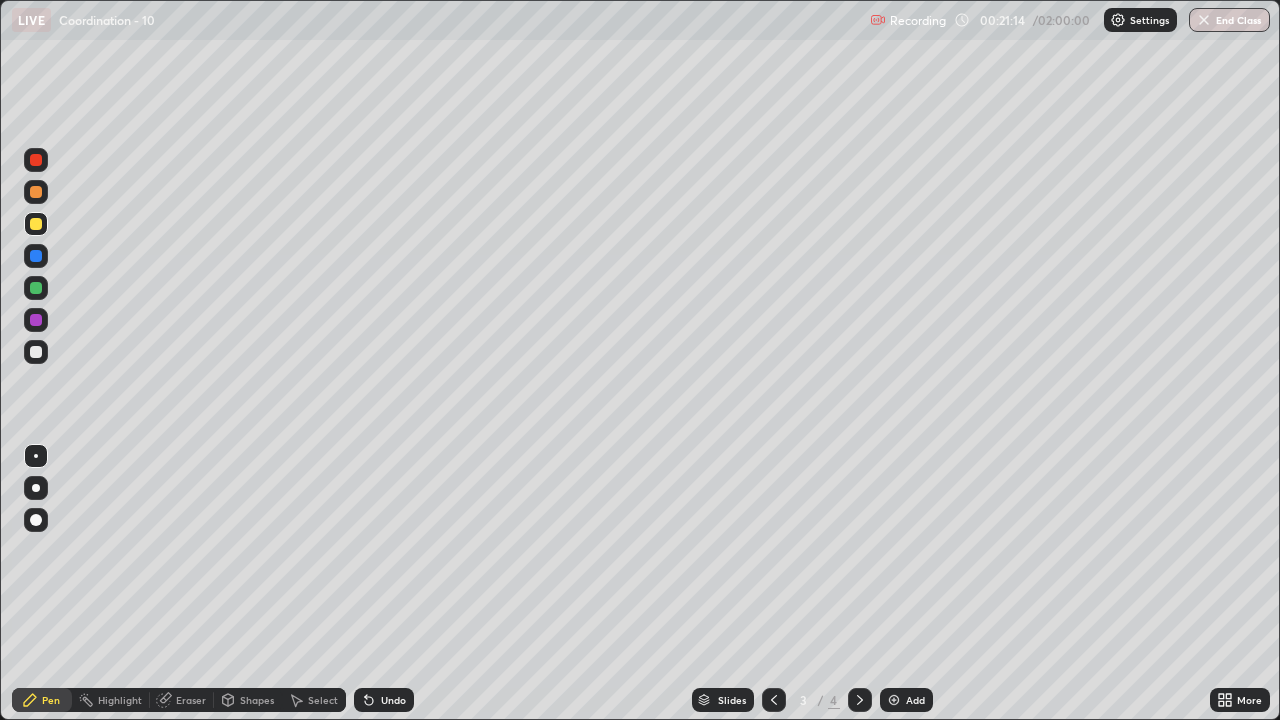 click 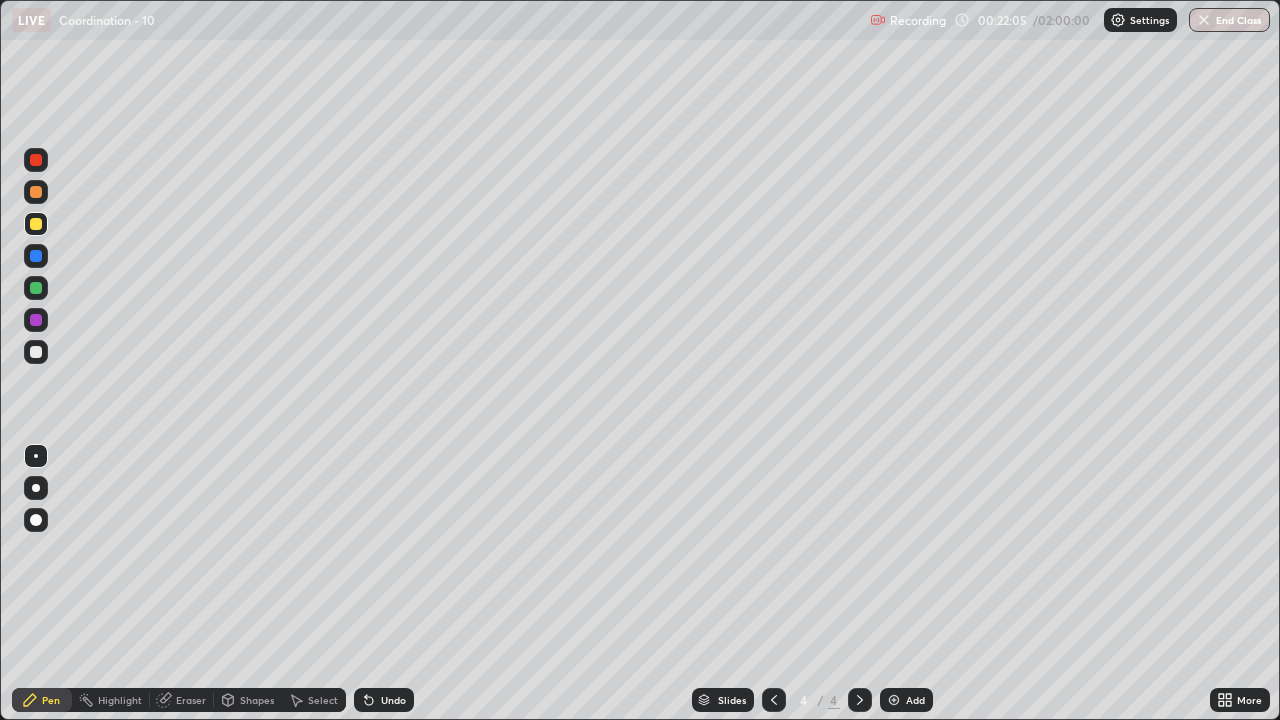 click on "More" at bounding box center [1249, 700] 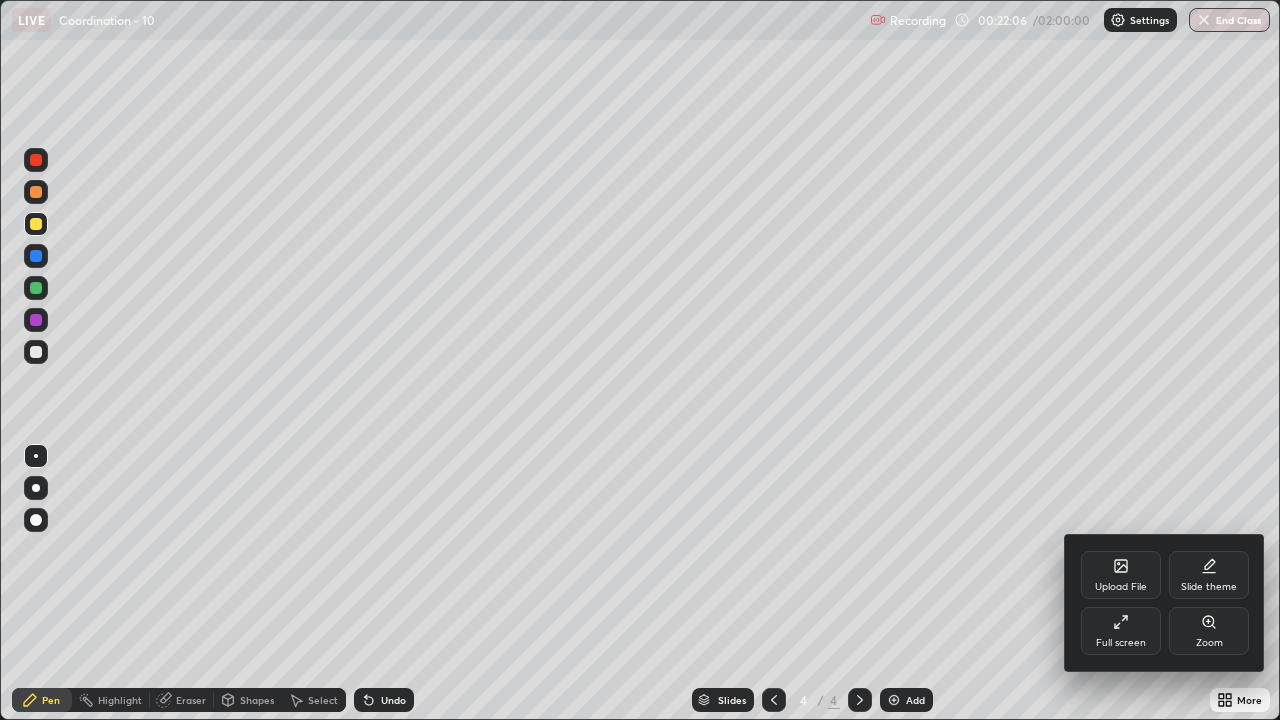 click on "Upload File" at bounding box center [1121, 575] 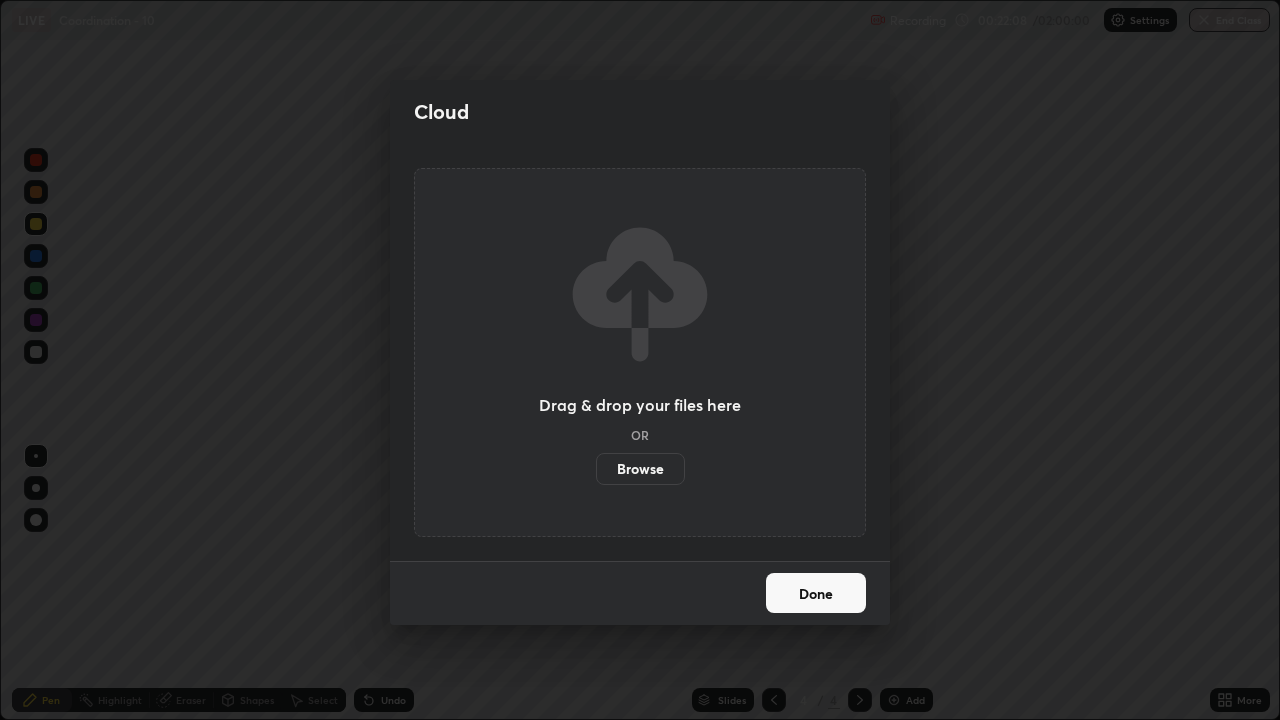 click on "Browse" at bounding box center (640, 469) 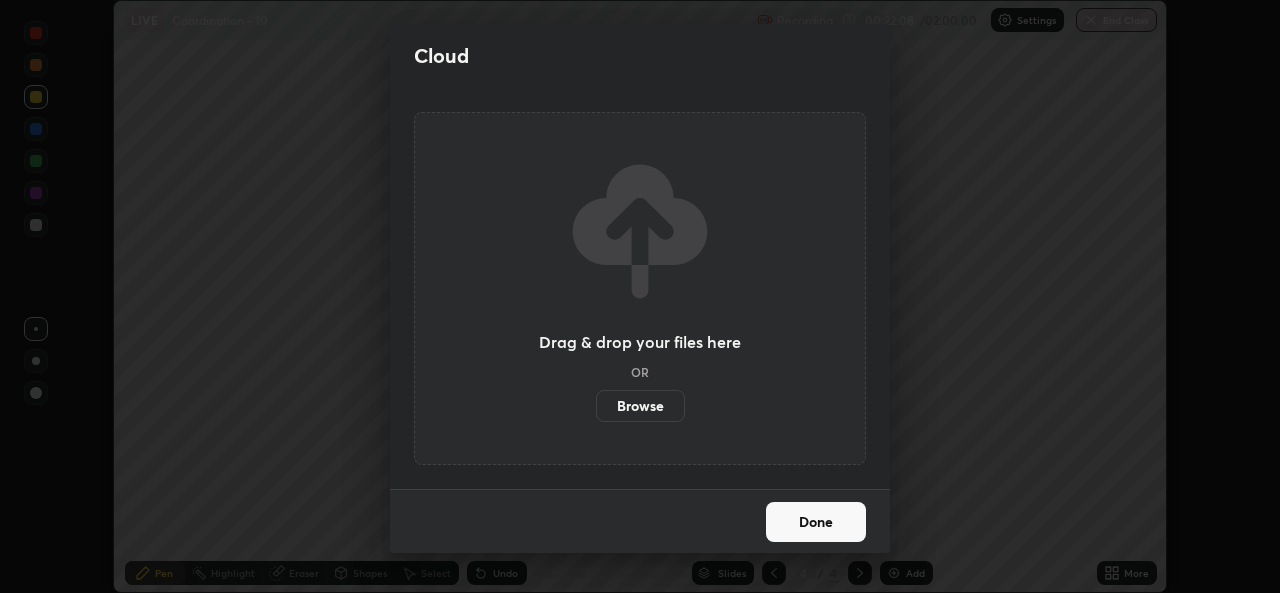 scroll, scrollTop: 593, scrollLeft: 1280, axis: both 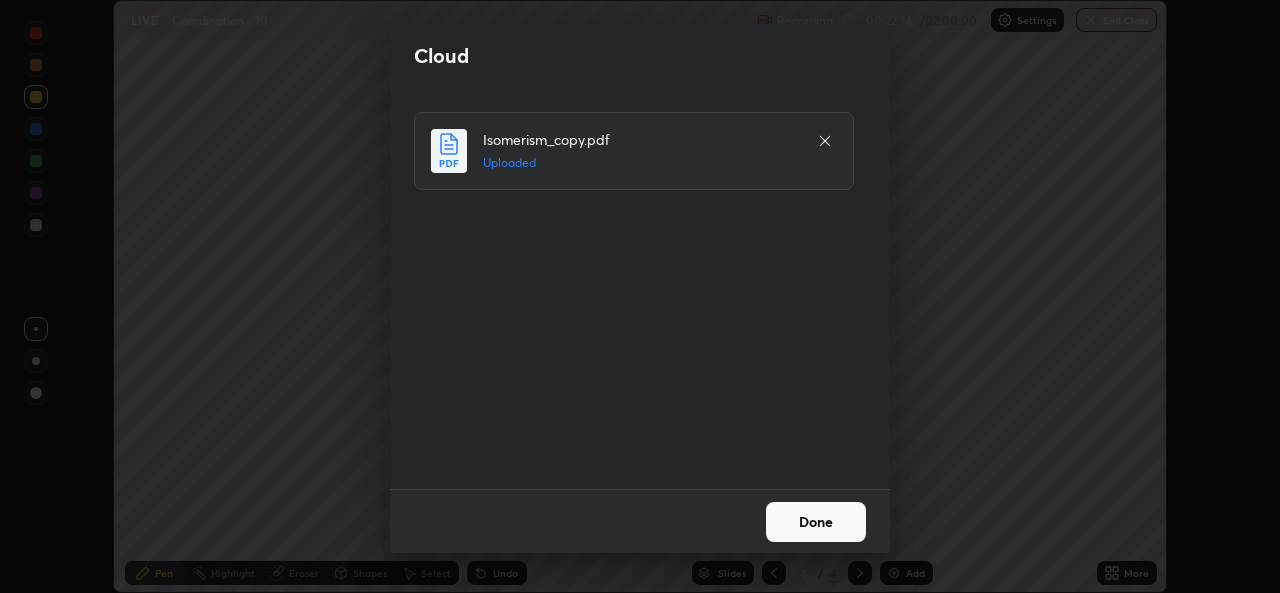 click on "Done" at bounding box center [816, 522] 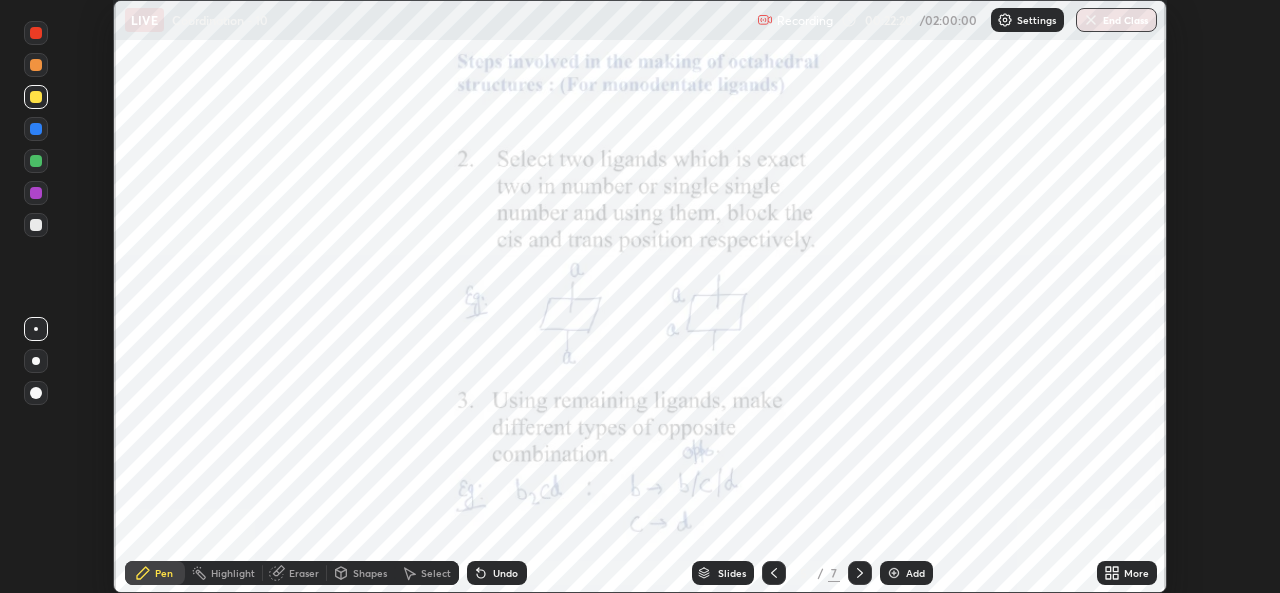 click 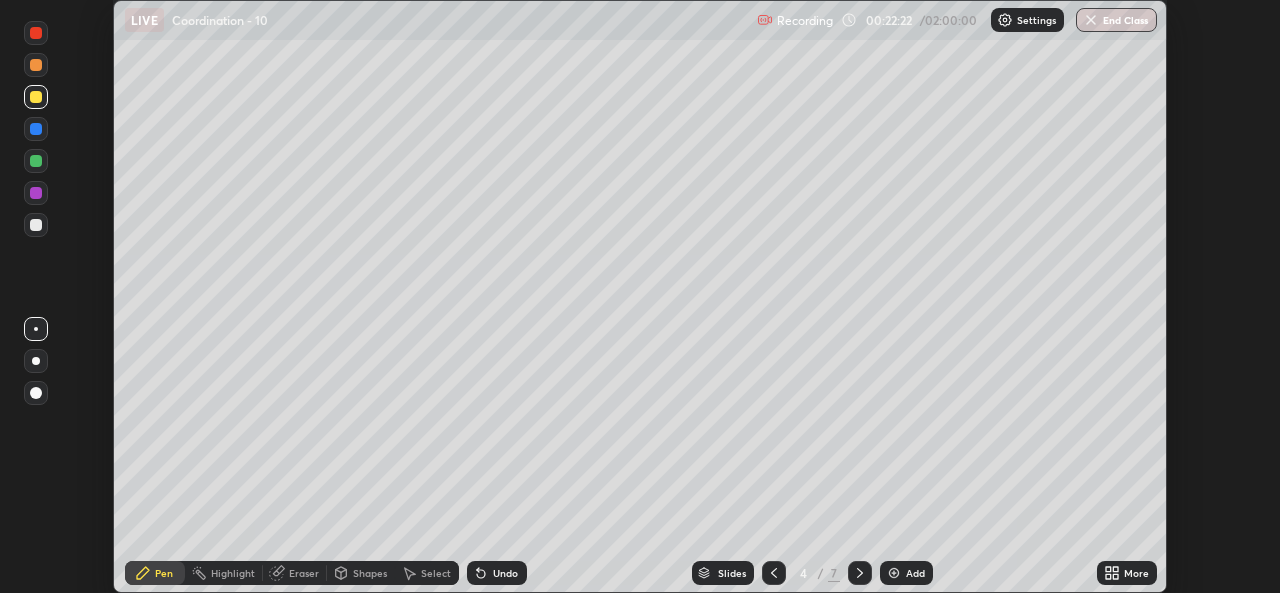 click 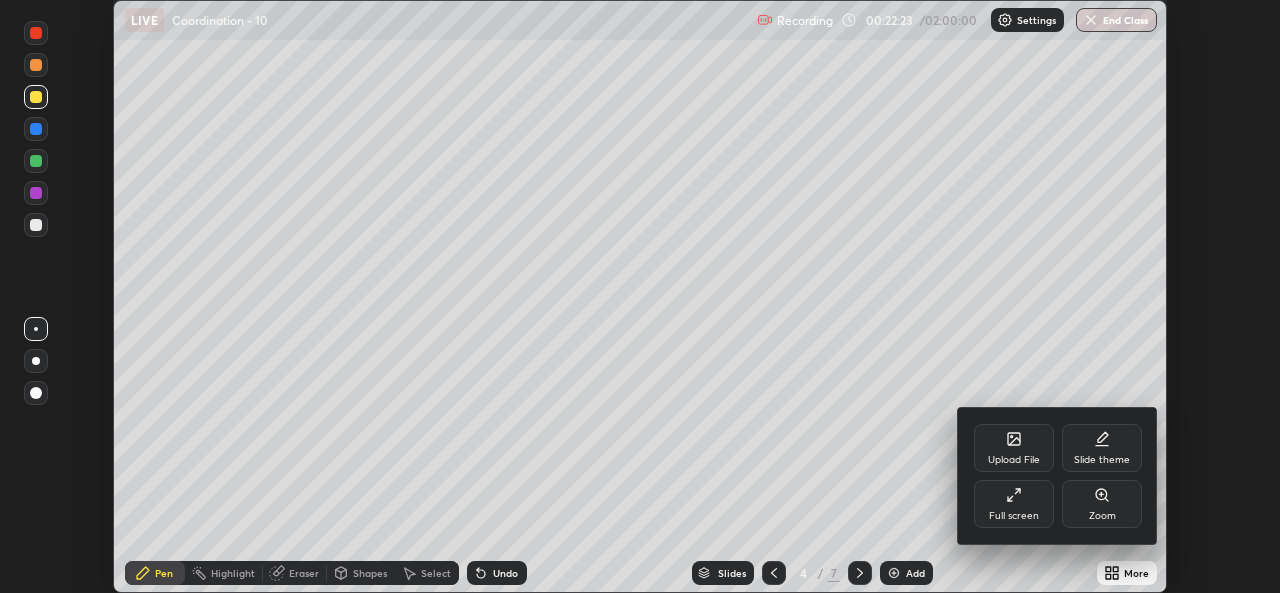 click on "Full screen" at bounding box center [1014, 504] 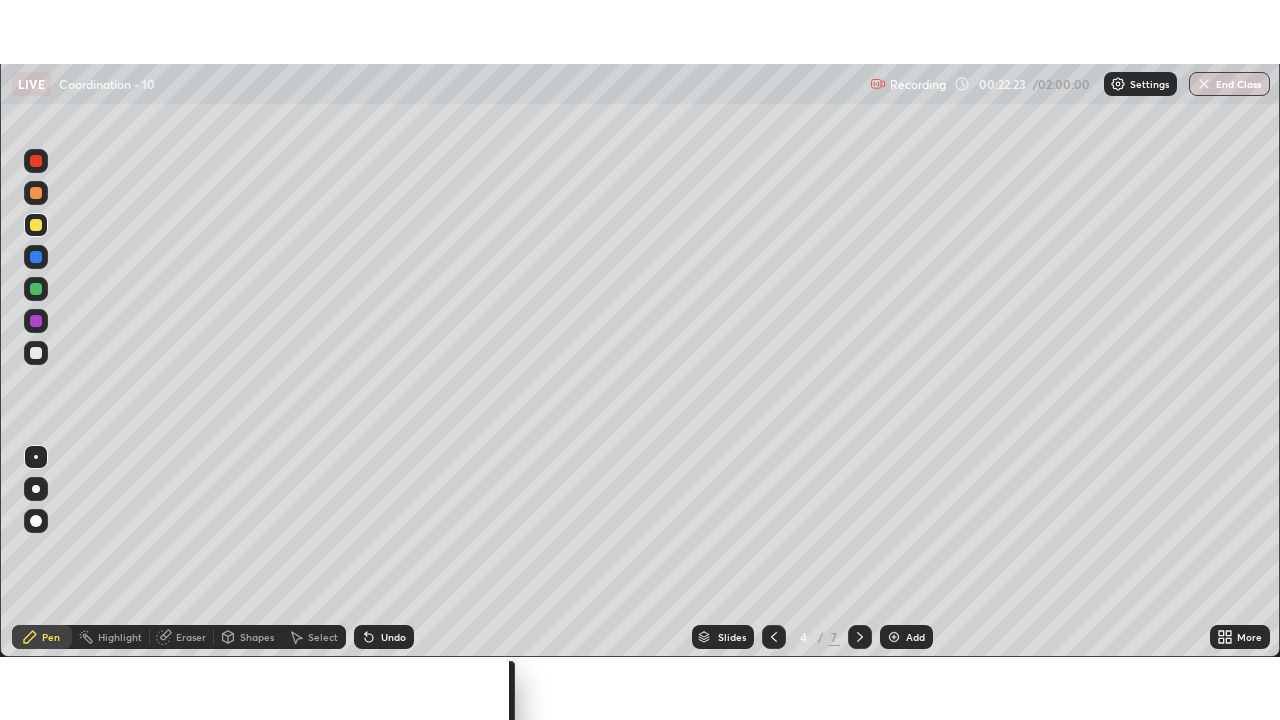 scroll, scrollTop: 99280, scrollLeft: 98720, axis: both 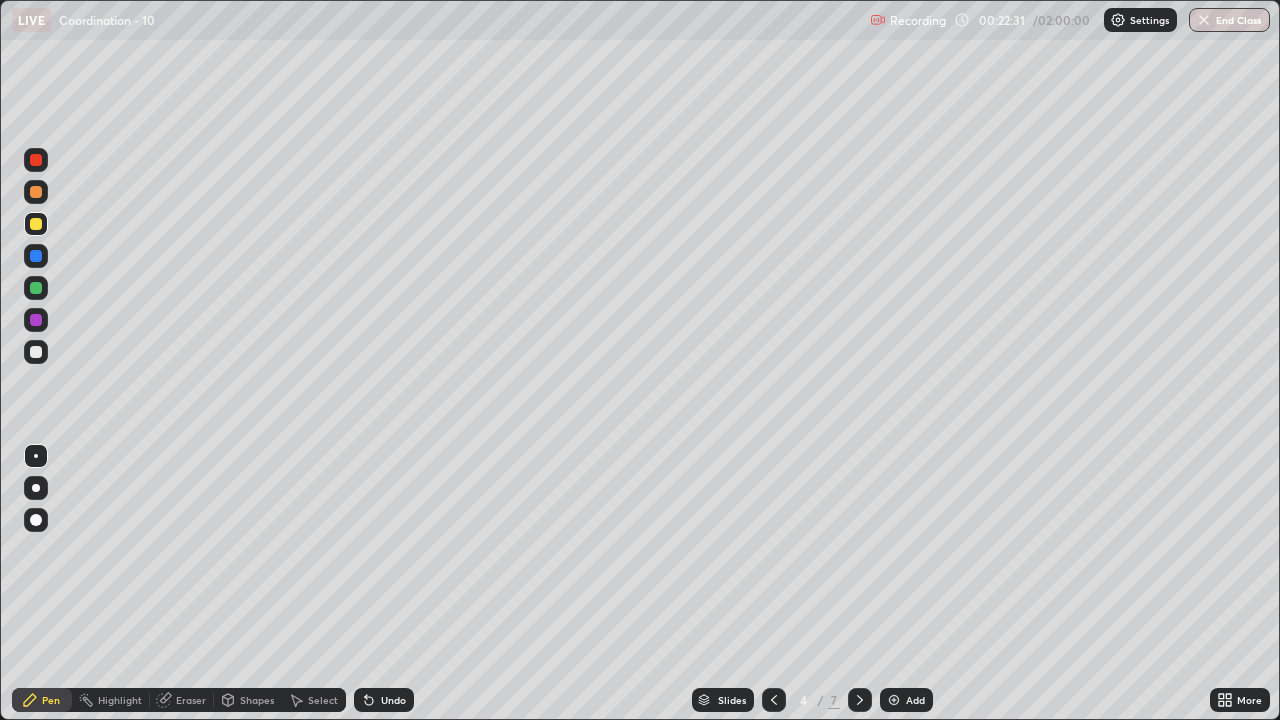 click 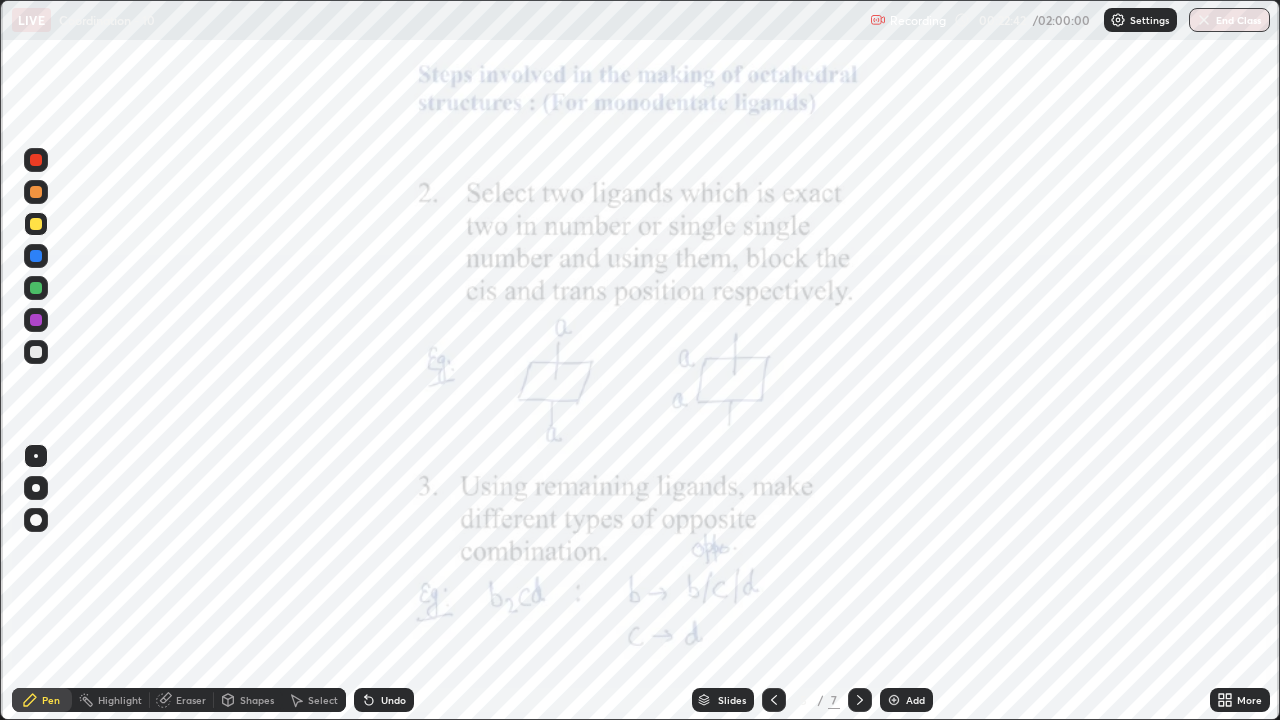 click at bounding box center [36, 352] 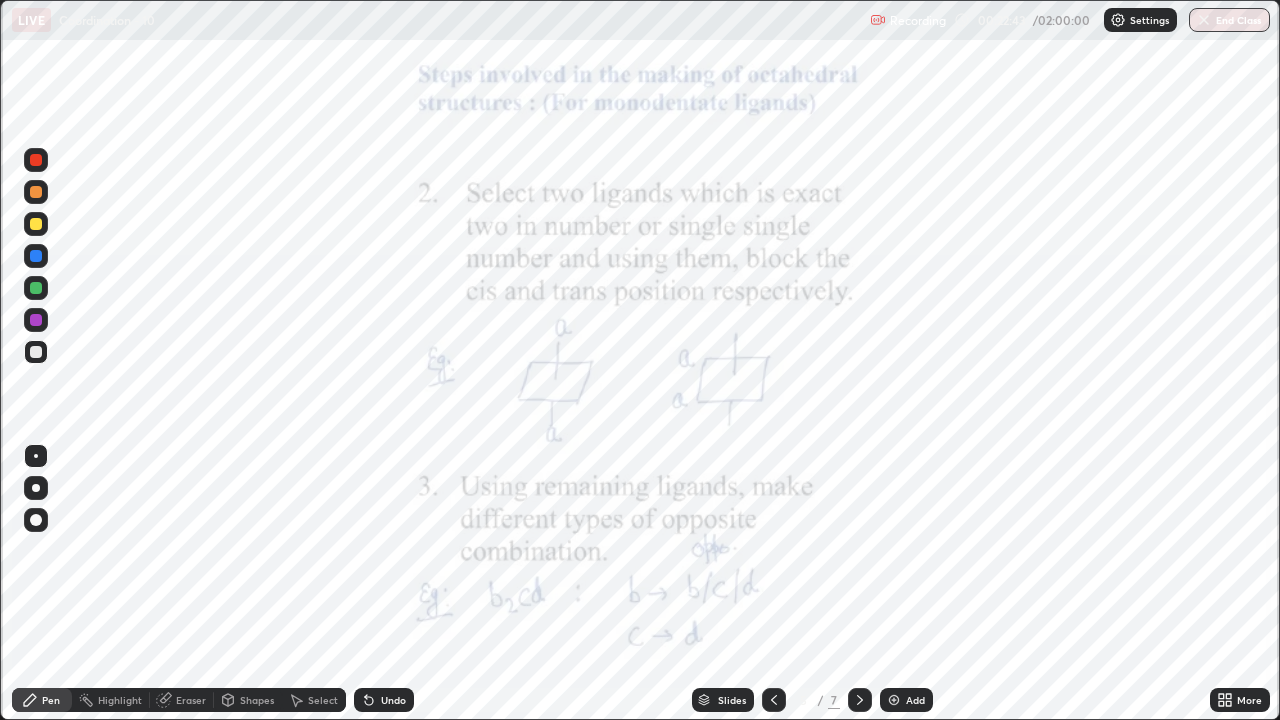 click at bounding box center [36, 256] 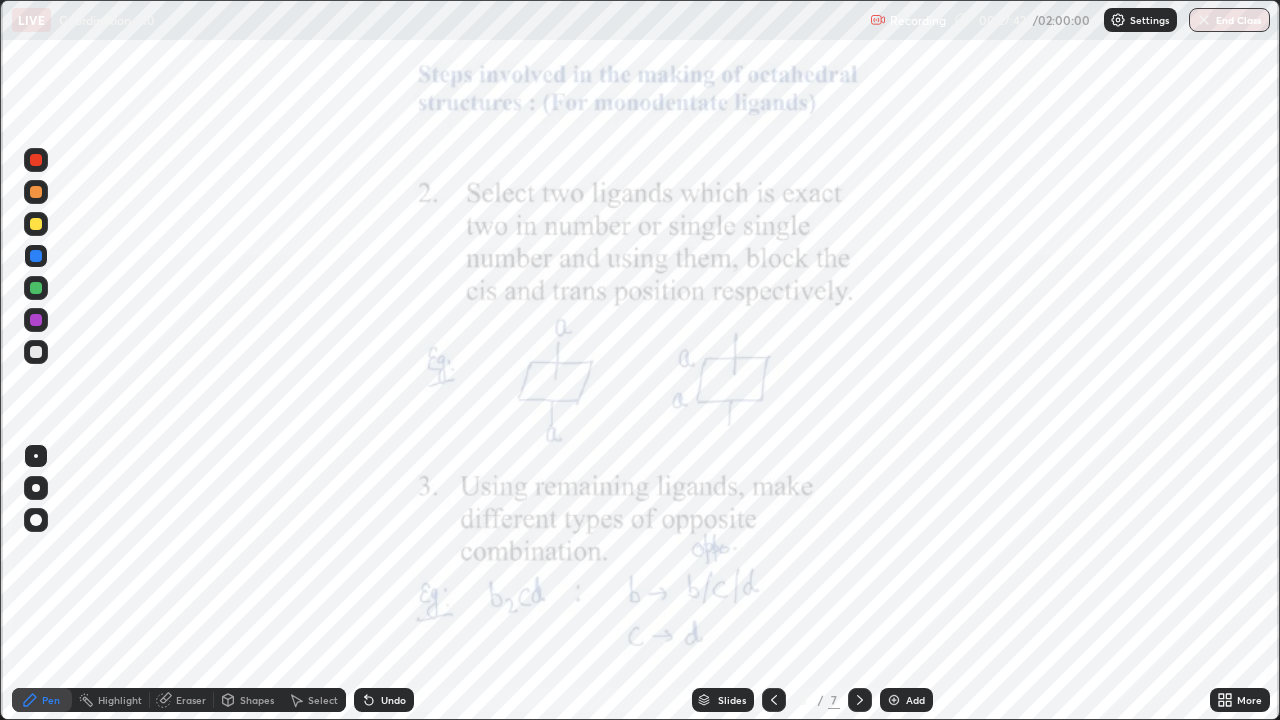 click 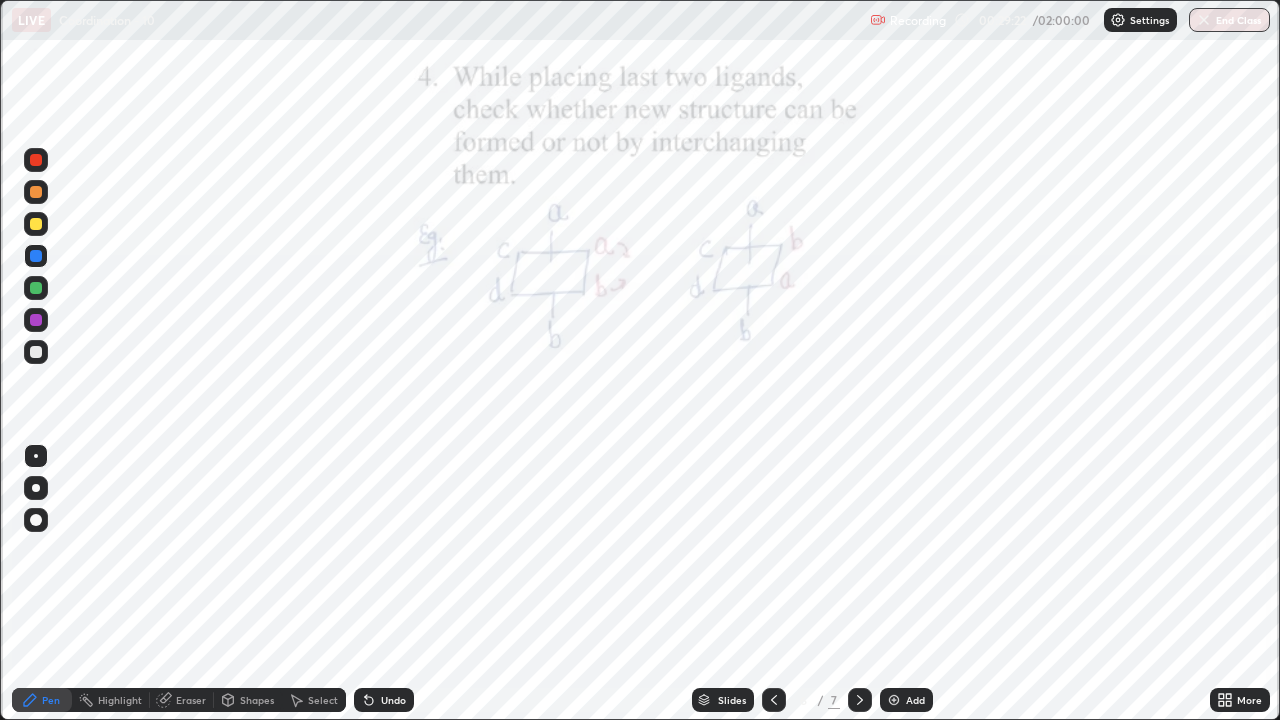 click on "Undo" at bounding box center (393, 700) 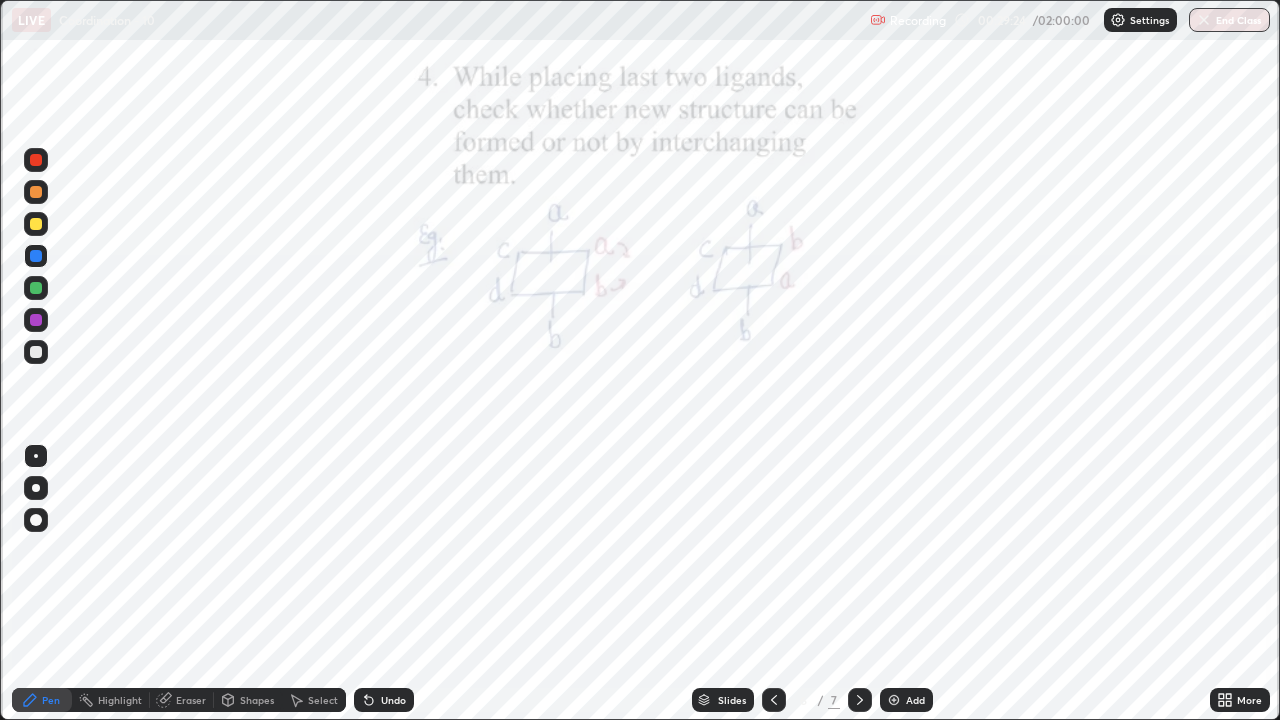 click on "Undo" at bounding box center (384, 700) 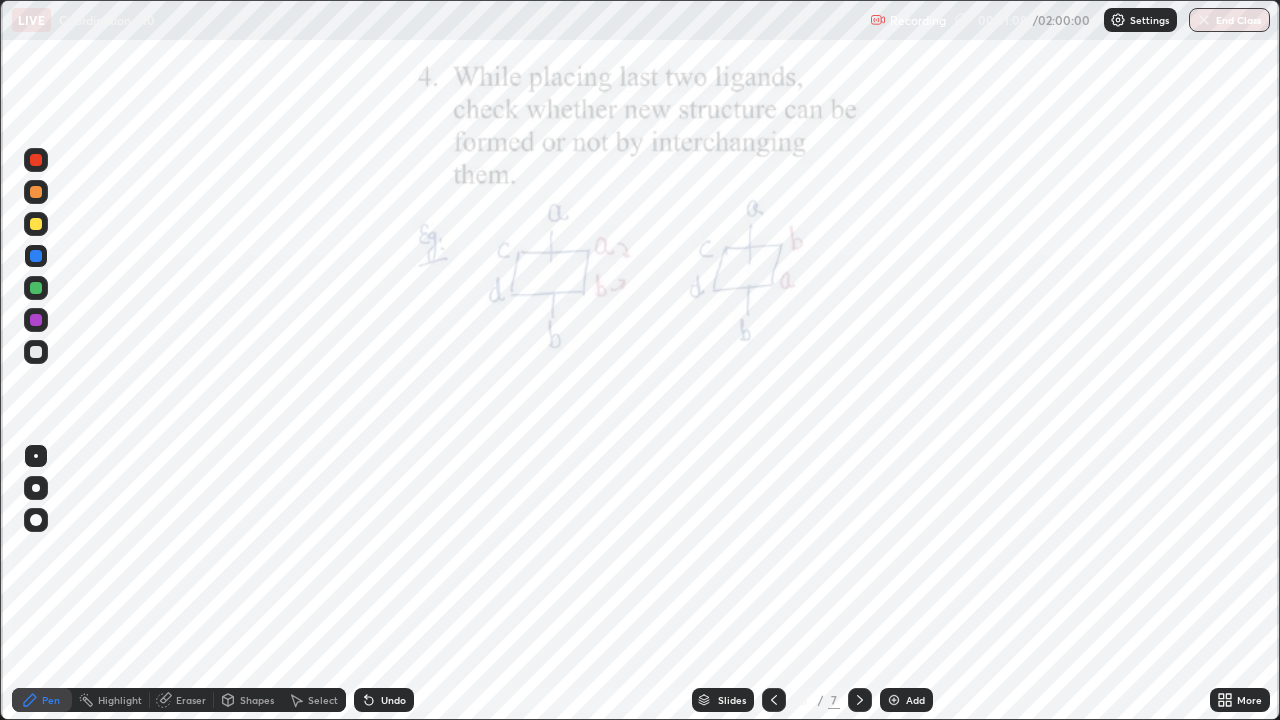 click on "Undo" at bounding box center [393, 700] 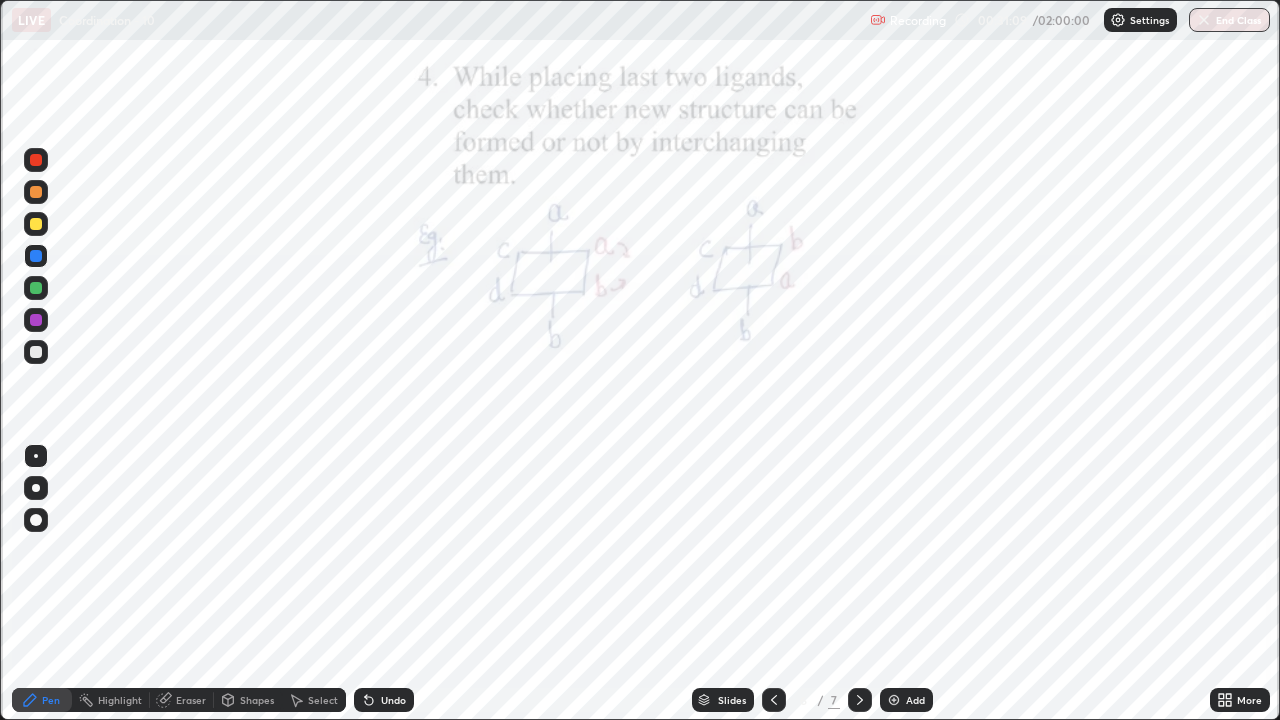 click on "Undo" at bounding box center [384, 700] 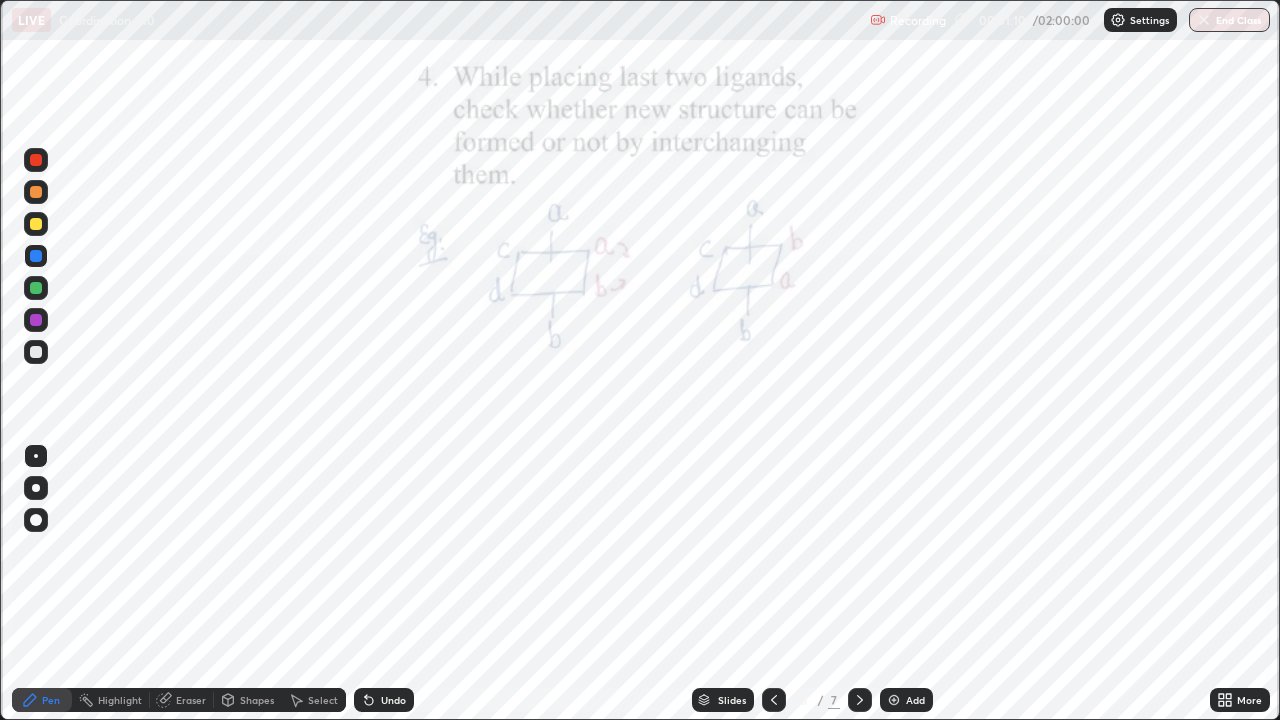 click on "Undo" at bounding box center [384, 700] 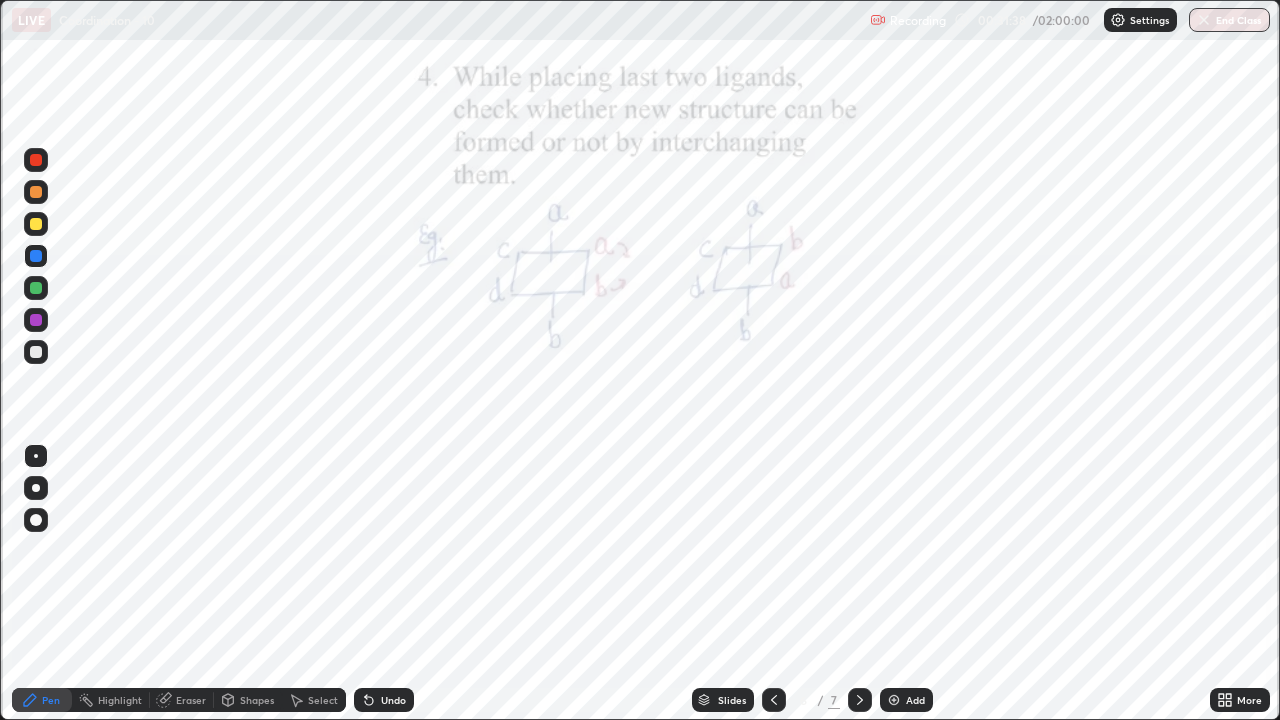 click on "Undo" at bounding box center (393, 700) 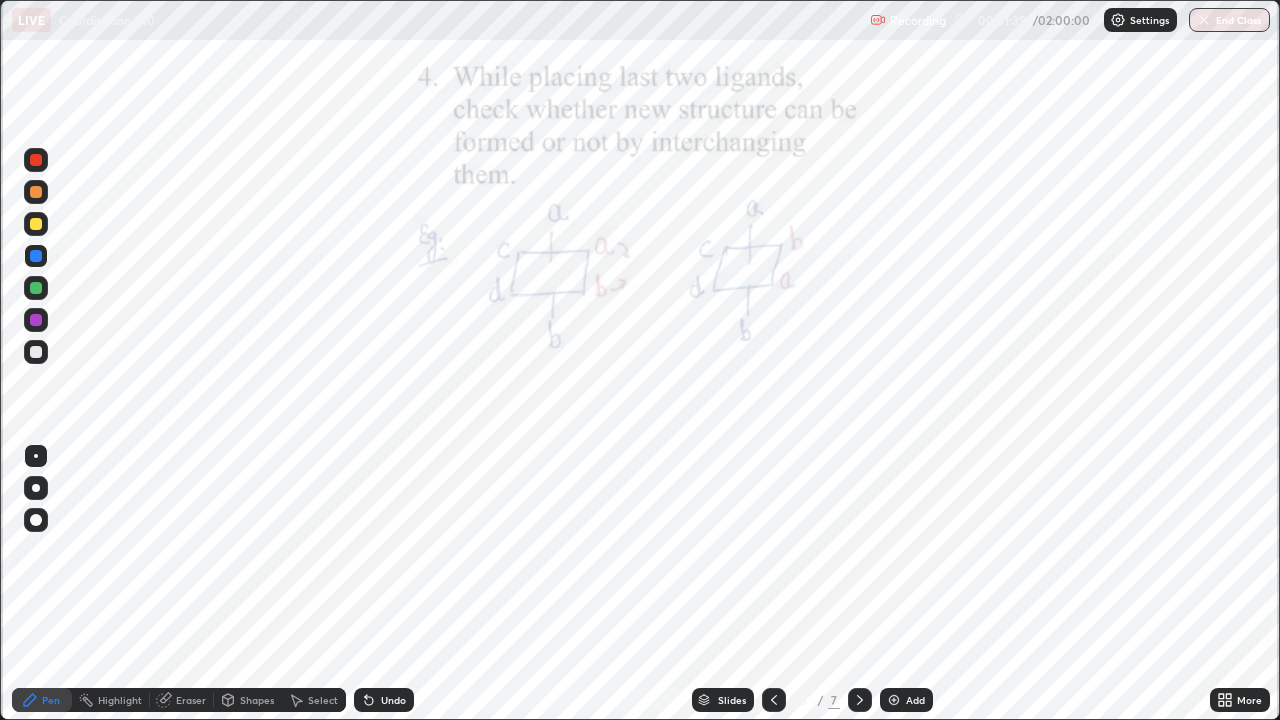 click on "Undo" at bounding box center [393, 700] 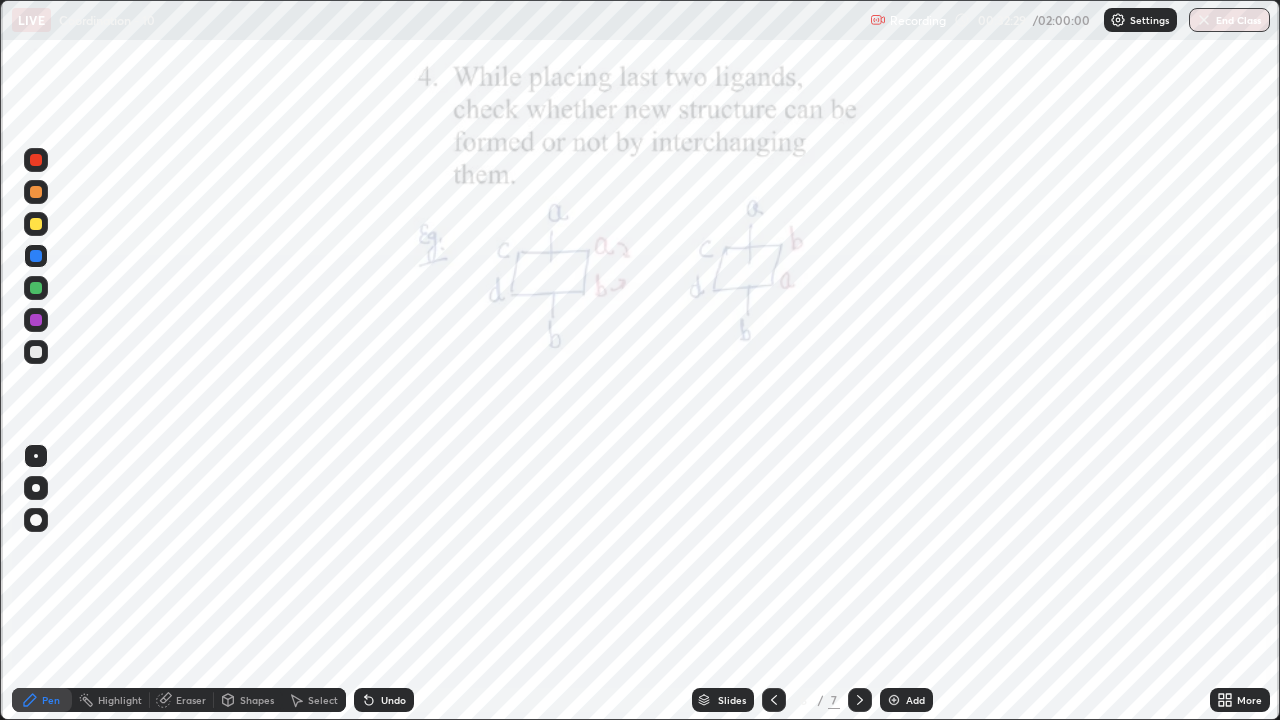 click on "Undo" at bounding box center (393, 700) 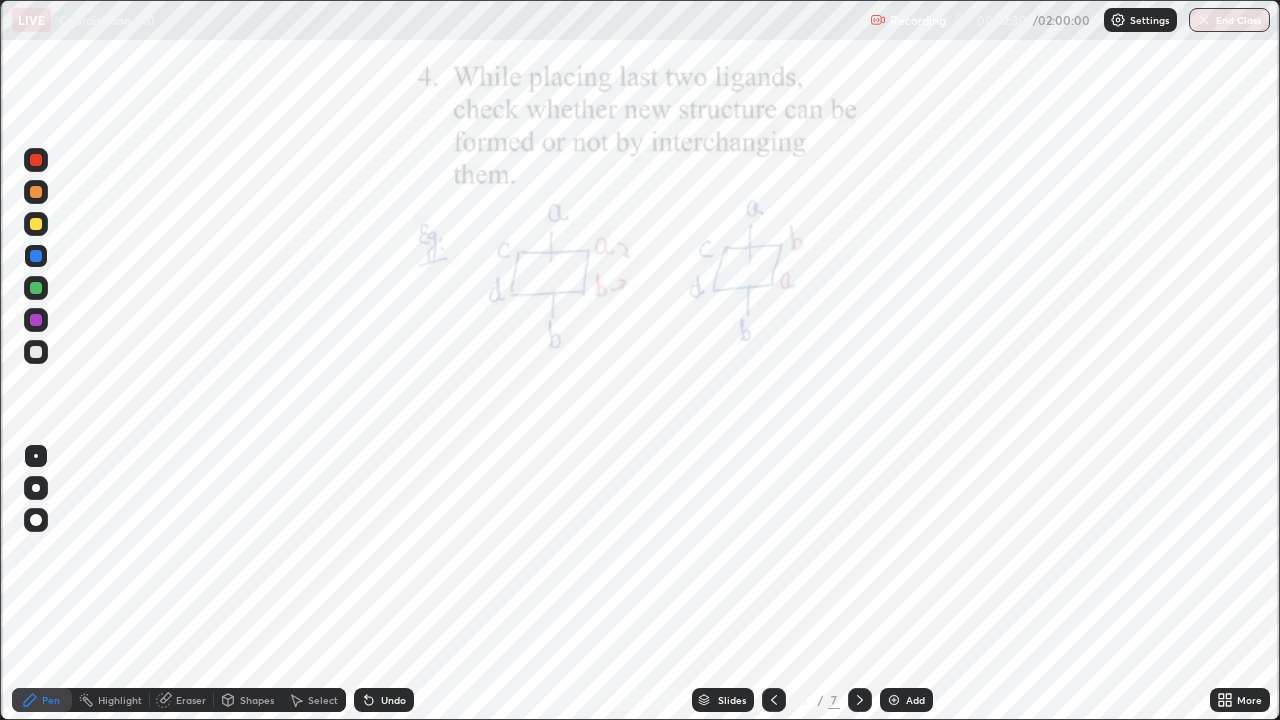 click on "Undo" at bounding box center (384, 700) 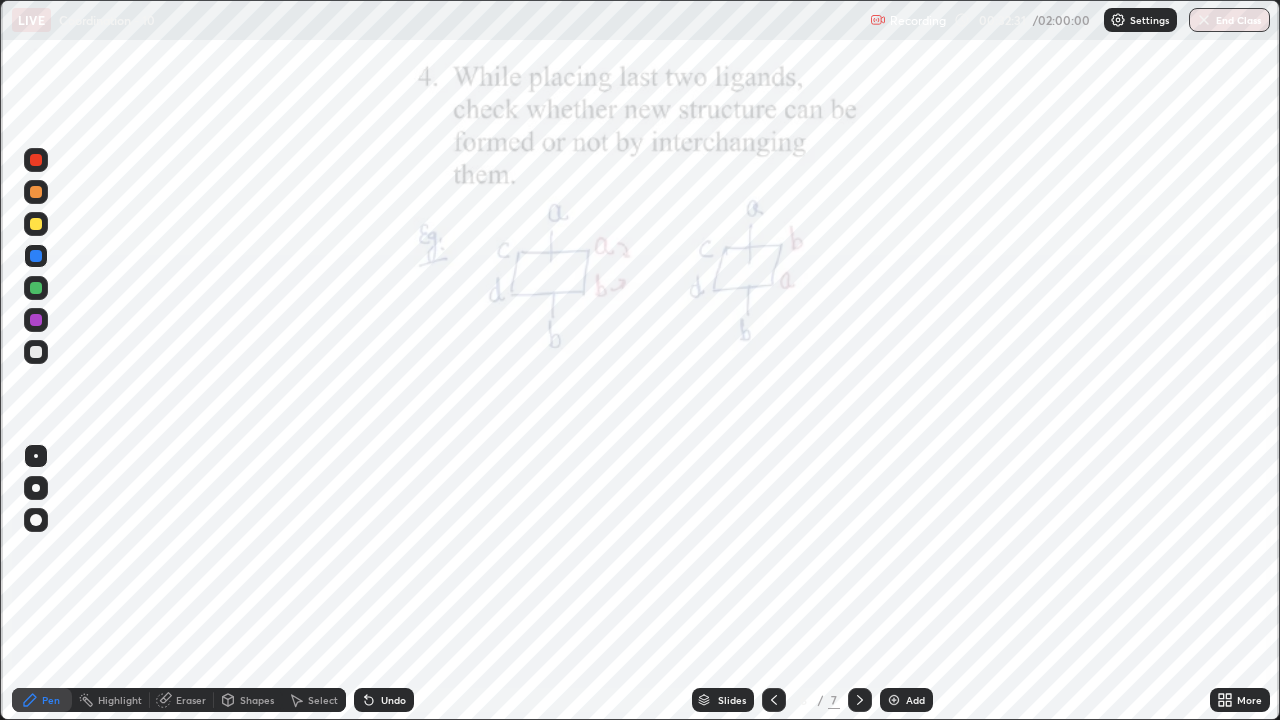 click on "Undo" at bounding box center (384, 700) 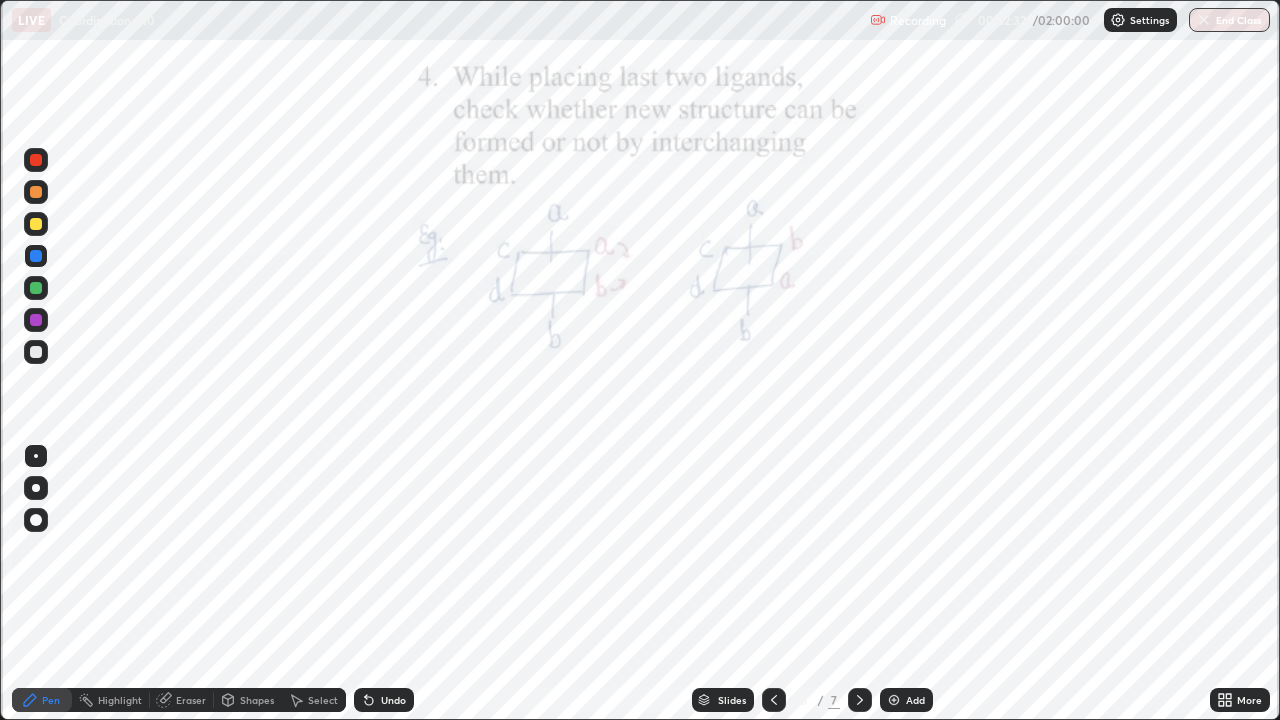 click on "Slides 6 / 7 Add" at bounding box center (812, 700) 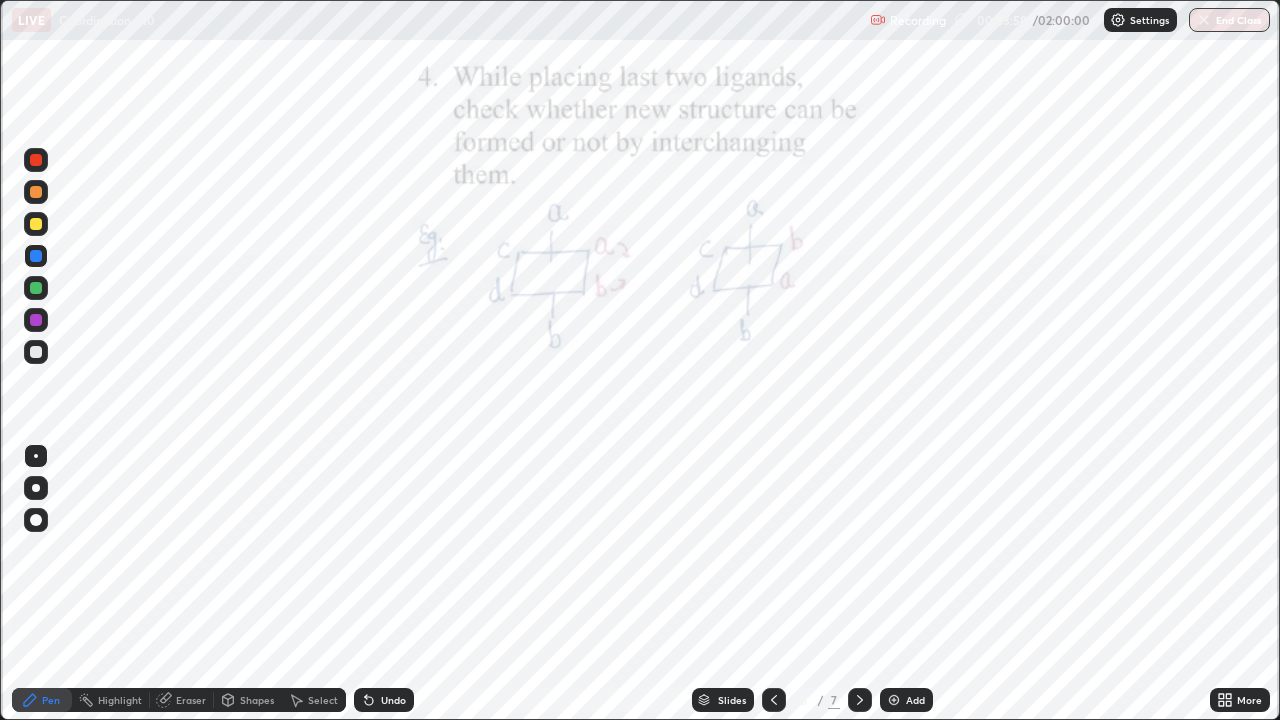 click on "Undo" at bounding box center (393, 700) 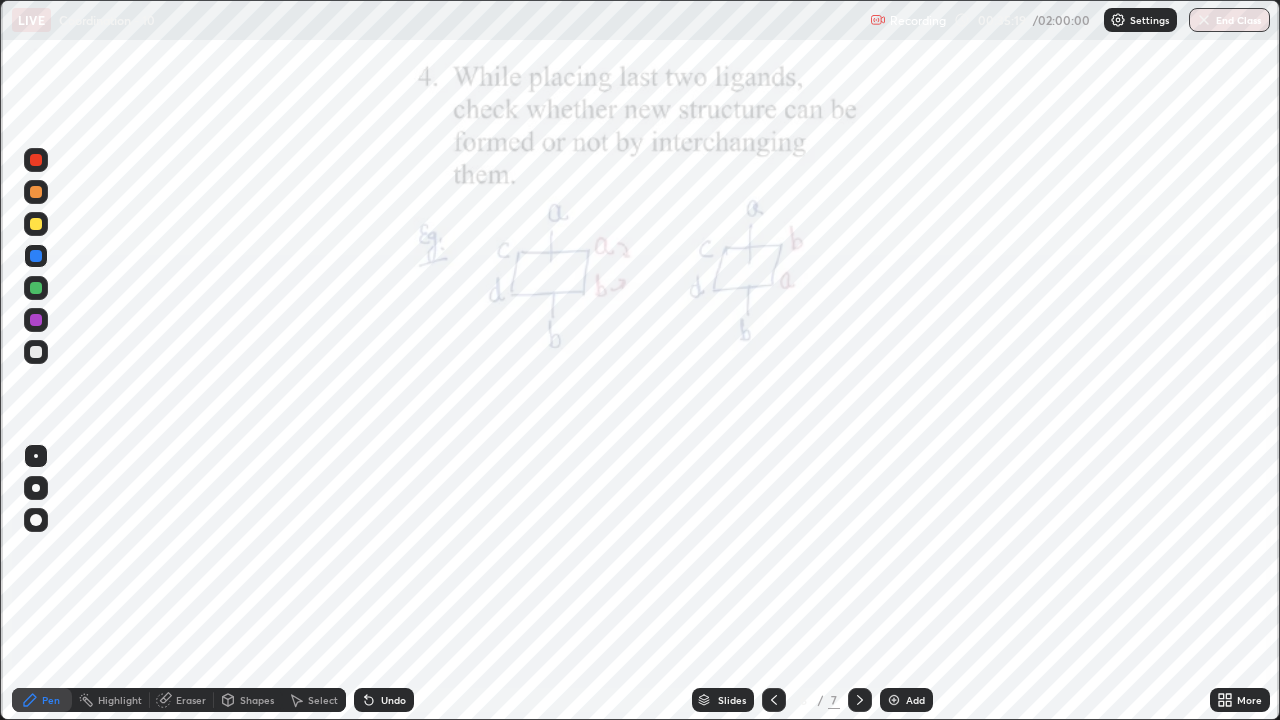 click 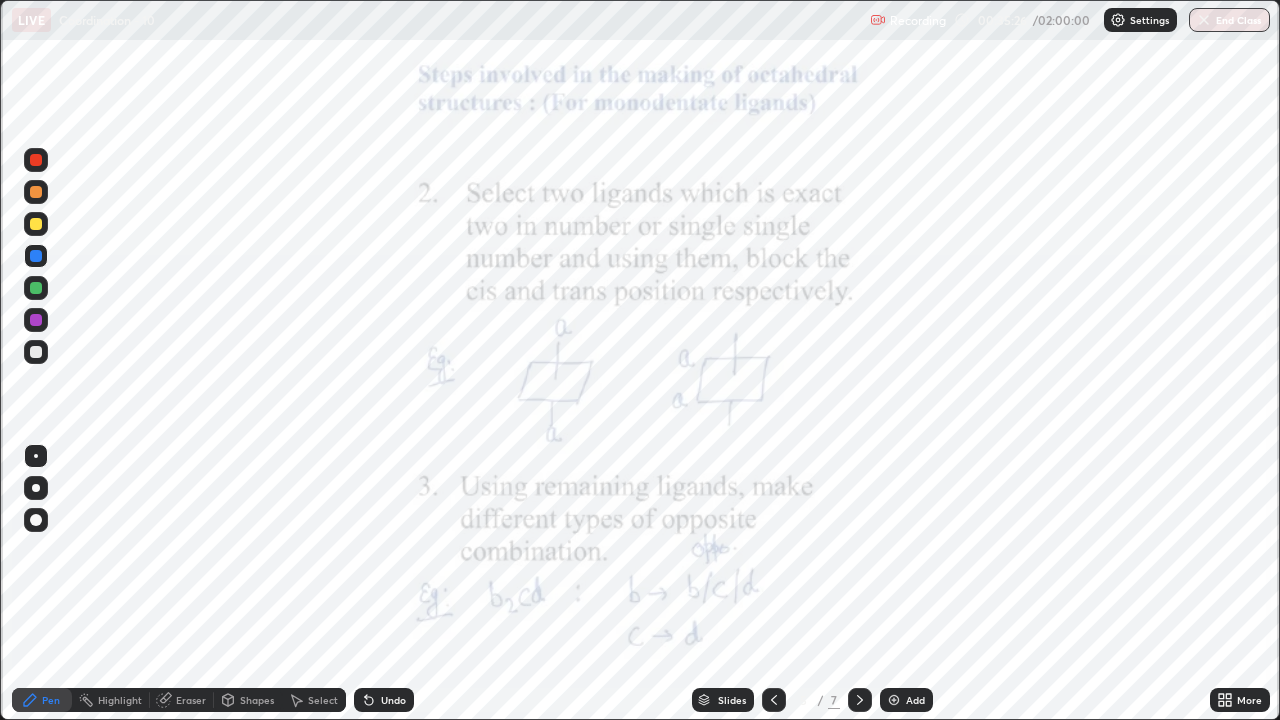 click 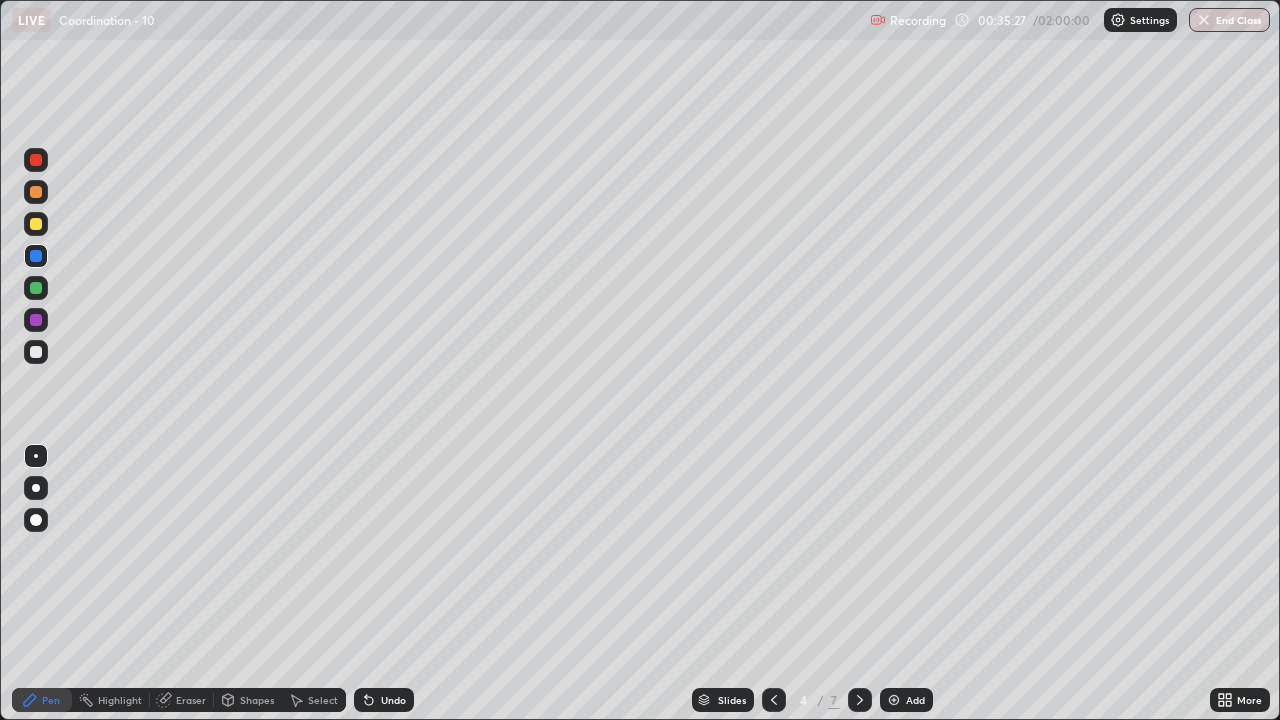 click 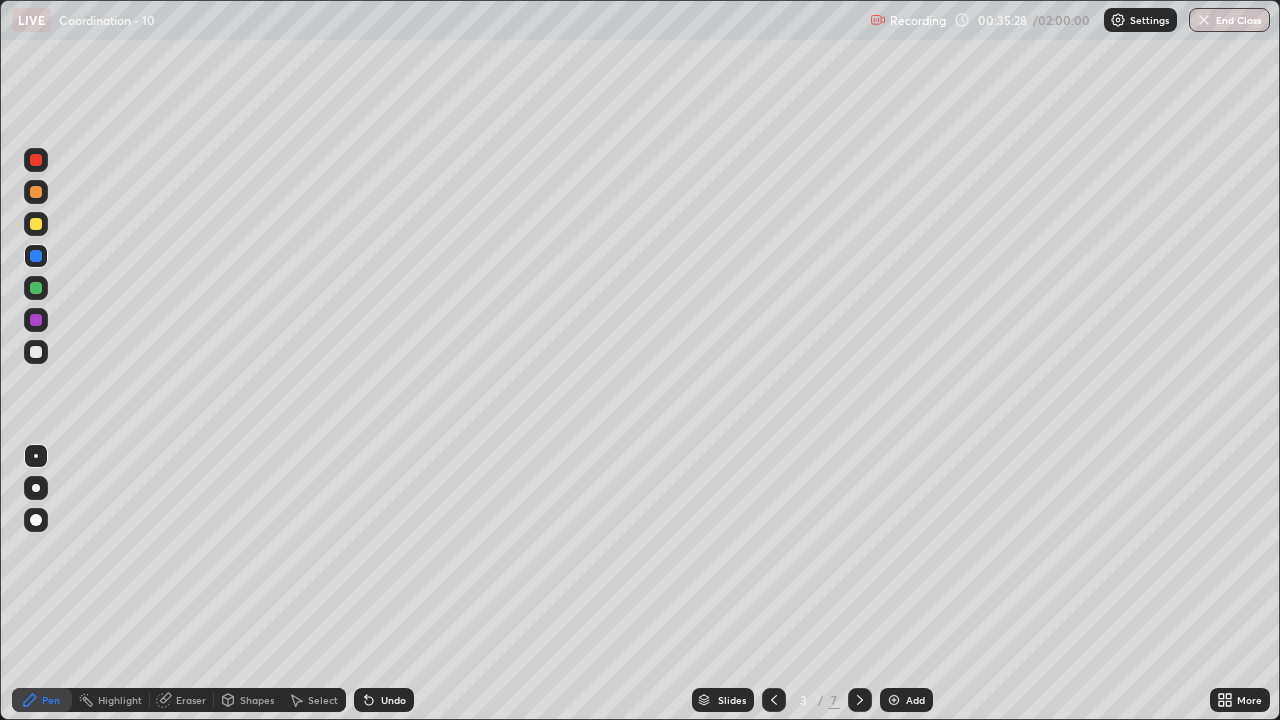 click at bounding box center (36, 224) 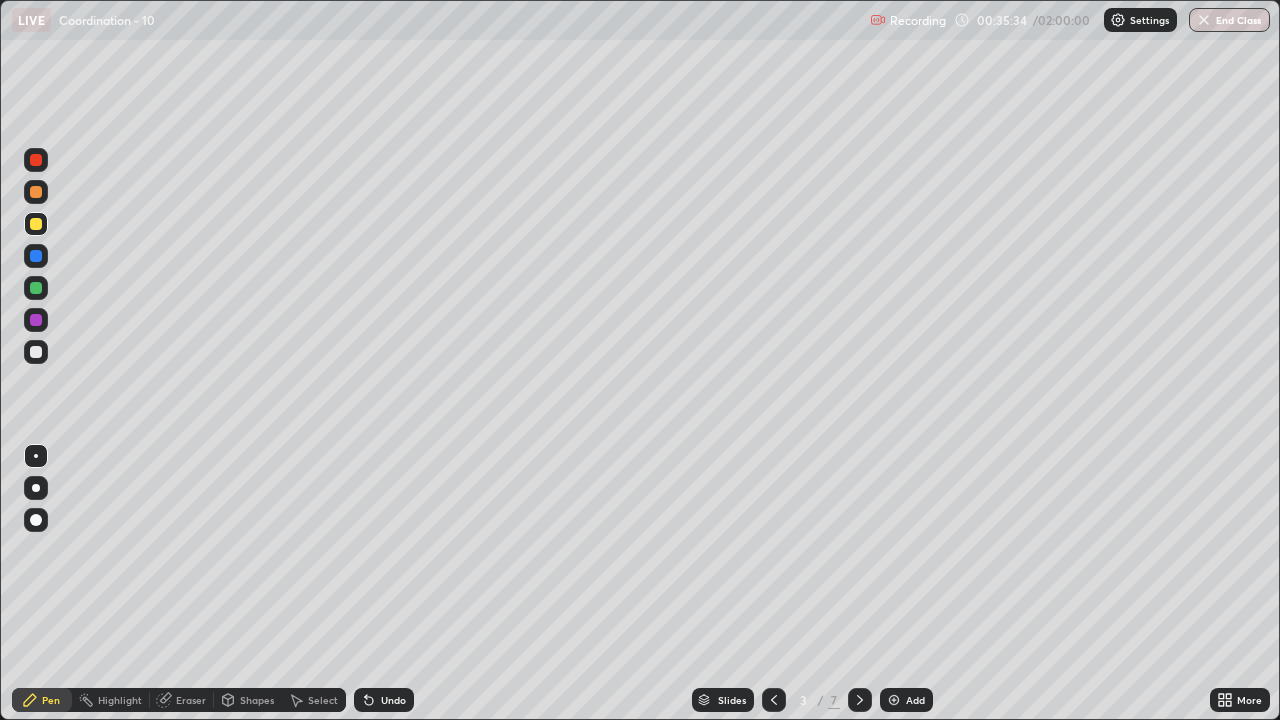 click on "Undo" at bounding box center (384, 700) 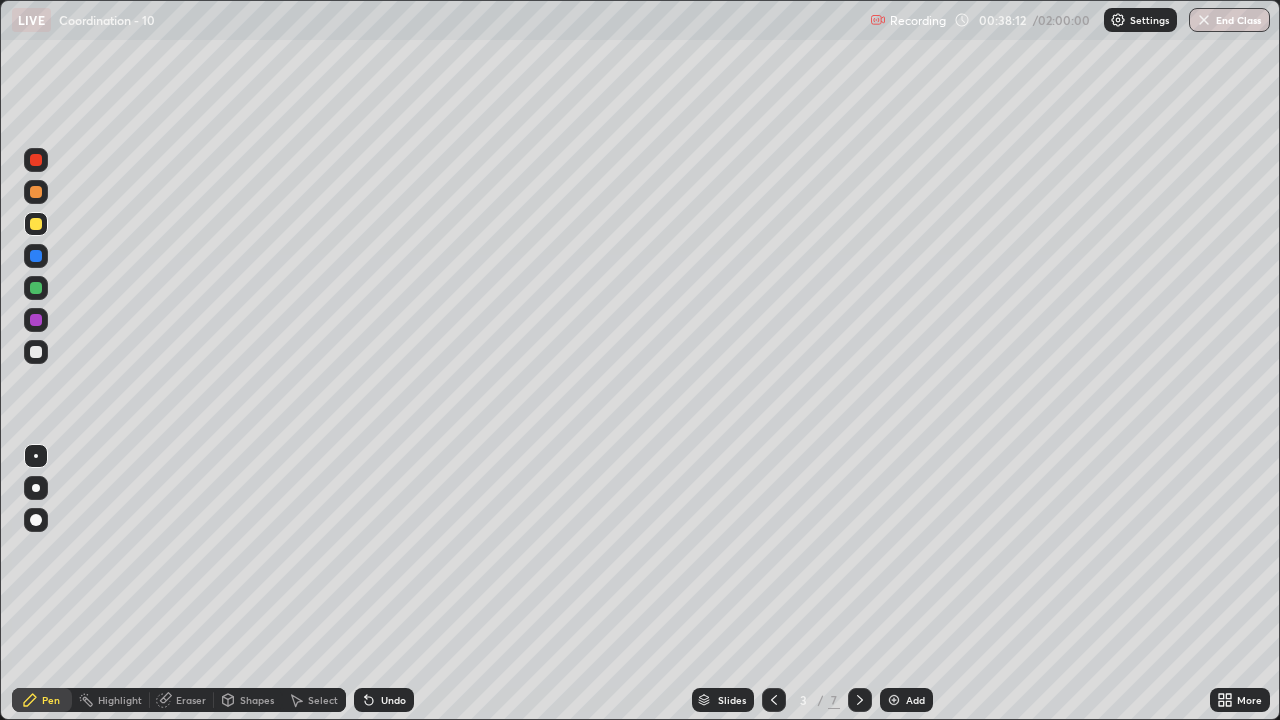 click at bounding box center (860, 700) 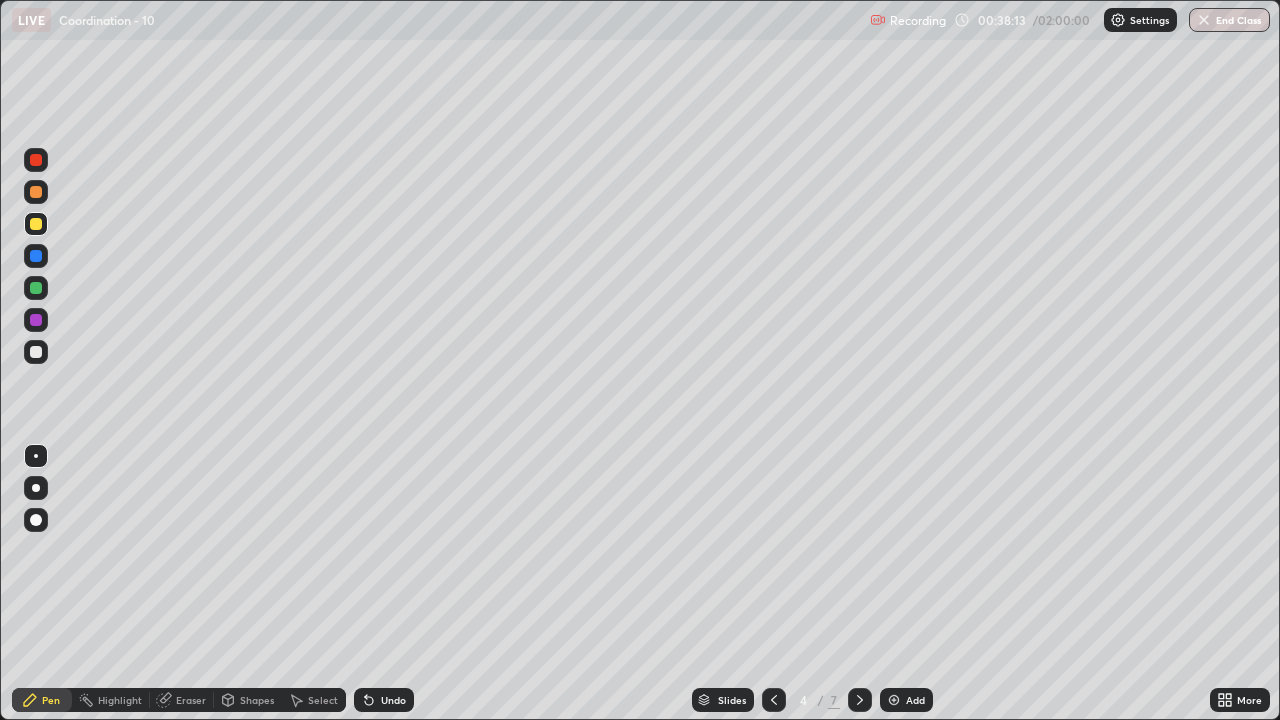 click at bounding box center [860, 700] 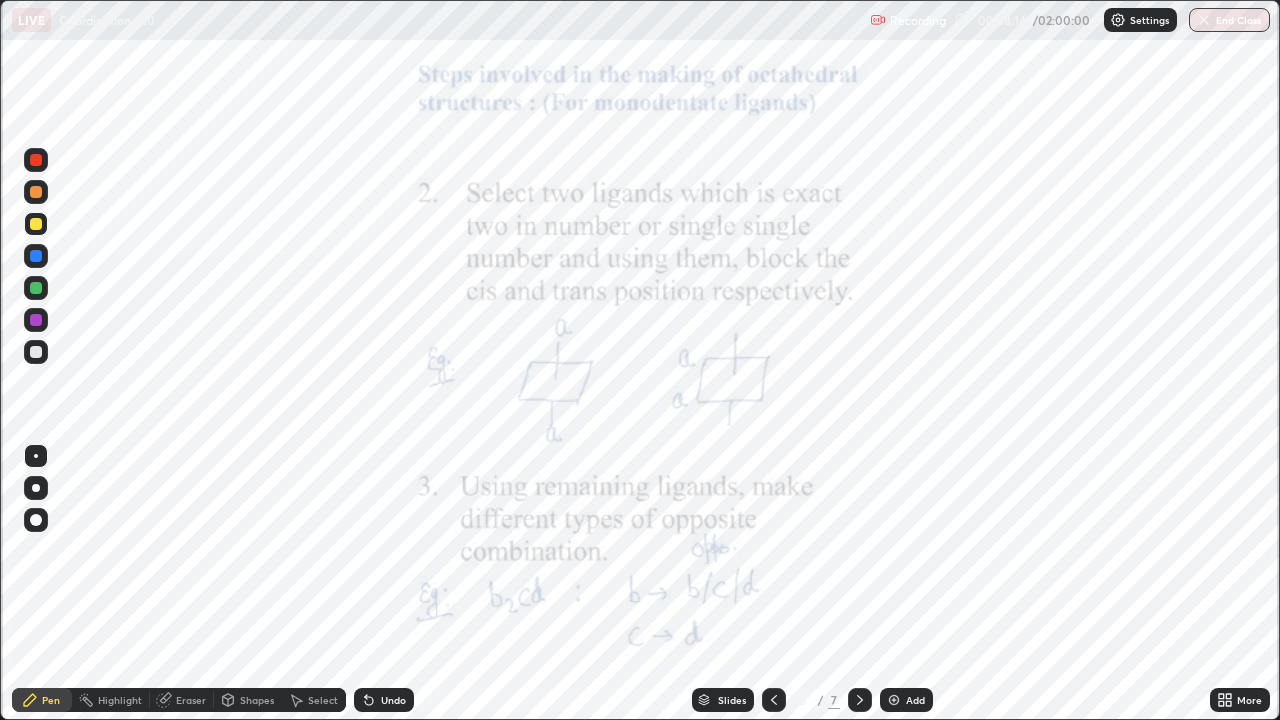 click 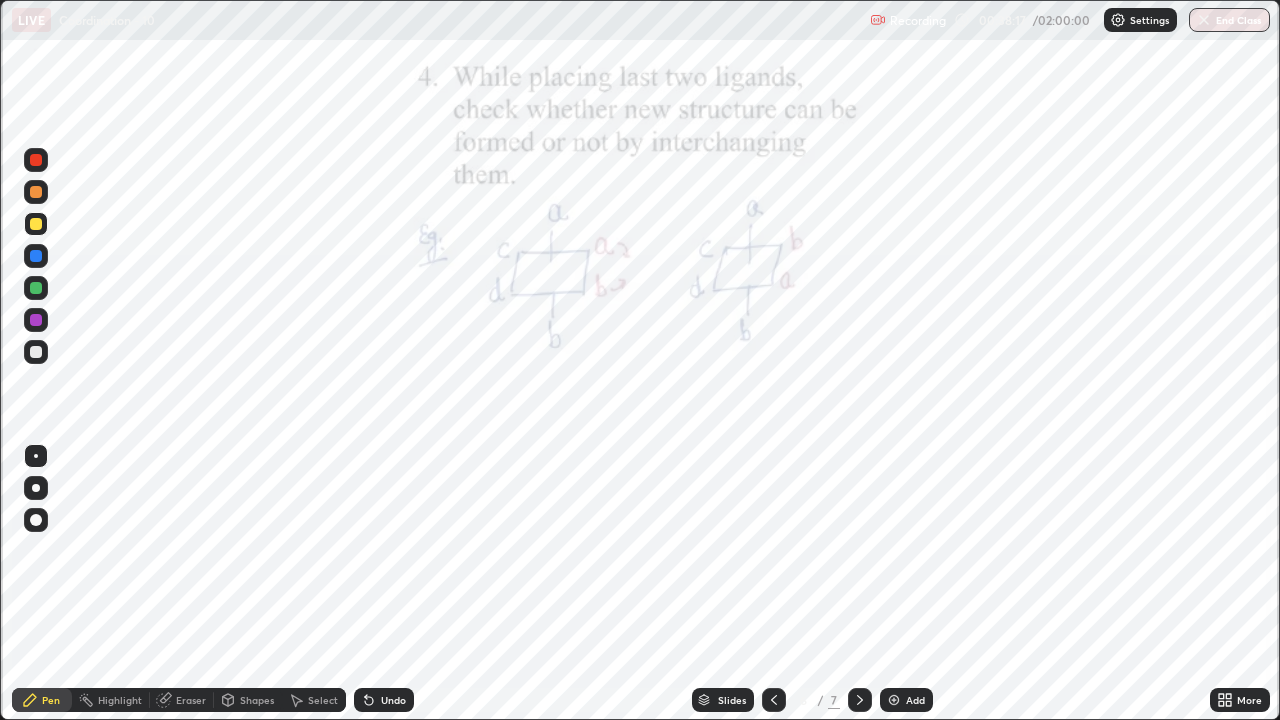 click on "Eraser" at bounding box center (191, 700) 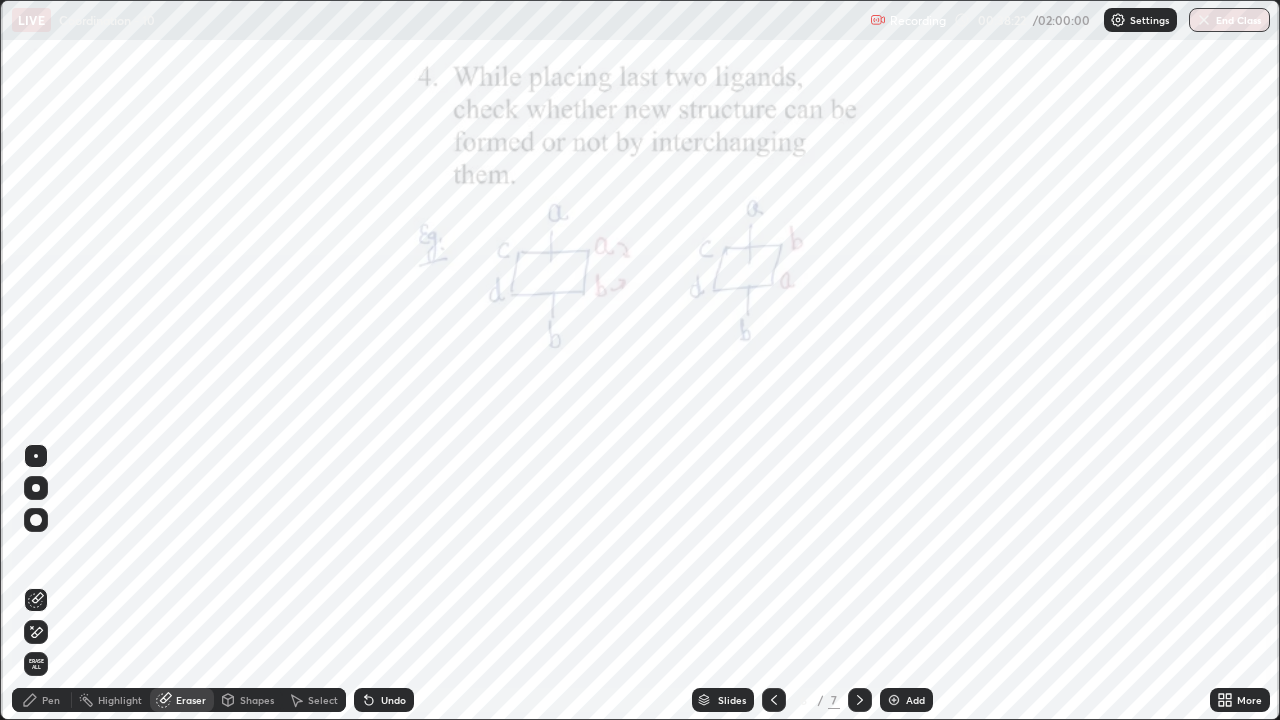 click at bounding box center [36, 488] 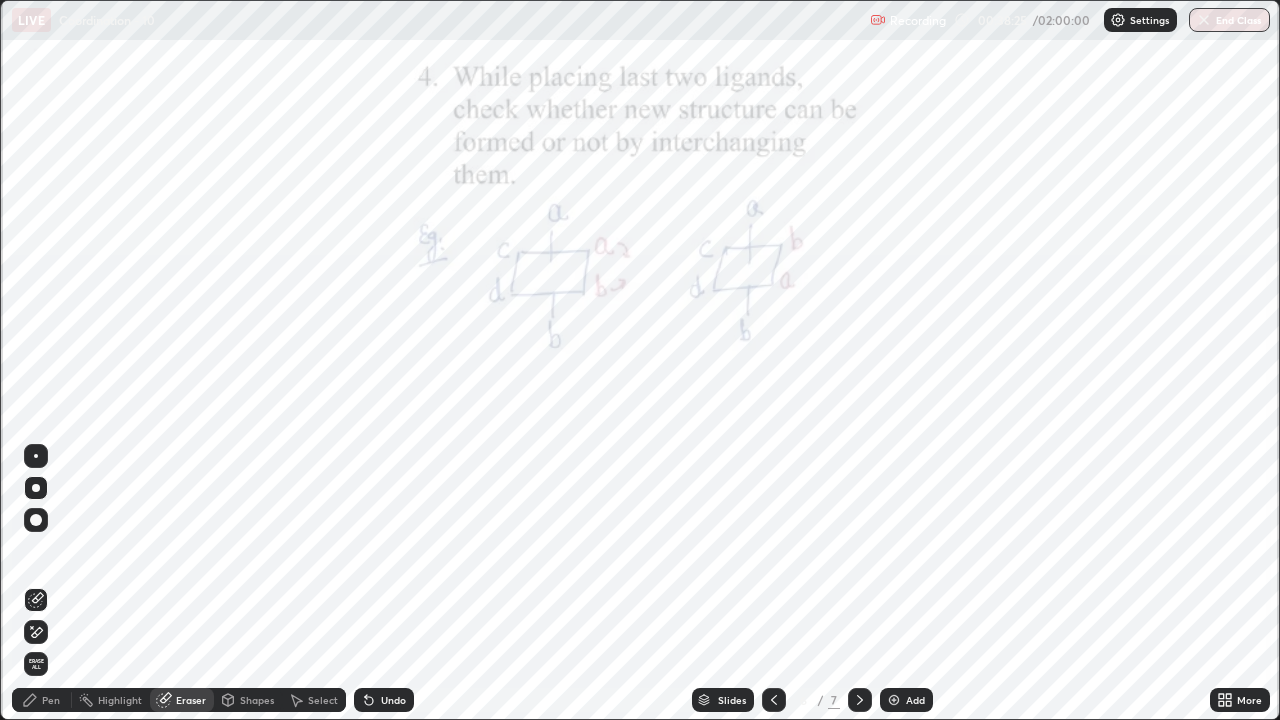 click on "Pen" at bounding box center [51, 700] 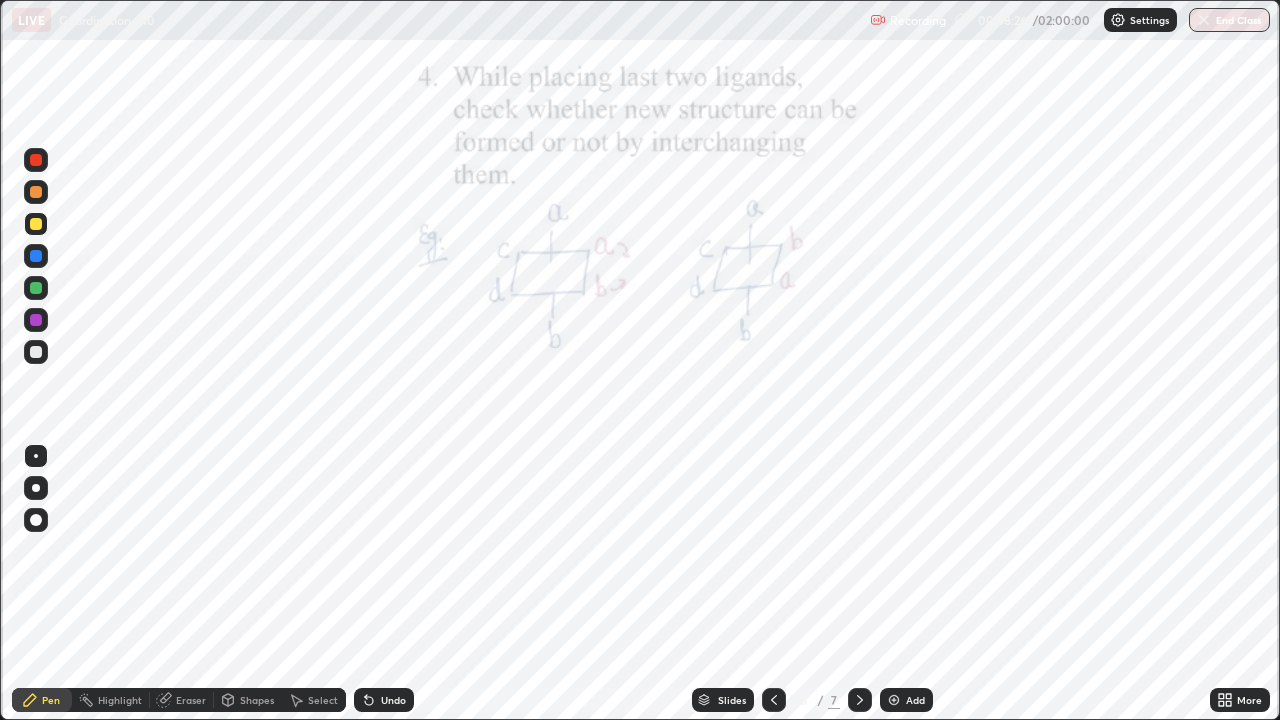click at bounding box center [36, 256] 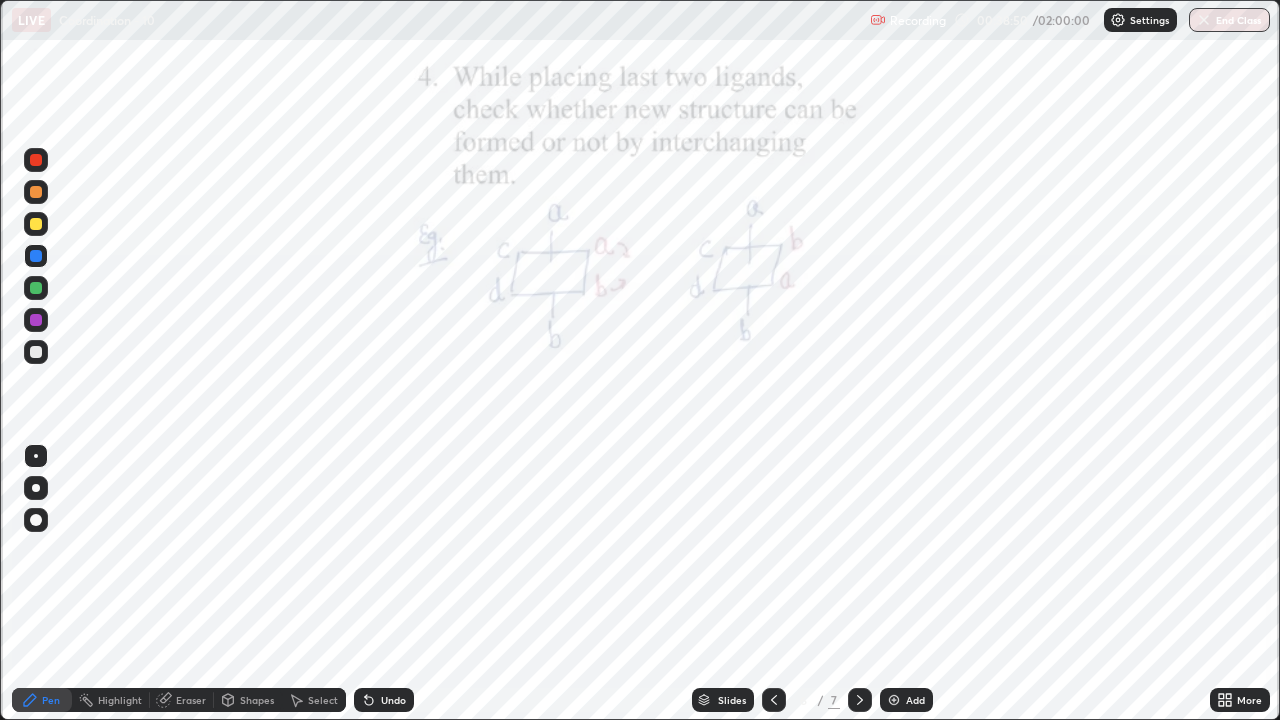 click on "Undo" at bounding box center [393, 700] 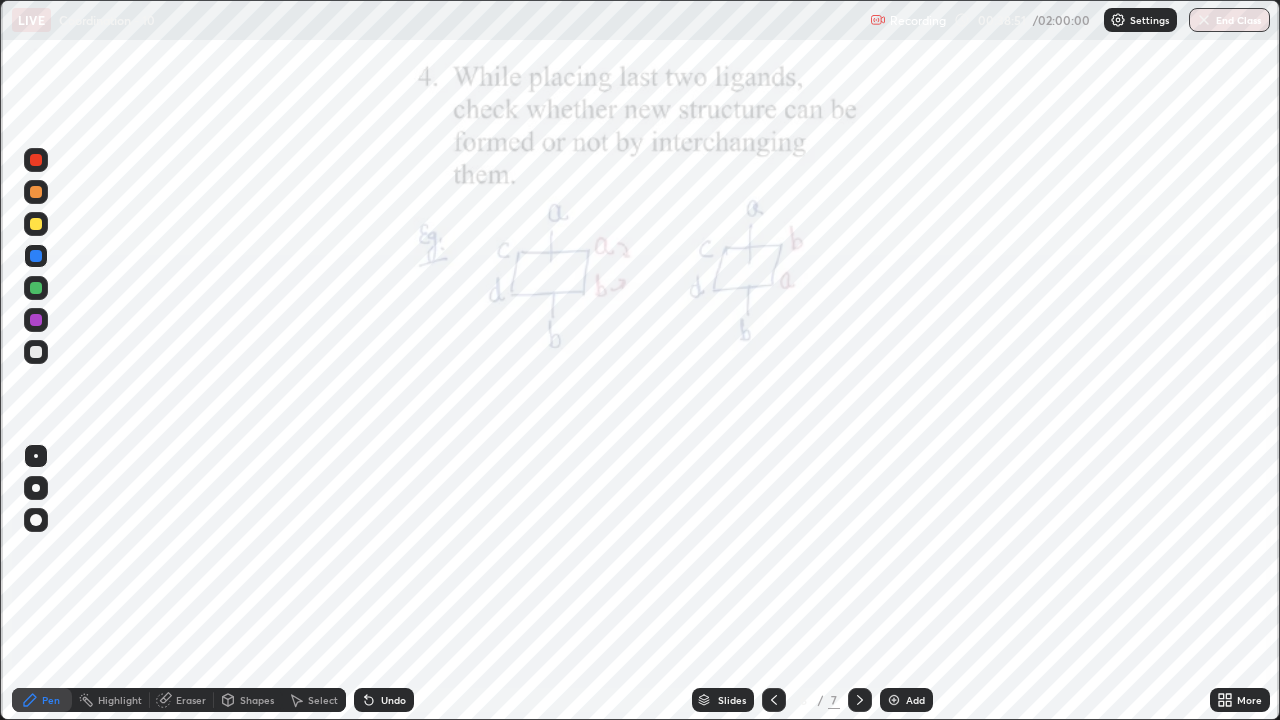 click on "Undo" at bounding box center (393, 700) 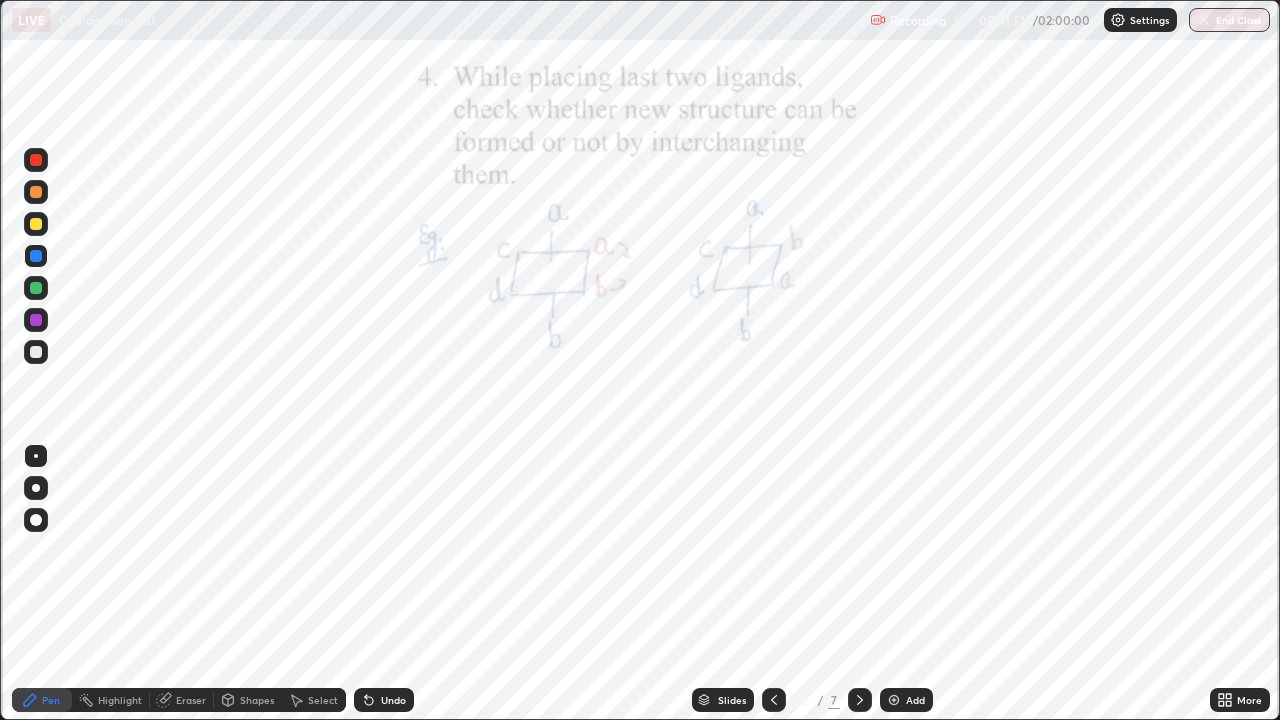 click on "Add" at bounding box center [915, 700] 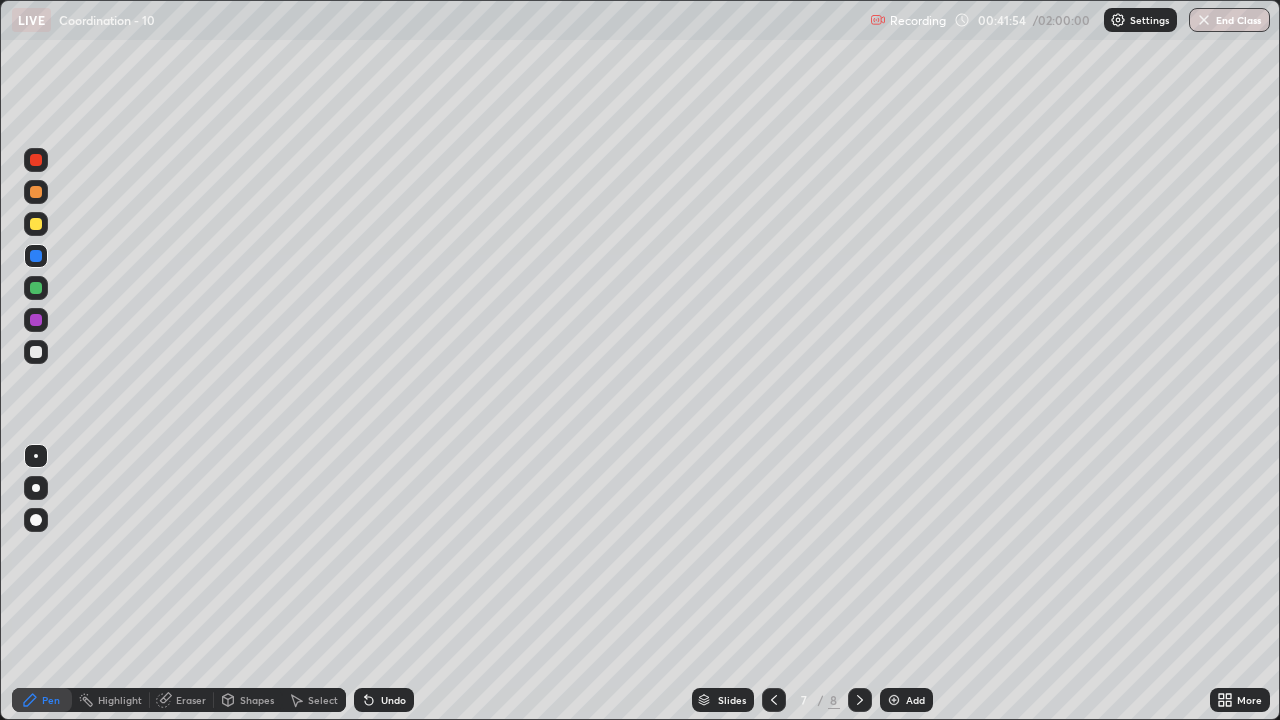 click on "Undo" at bounding box center [393, 700] 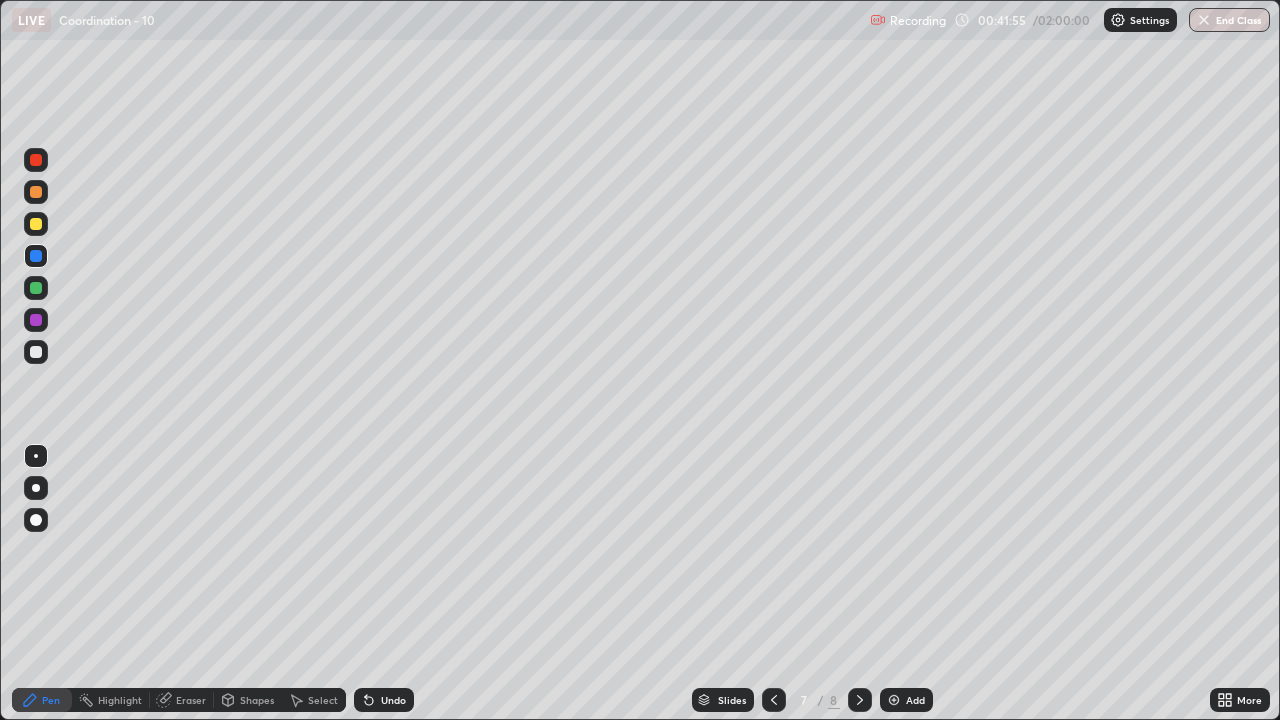 click at bounding box center (36, 224) 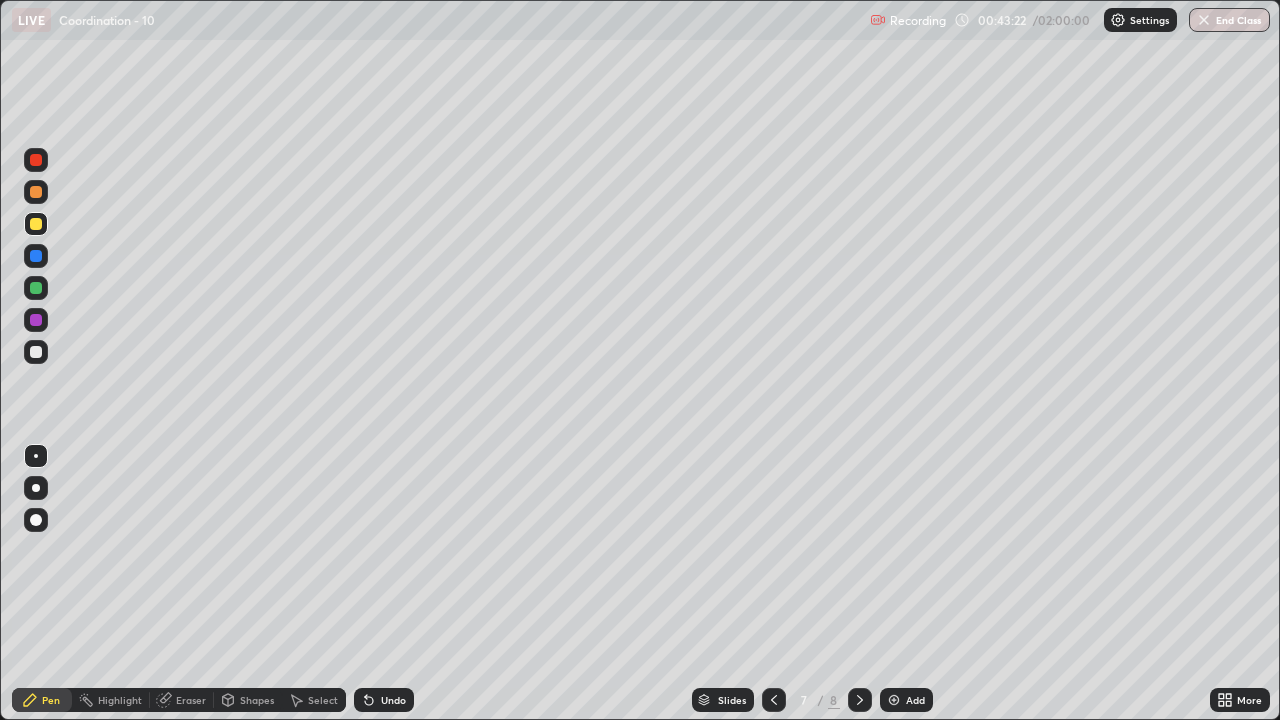 click at bounding box center [894, 700] 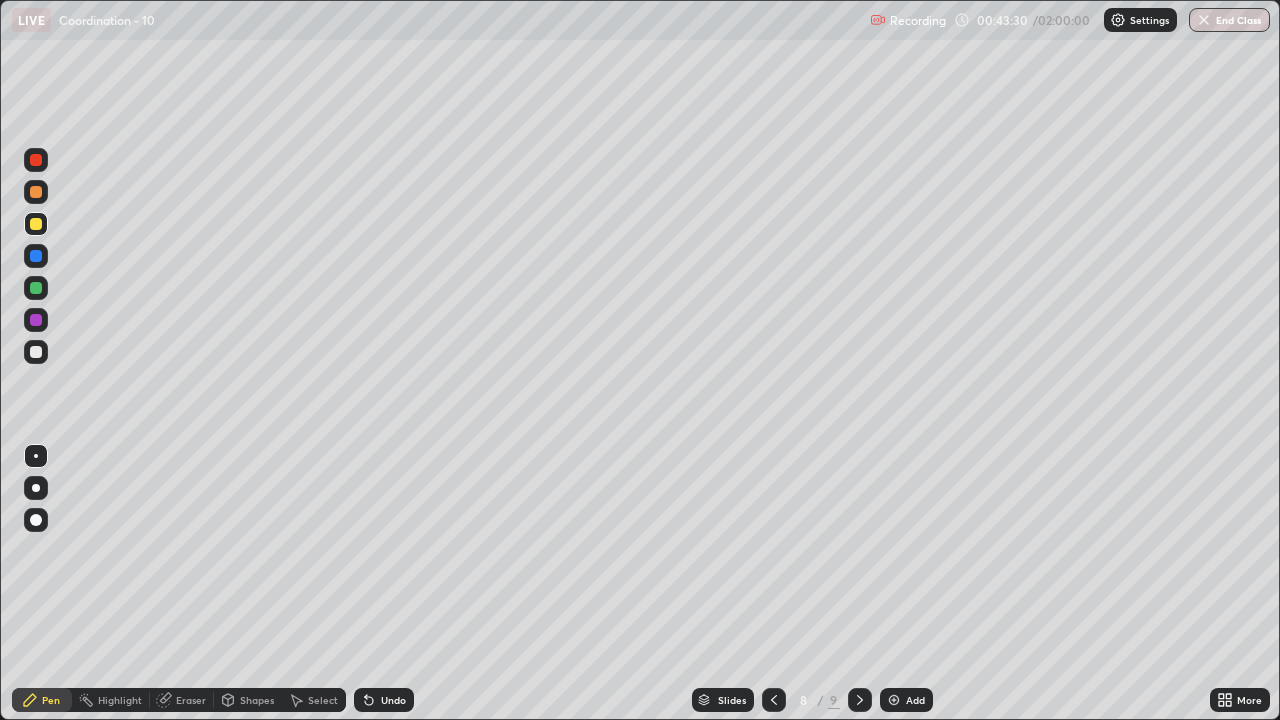 click at bounding box center [774, 700] 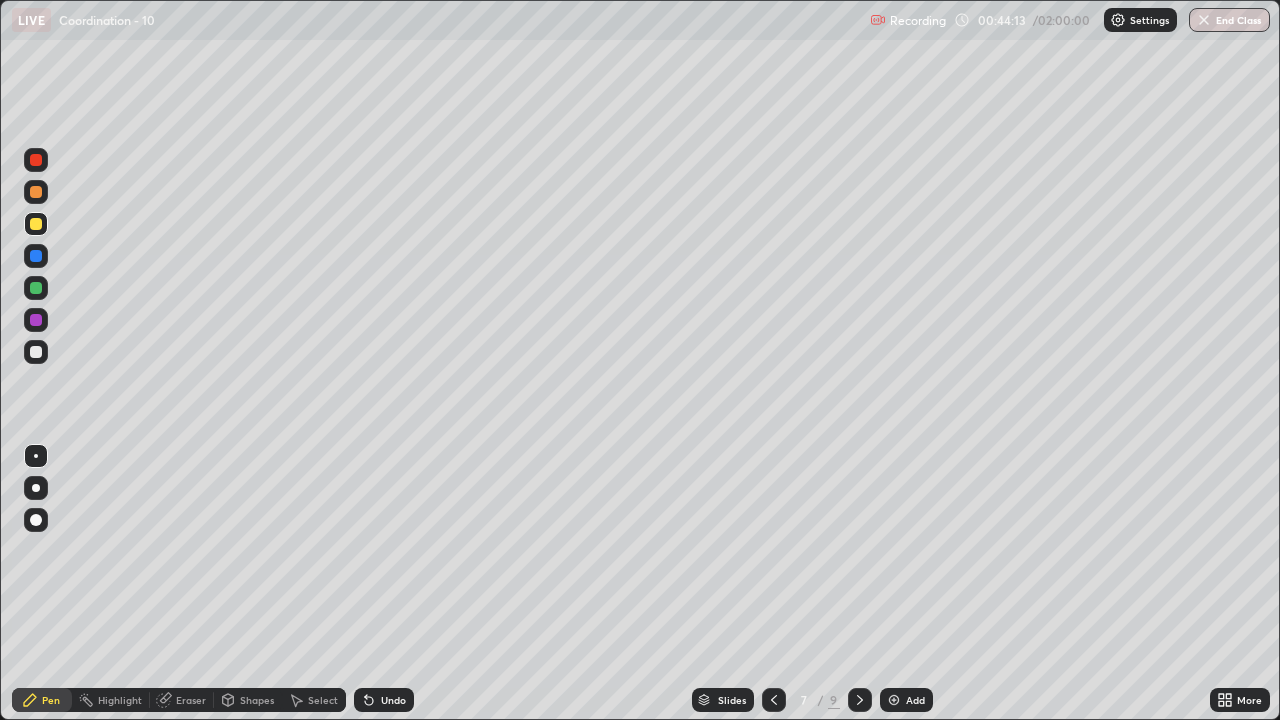 click at bounding box center [36, 192] 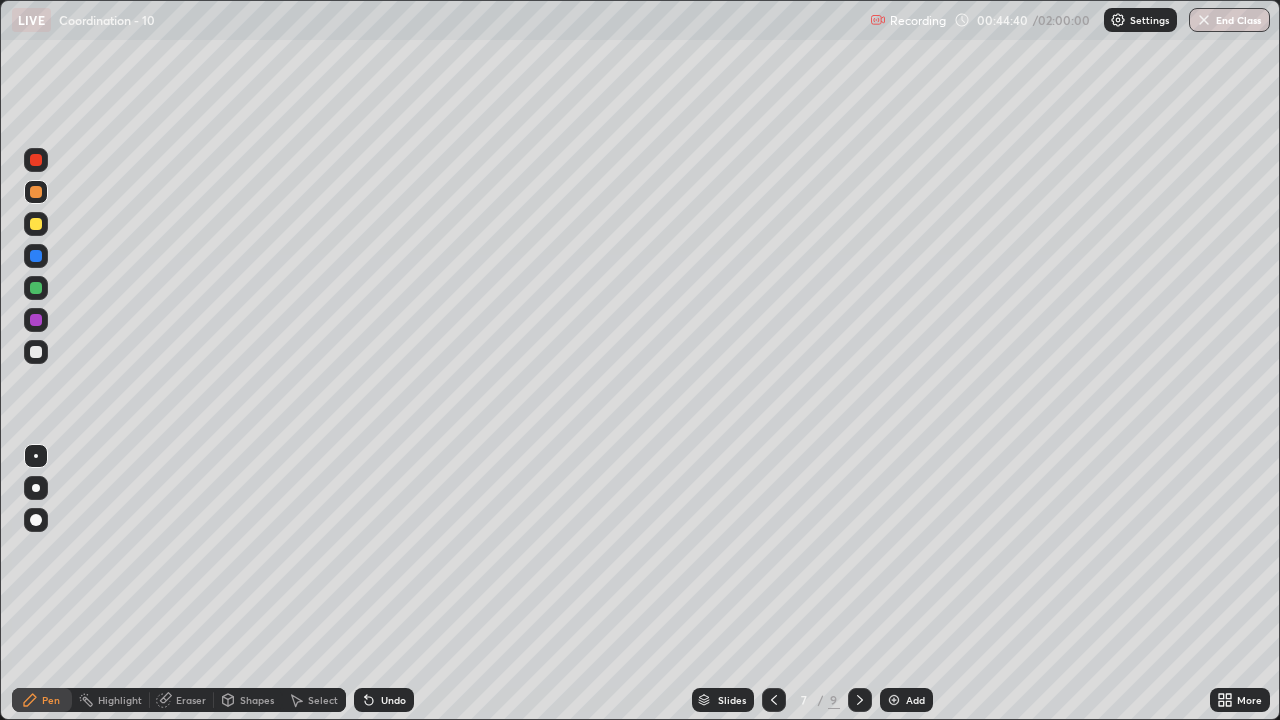 click at bounding box center (36, 224) 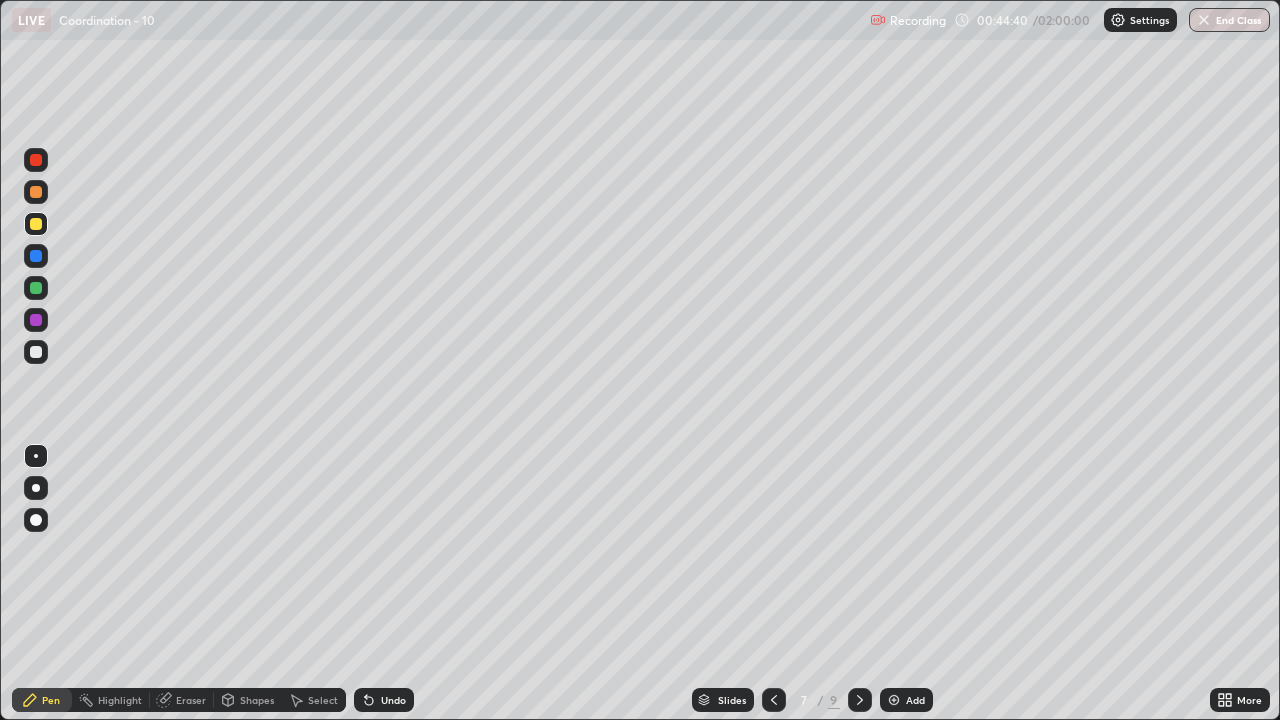 click at bounding box center (36, 352) 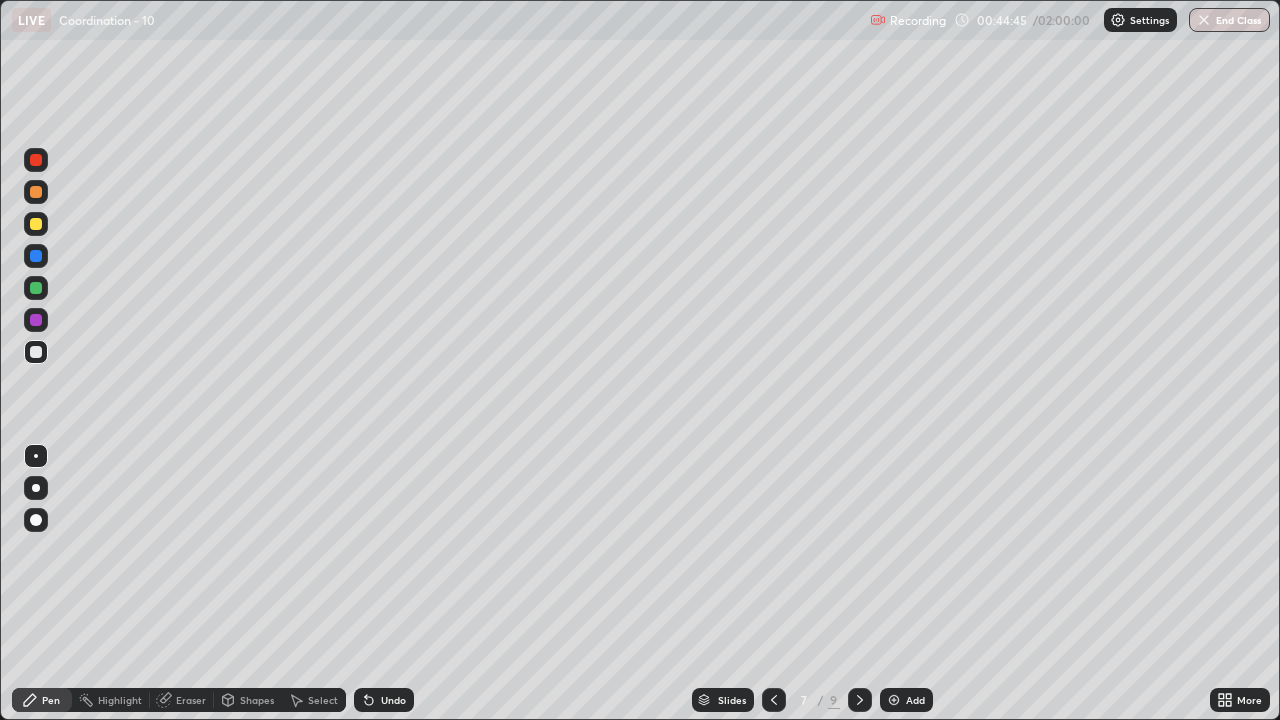 click at bounding box center (36, 224) 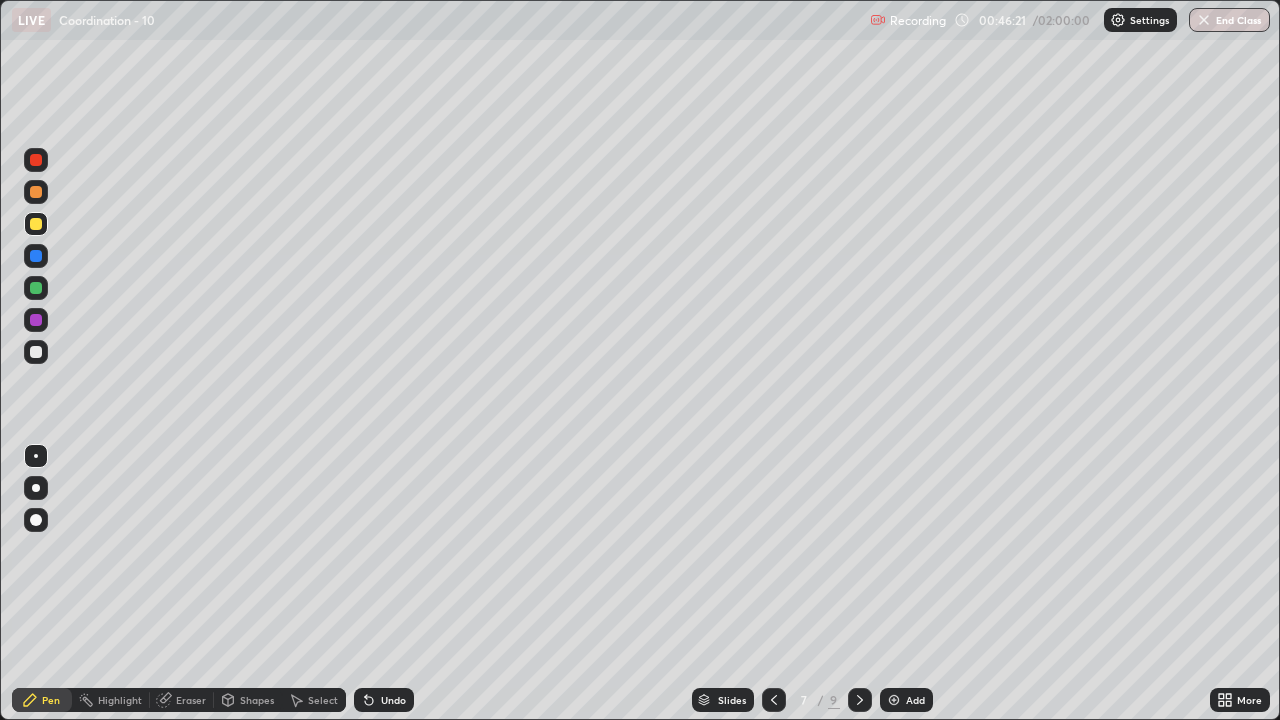 click at bounding box center [860, 700] 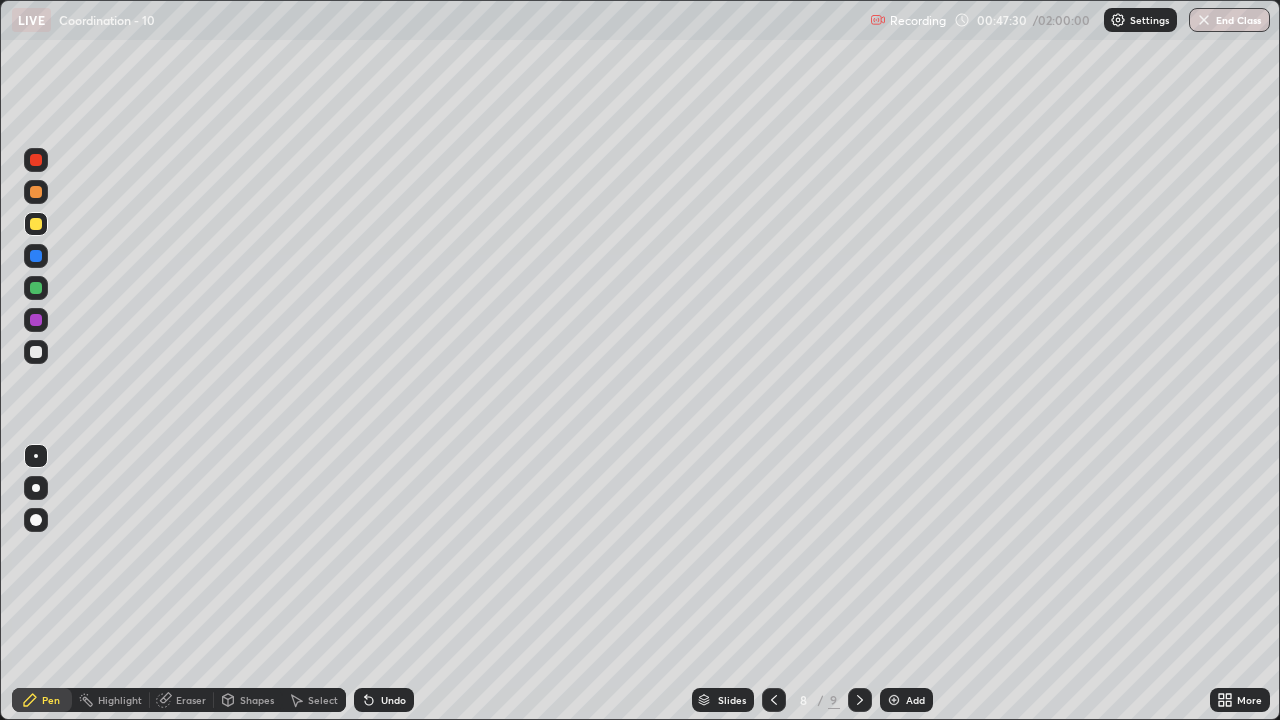 click at bounding box center [36, 192] 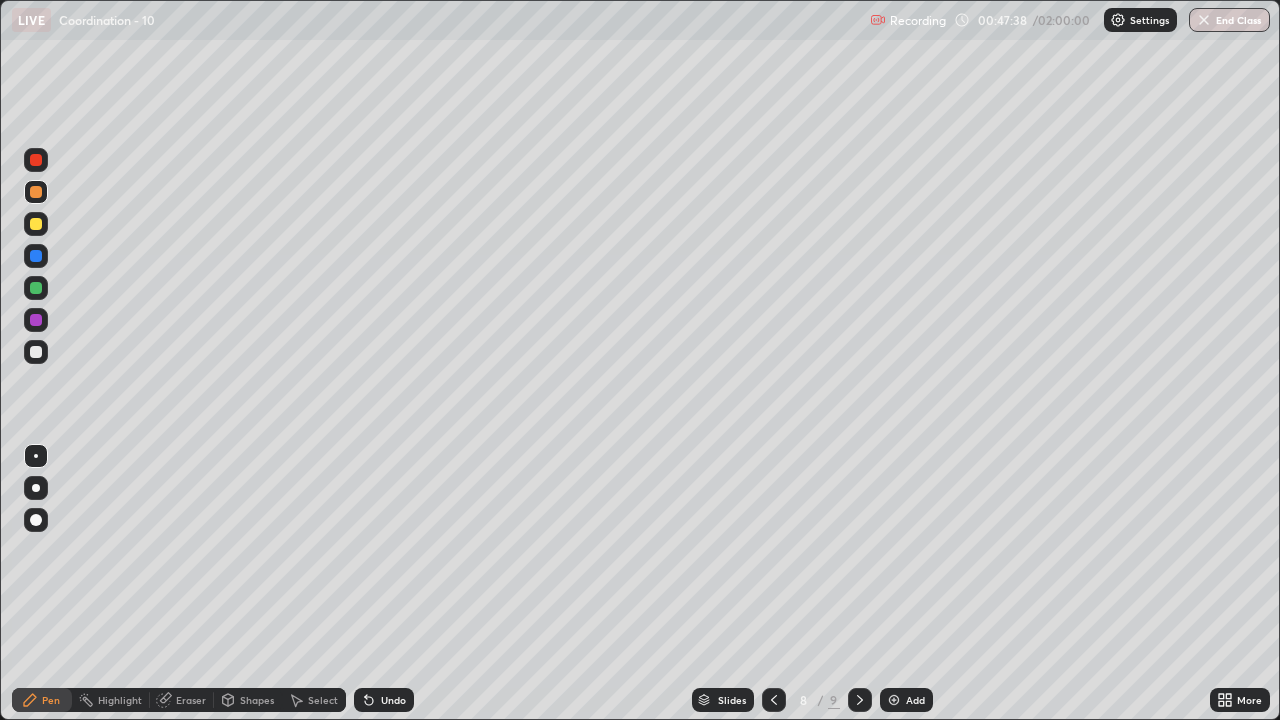 click at bounding box center (36, 224) 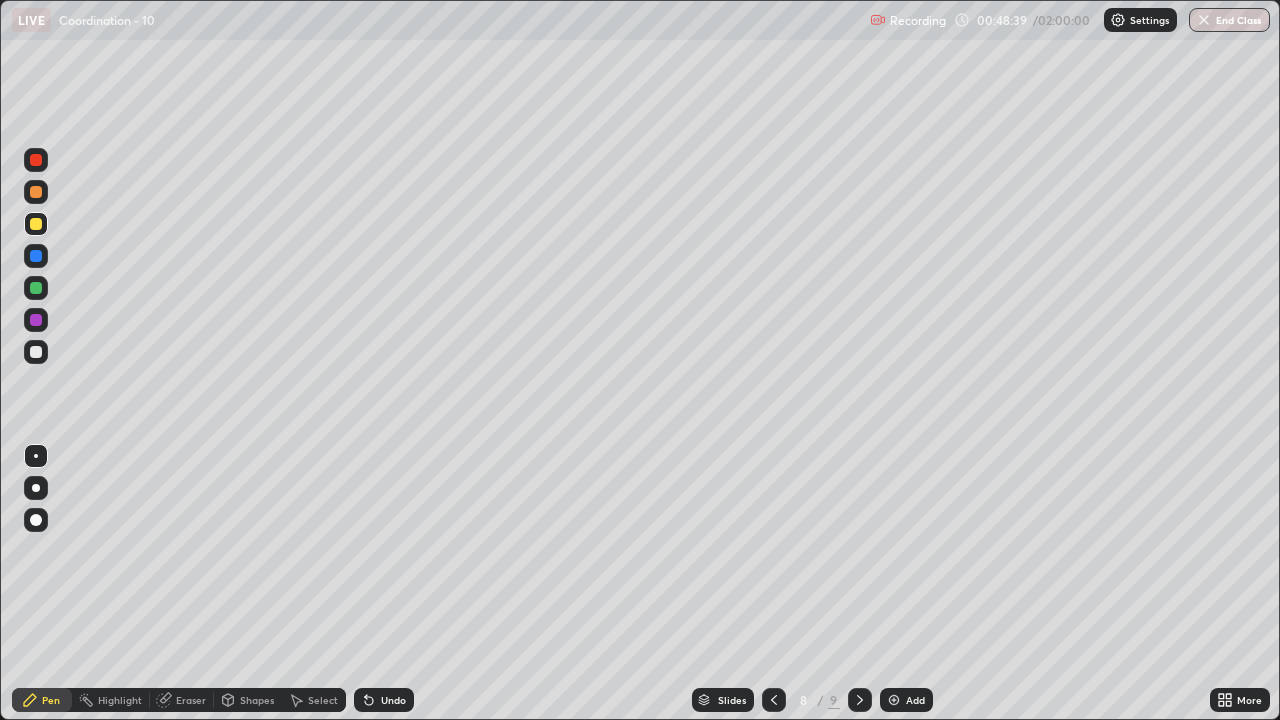 click at bounding box center [36, 288] 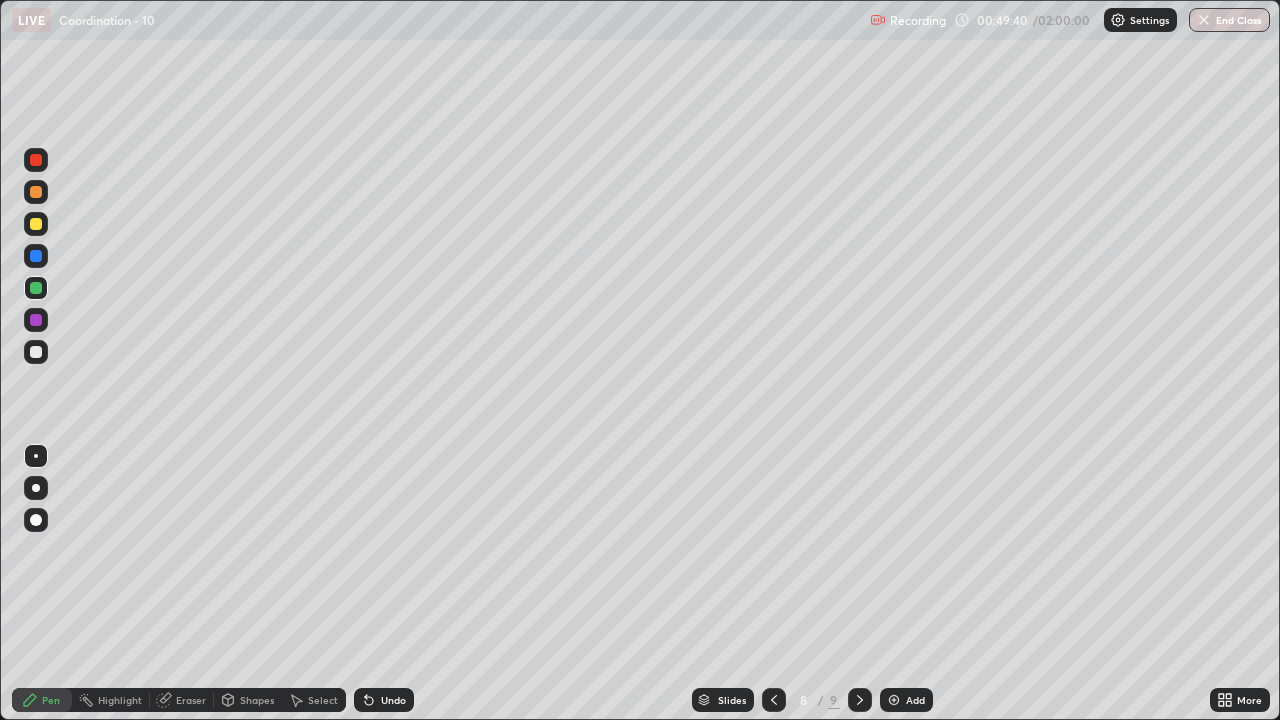 click 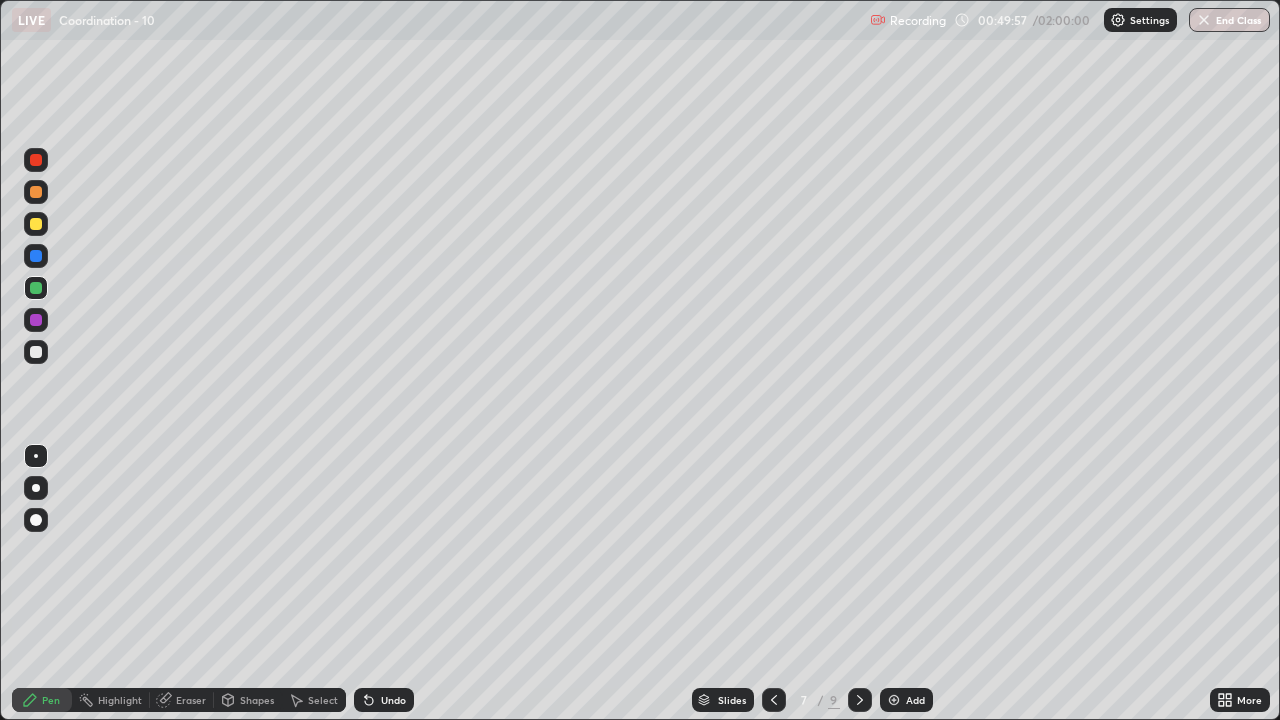 click 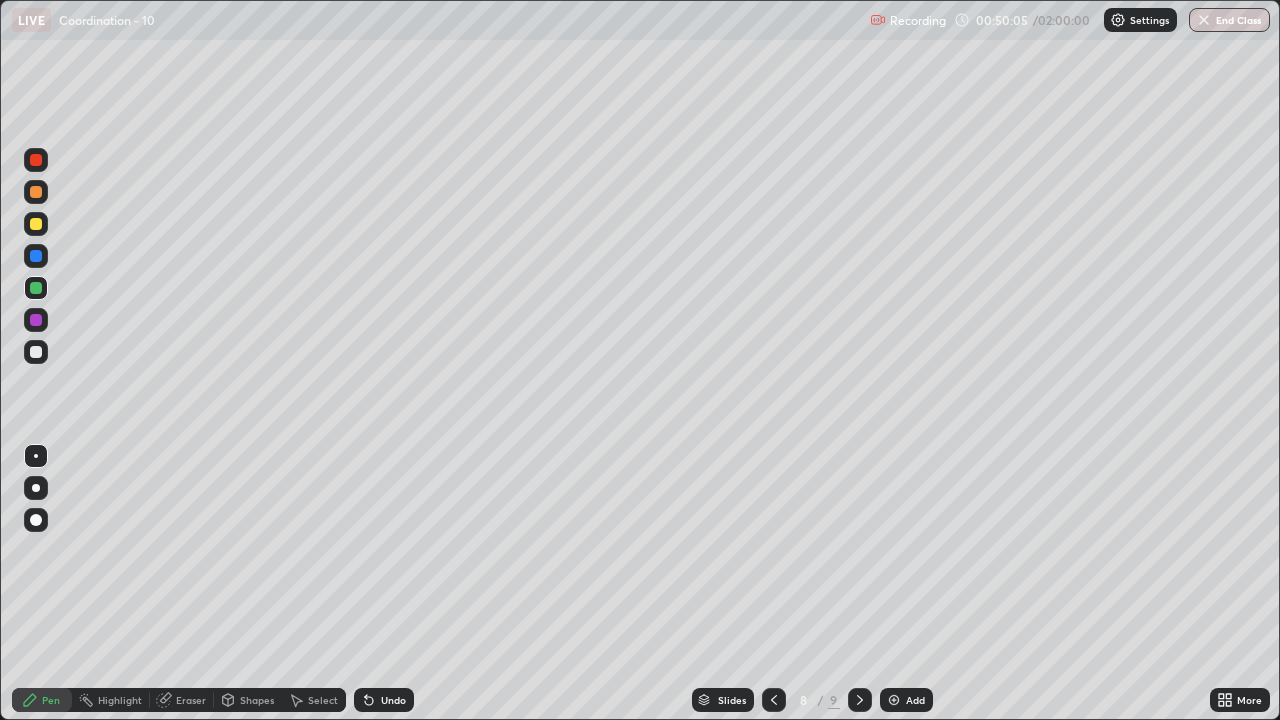 click at bounding box center [774, 700] 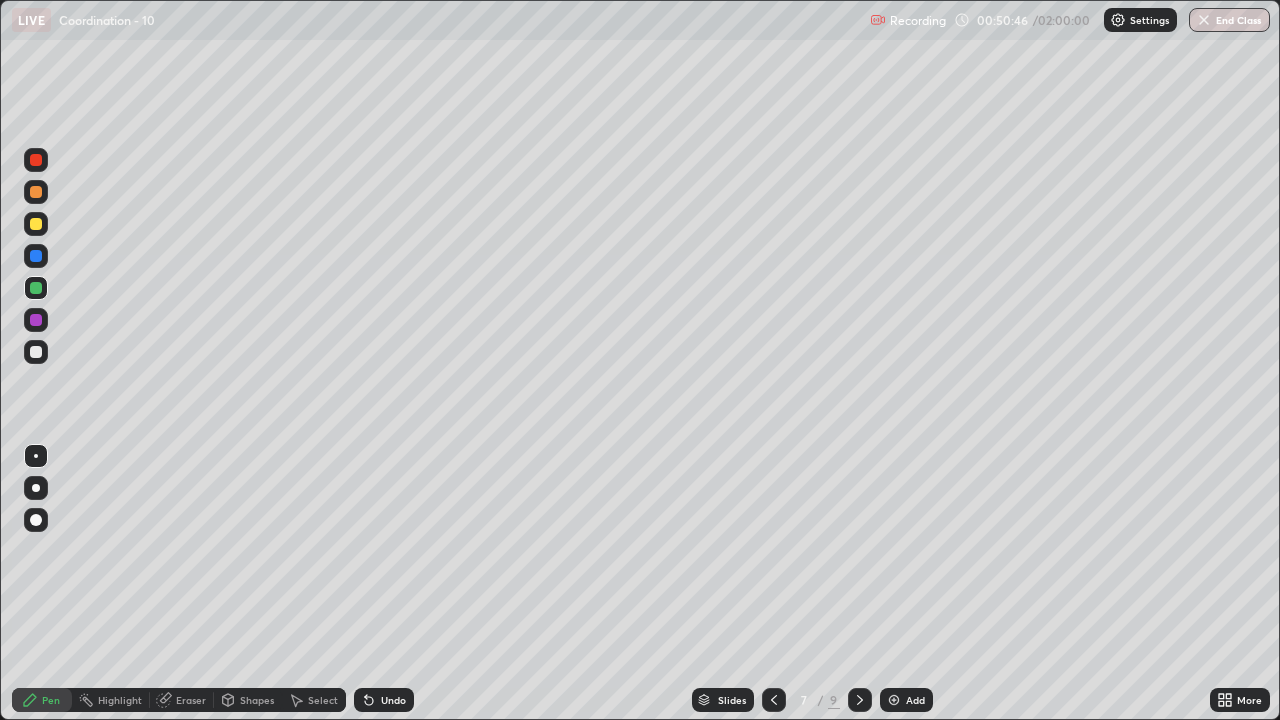 click on "Eraser" at bounding box center (191, 700) 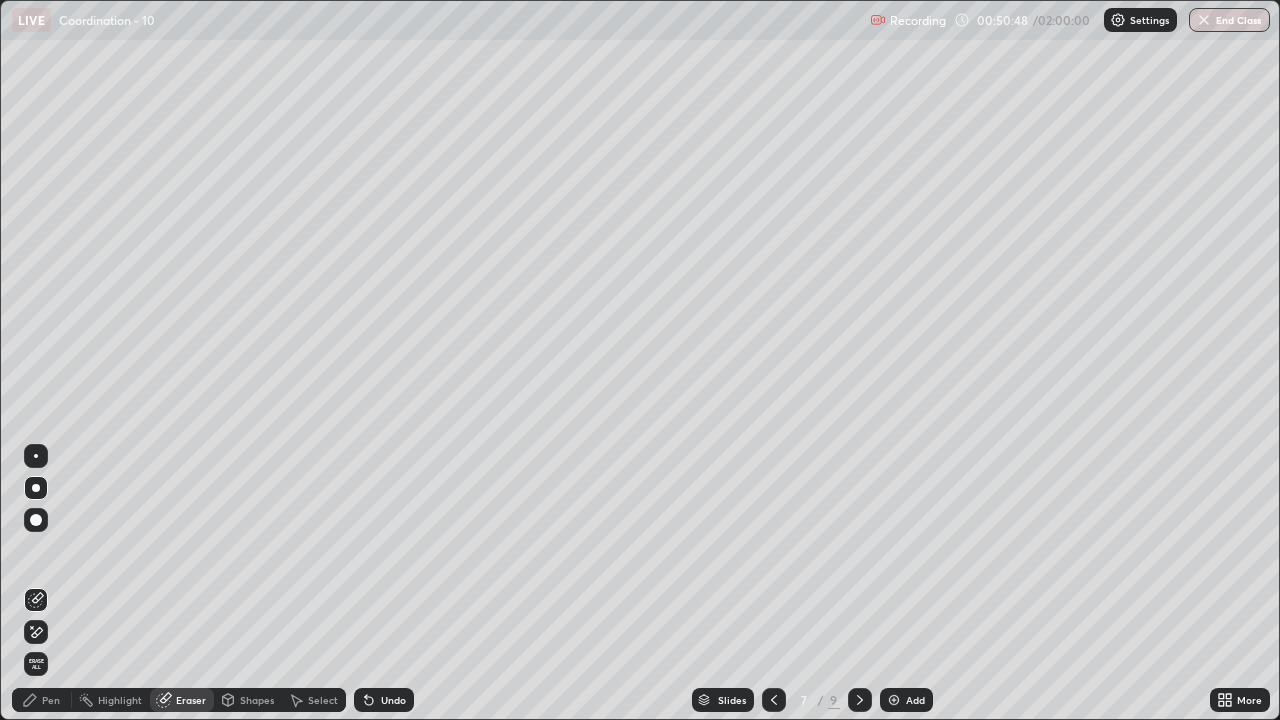 click on "Pen" at bounding box center [42, 700] 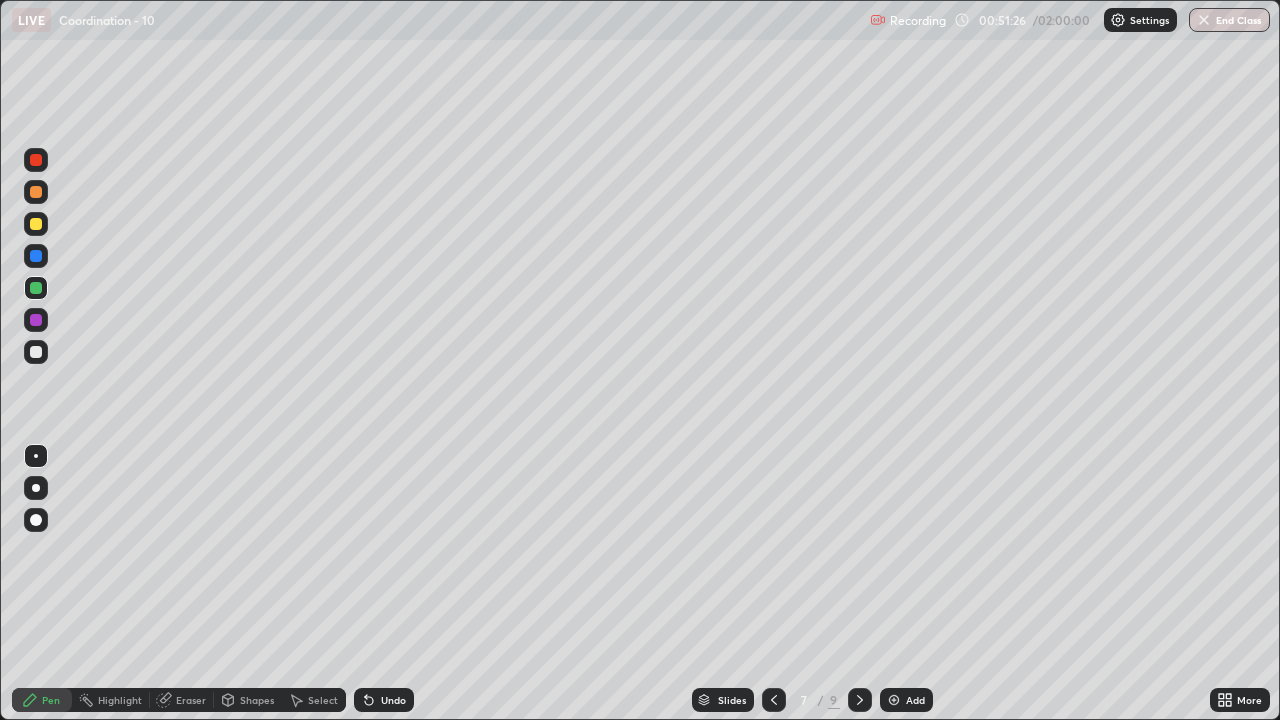 click at bounding box center (860, 700) 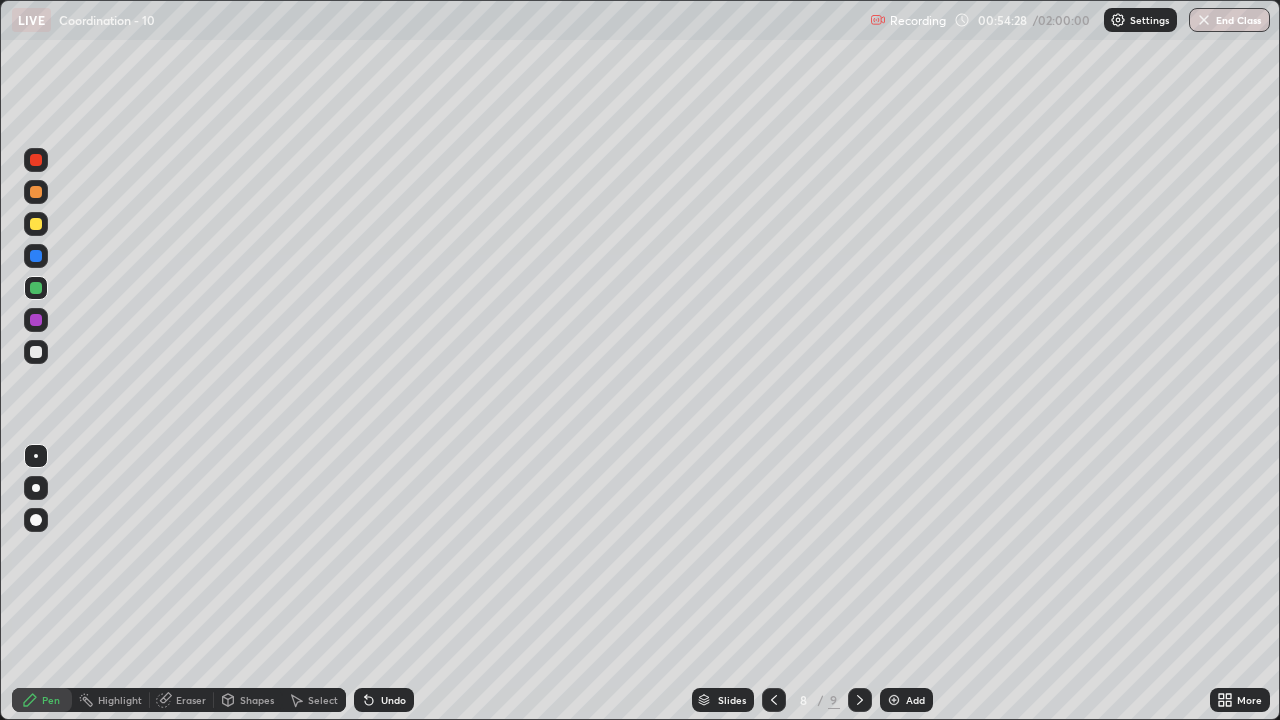 click 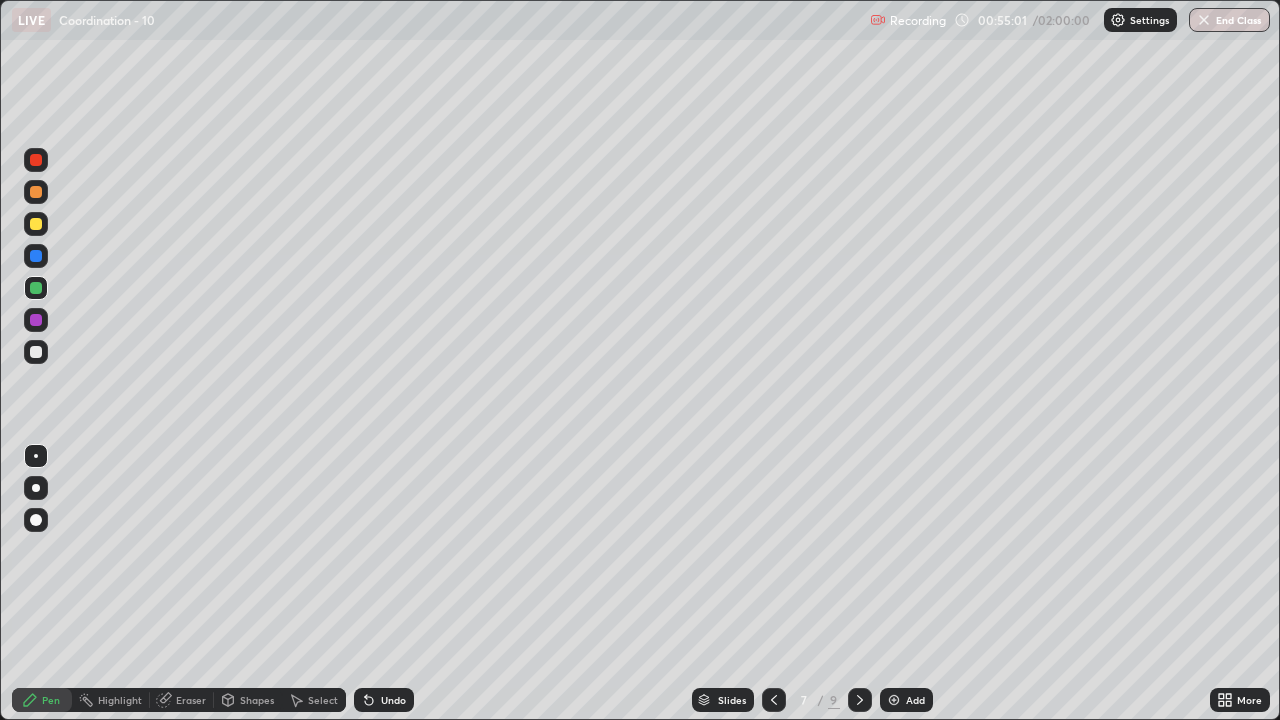 click 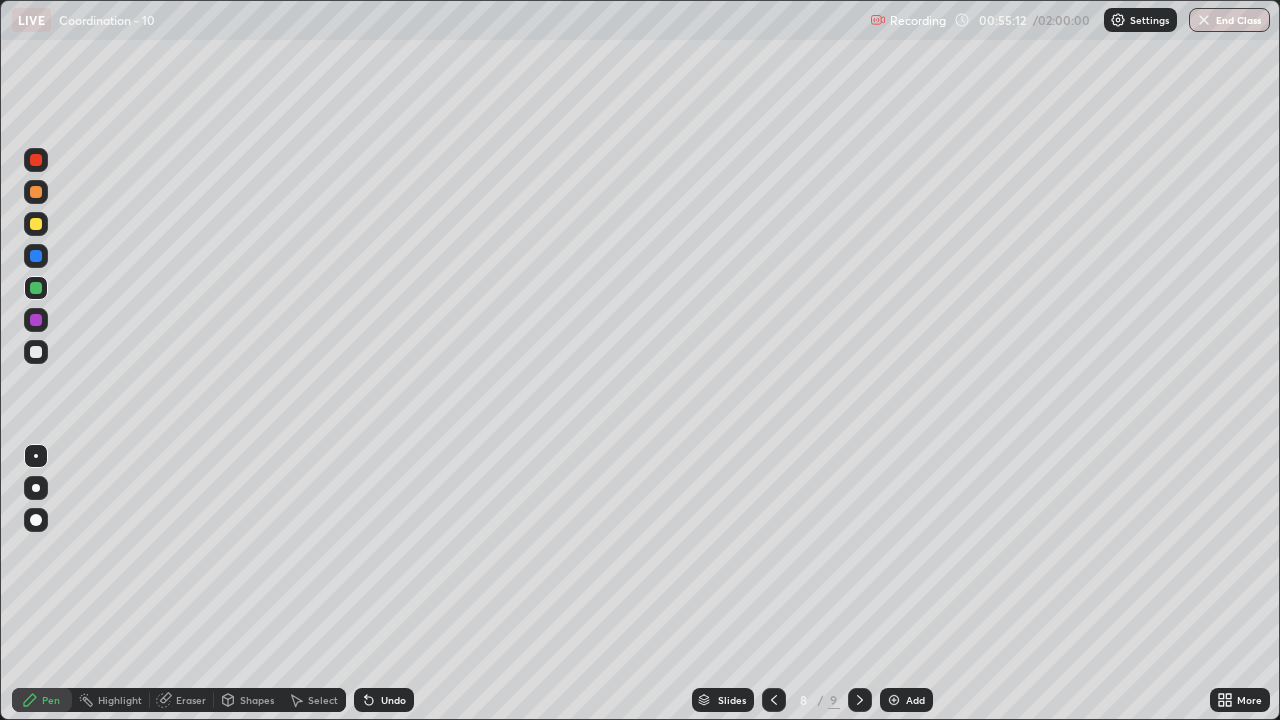 click 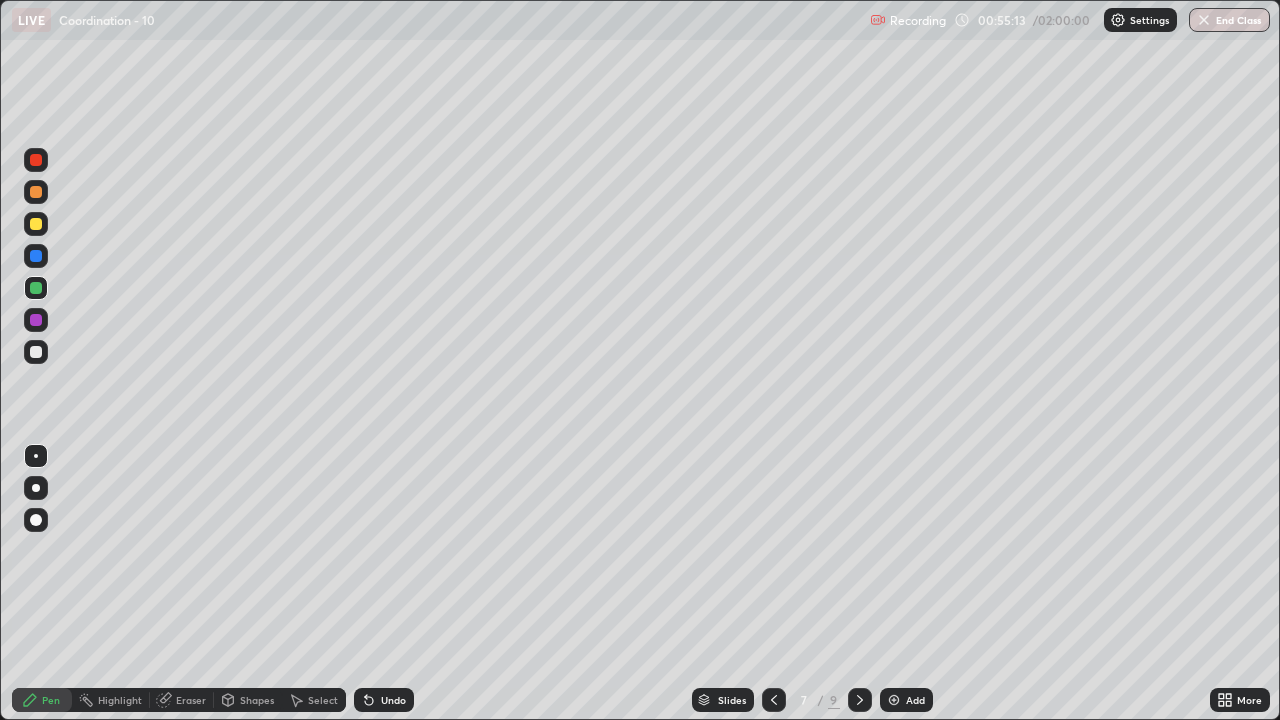 click at bounding box center (860, 700) 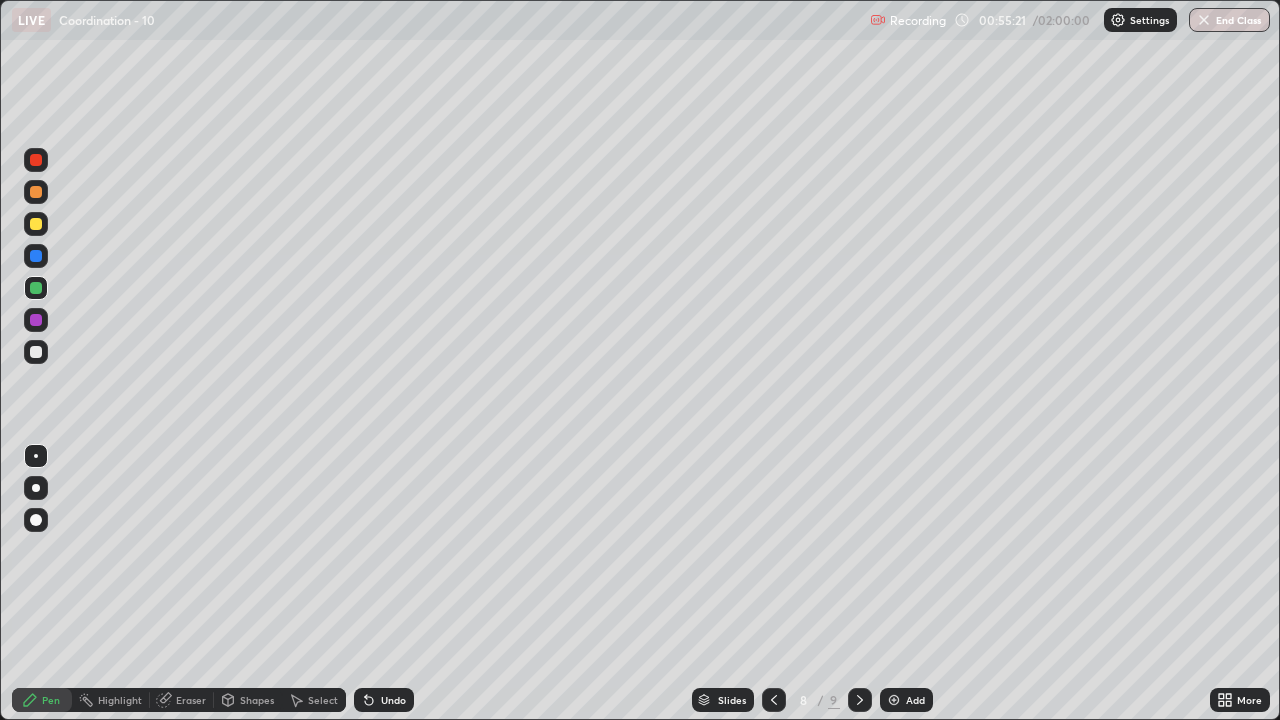 click at bounding box center [860, 700] 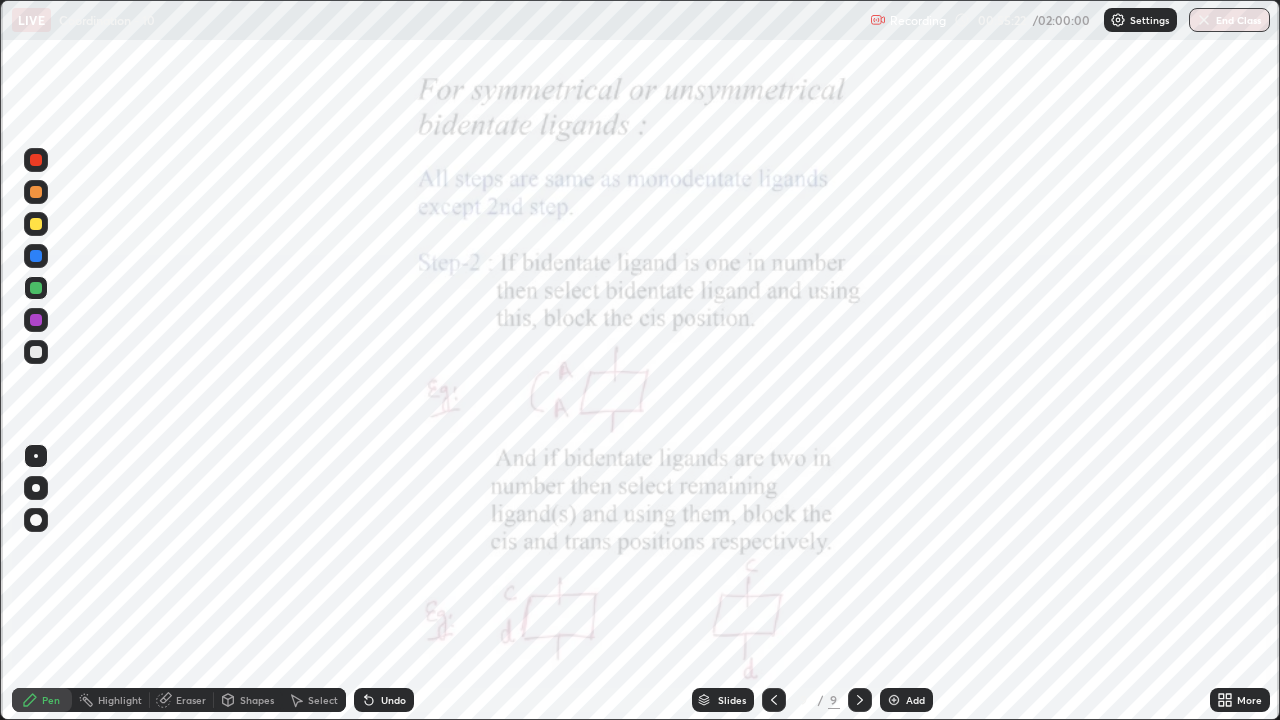 click 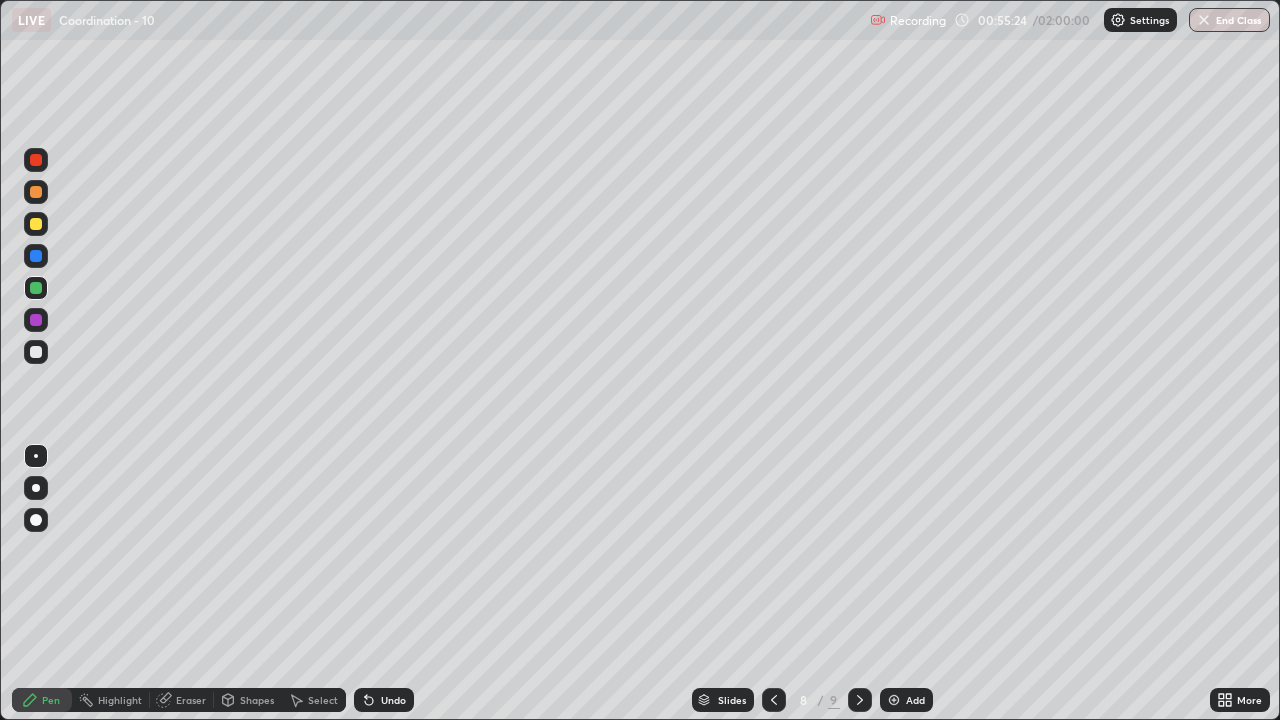click at bounding box center (860, 700) 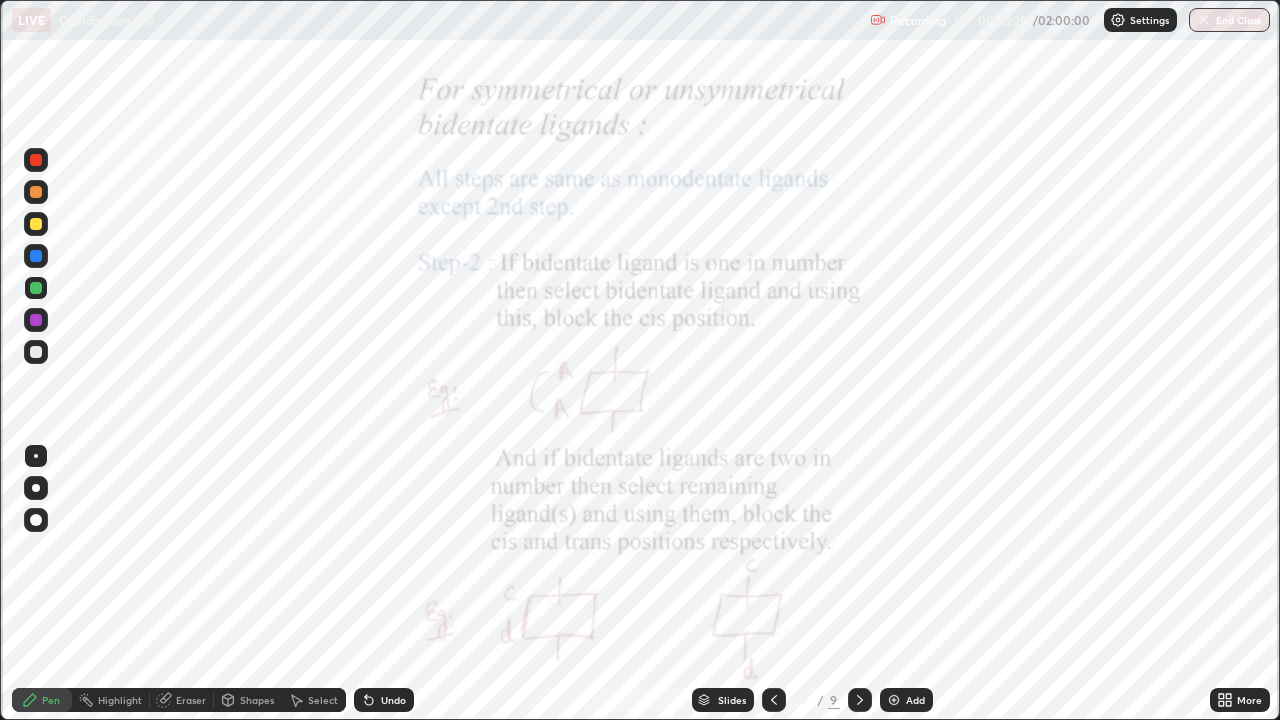 click 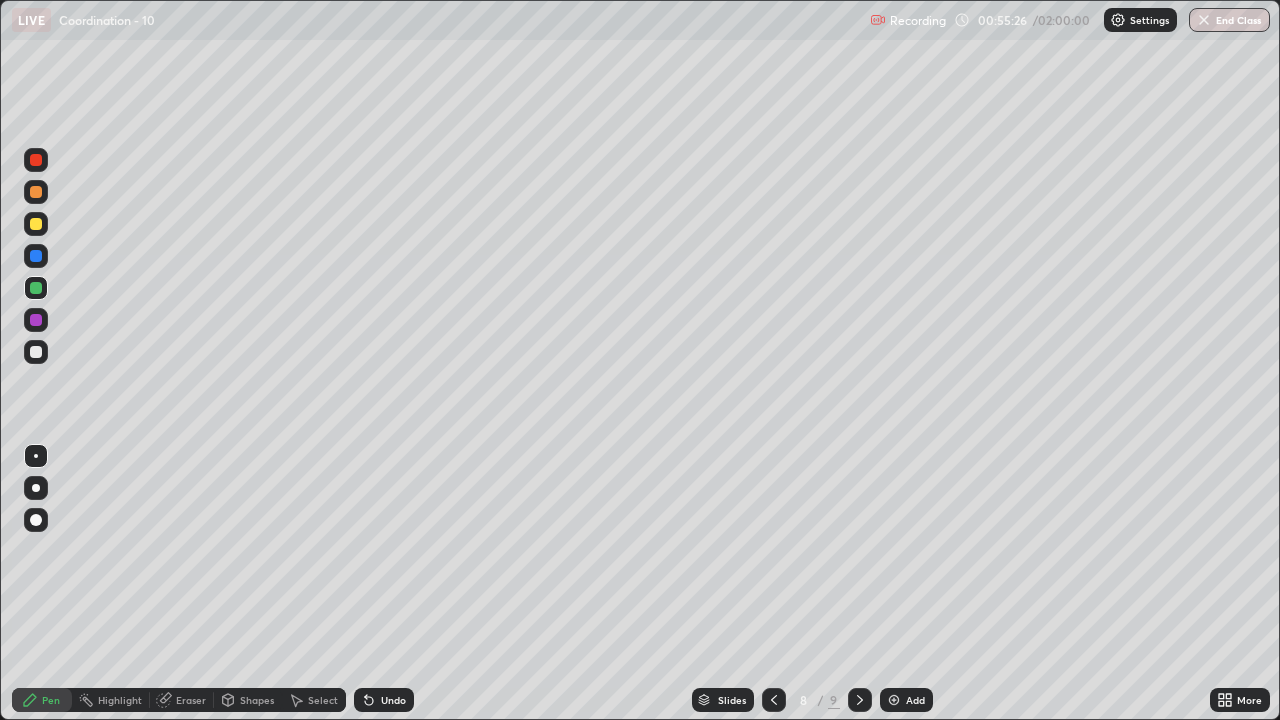 click 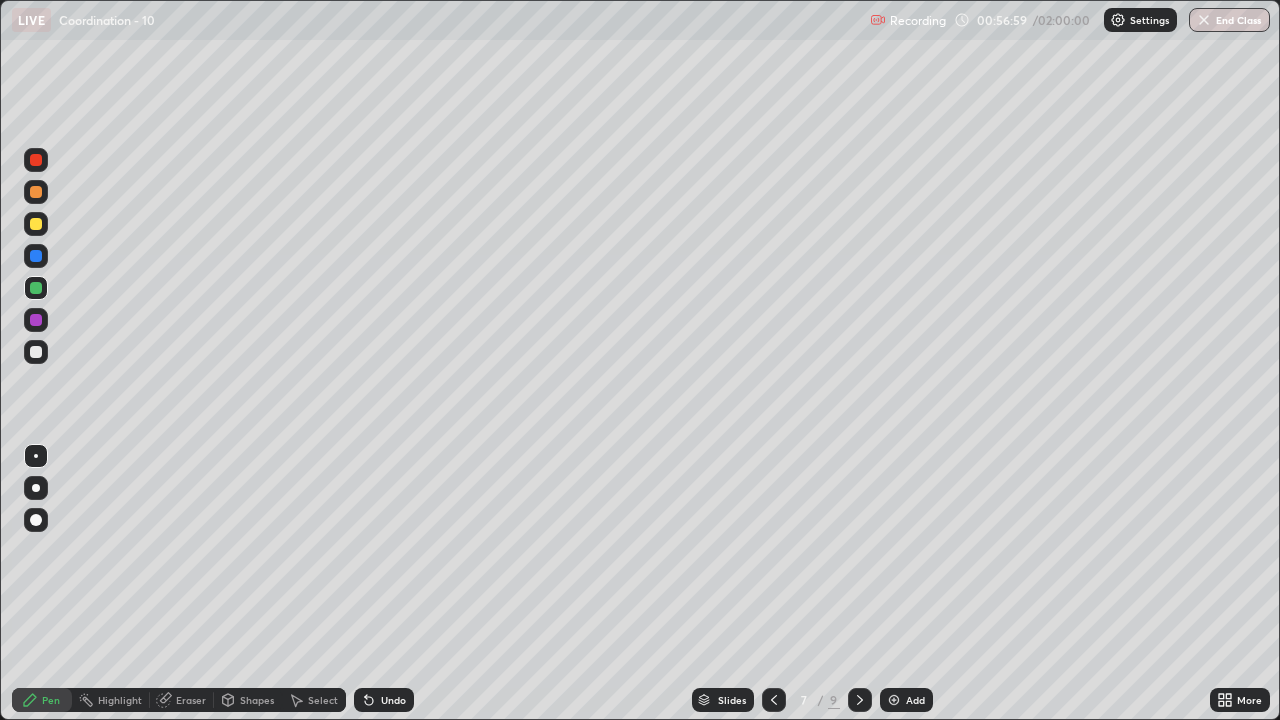 click 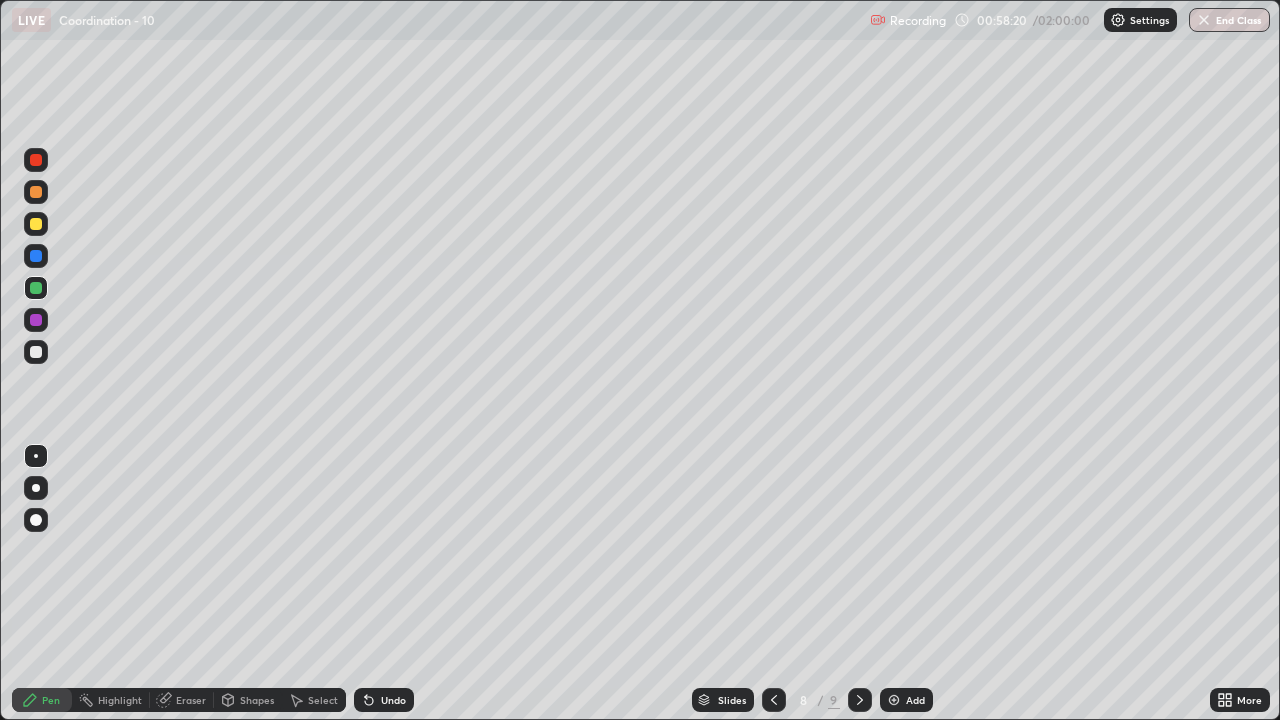 click 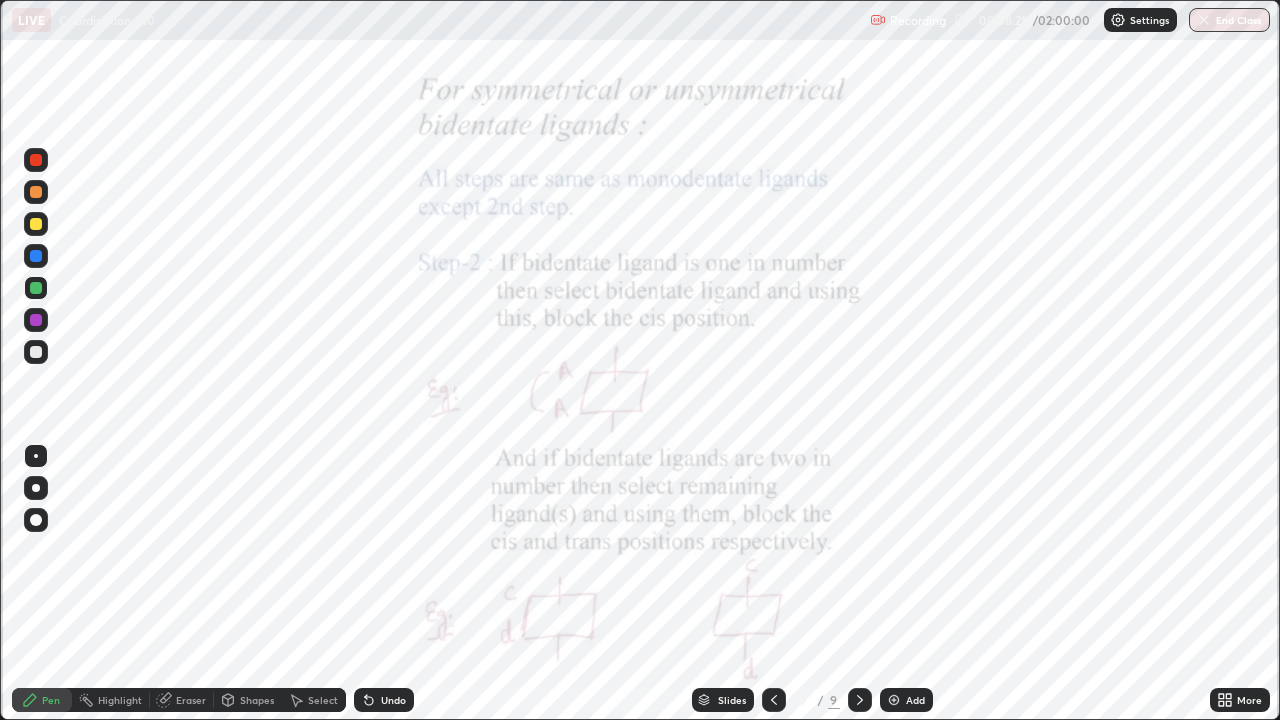 click 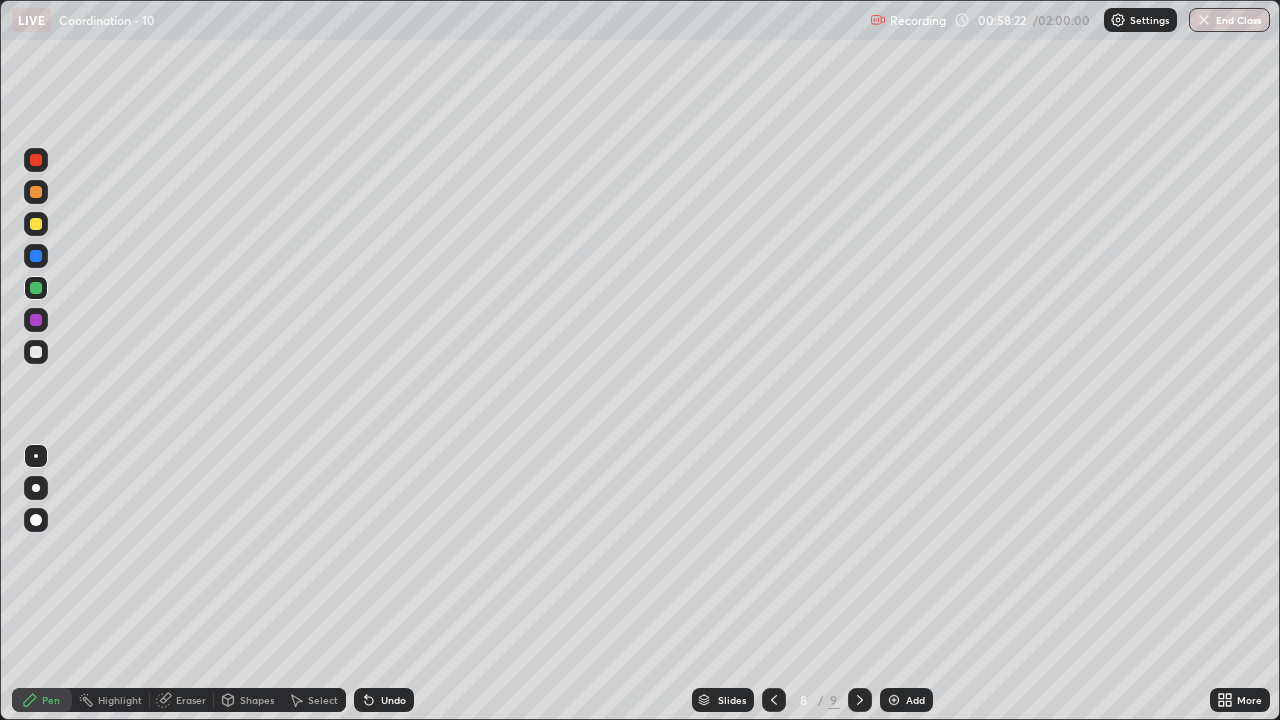 click on "Add" at bounding box center [906, 700] 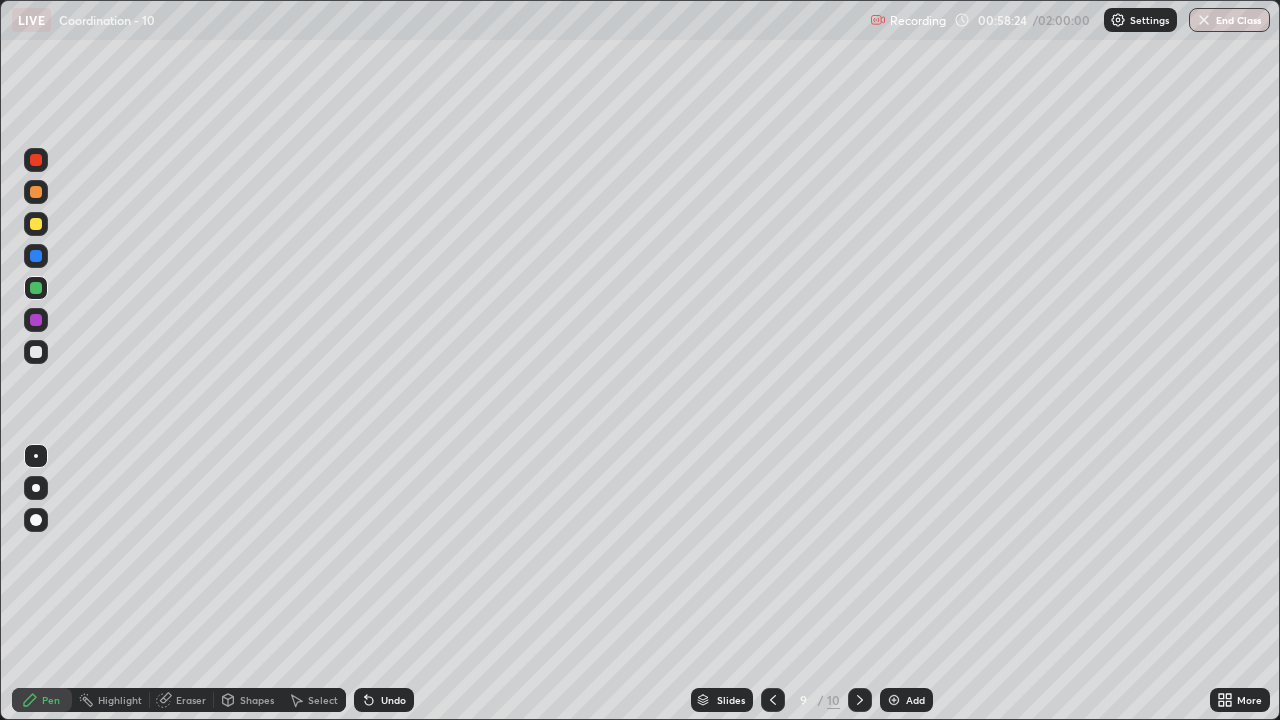 click at bounding box center [36, 224] 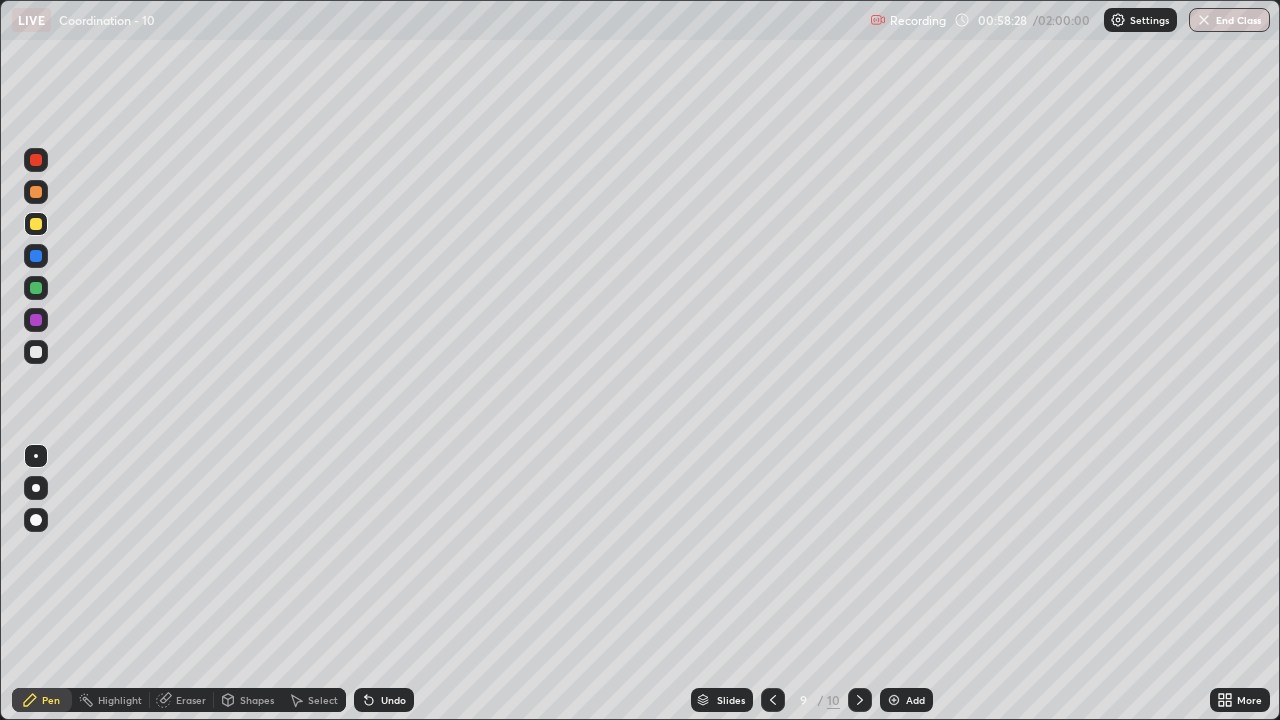click on "Undo" at bounding box center [393, 700] 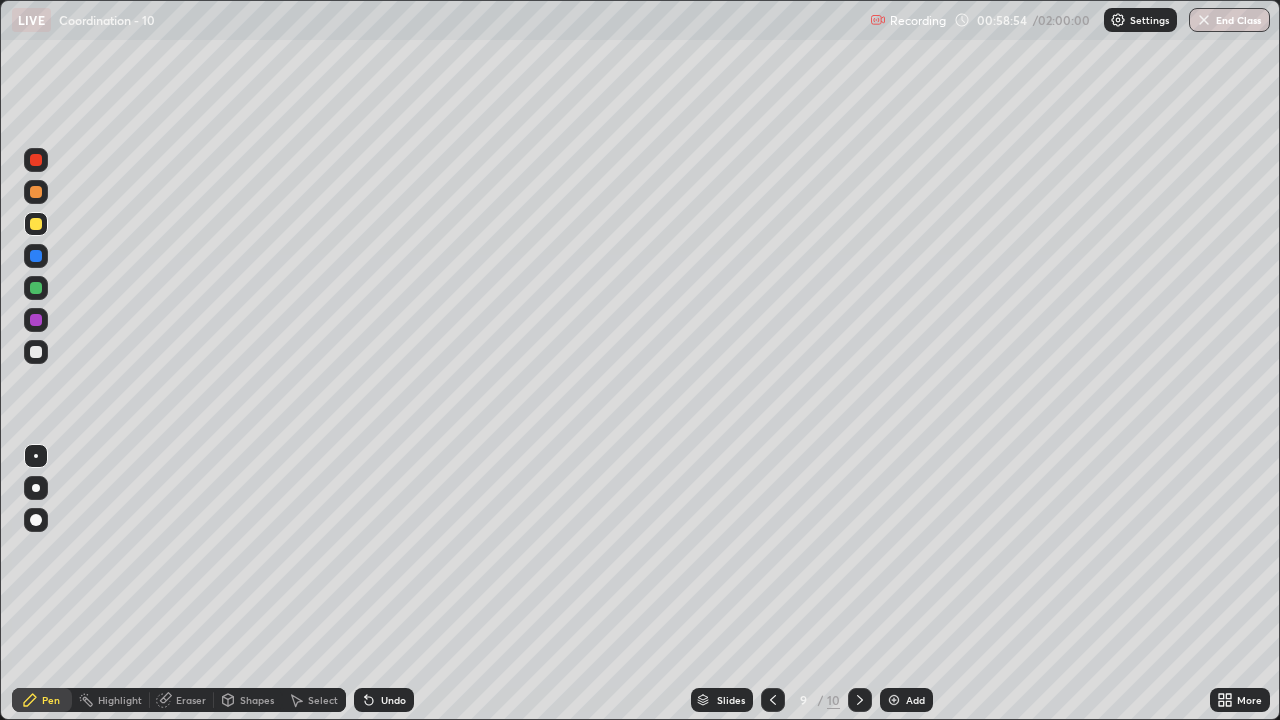 click on "Undo" at bounding box center (393, 700) 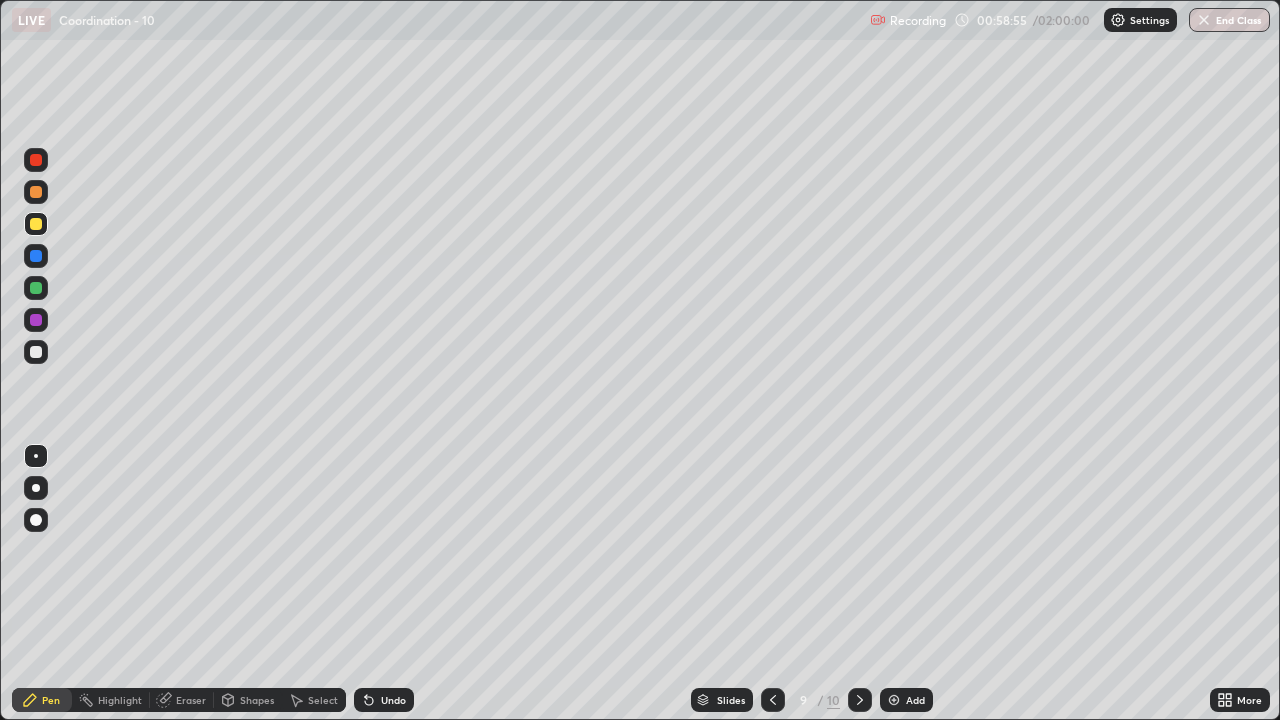 click on "Undo" at bounding box center [393, 700] 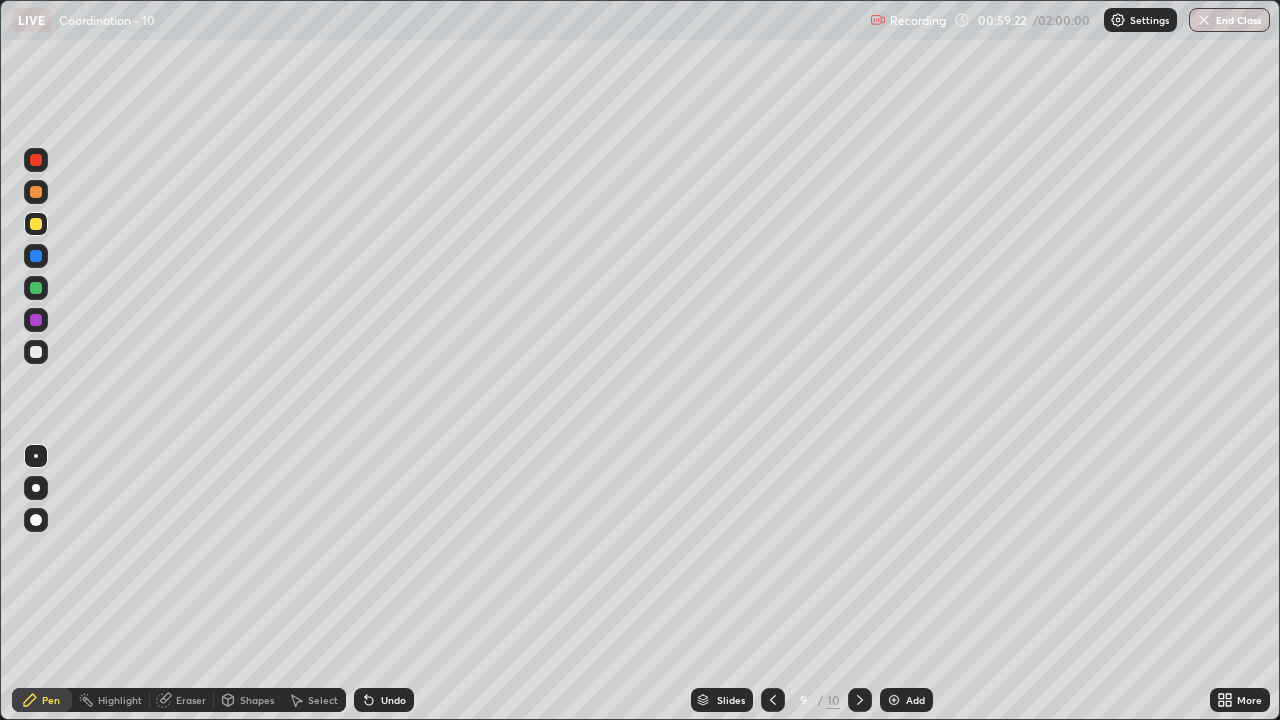 click on "Undo" at bounding box center (384, 700) 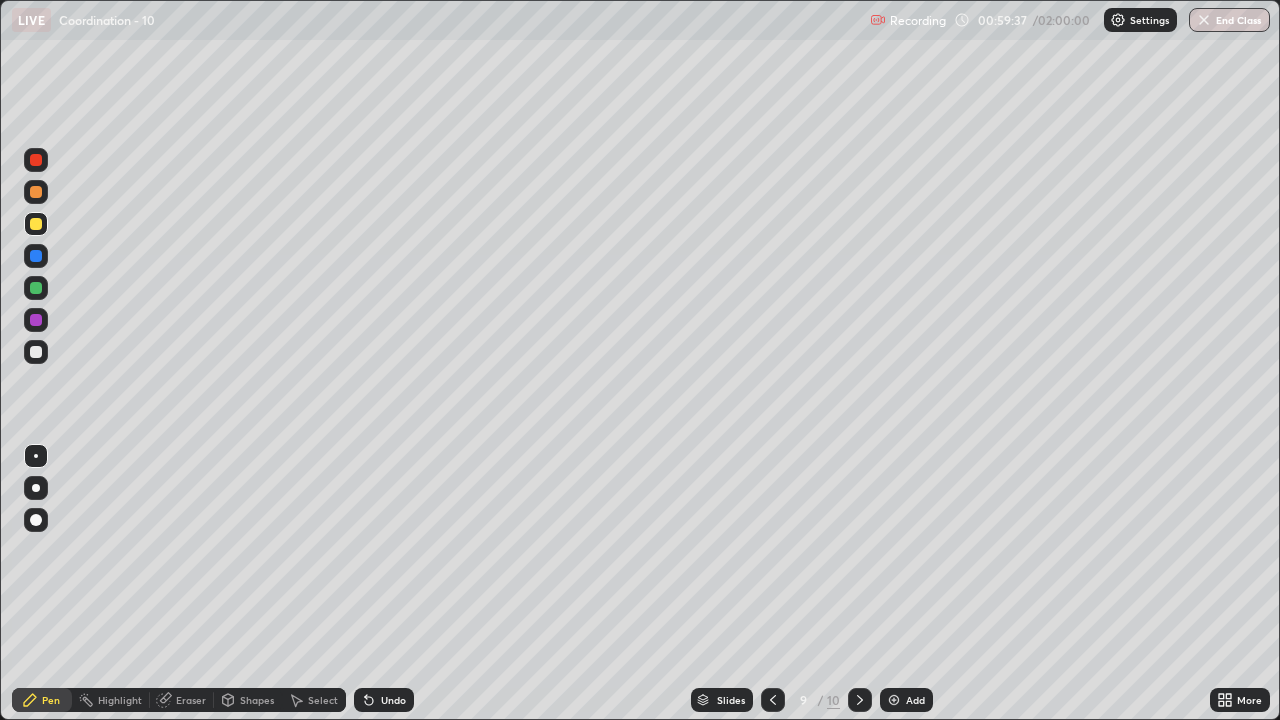 click at bounding box center (36, 192) 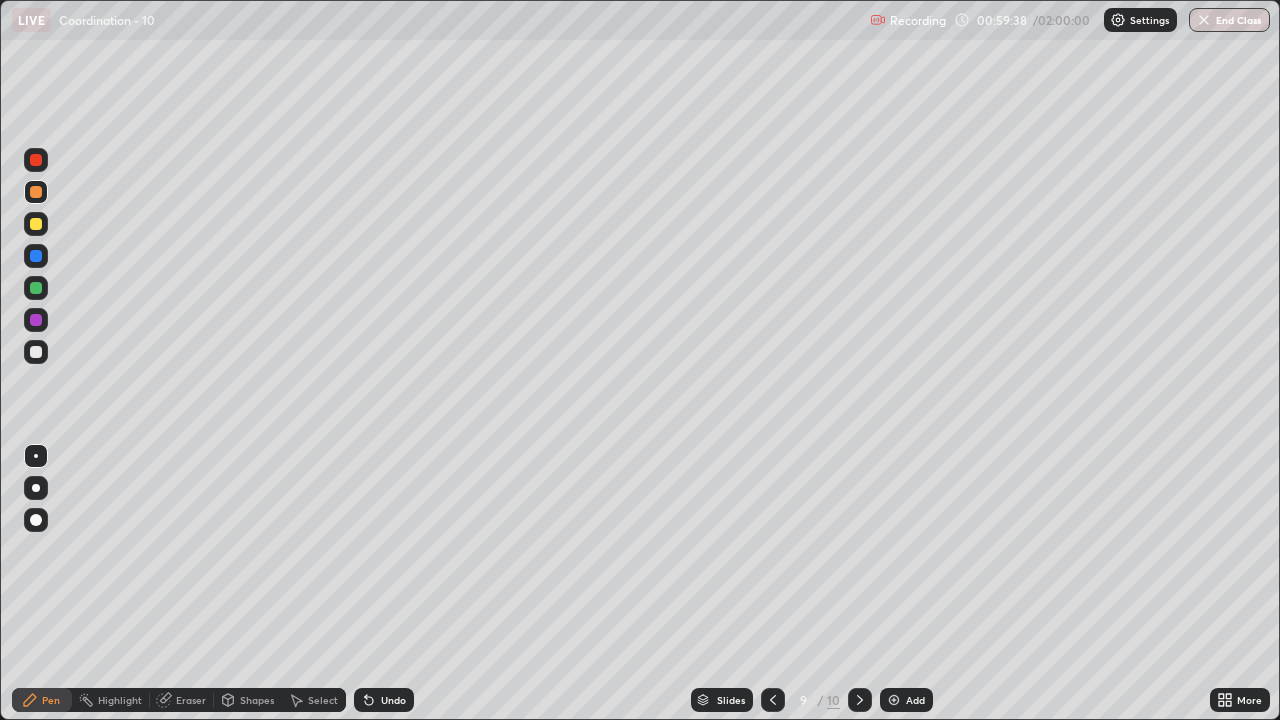 click at bounding box center (36, 192) 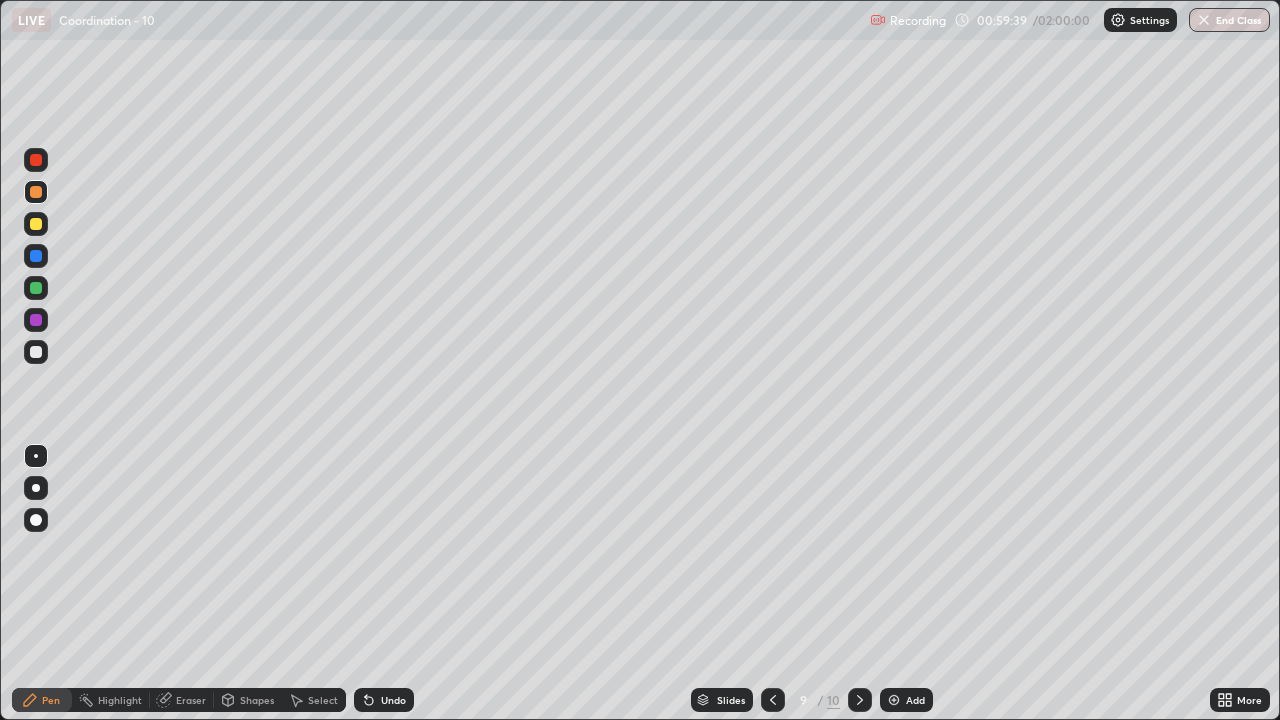 click at bounding box center (36, 224) 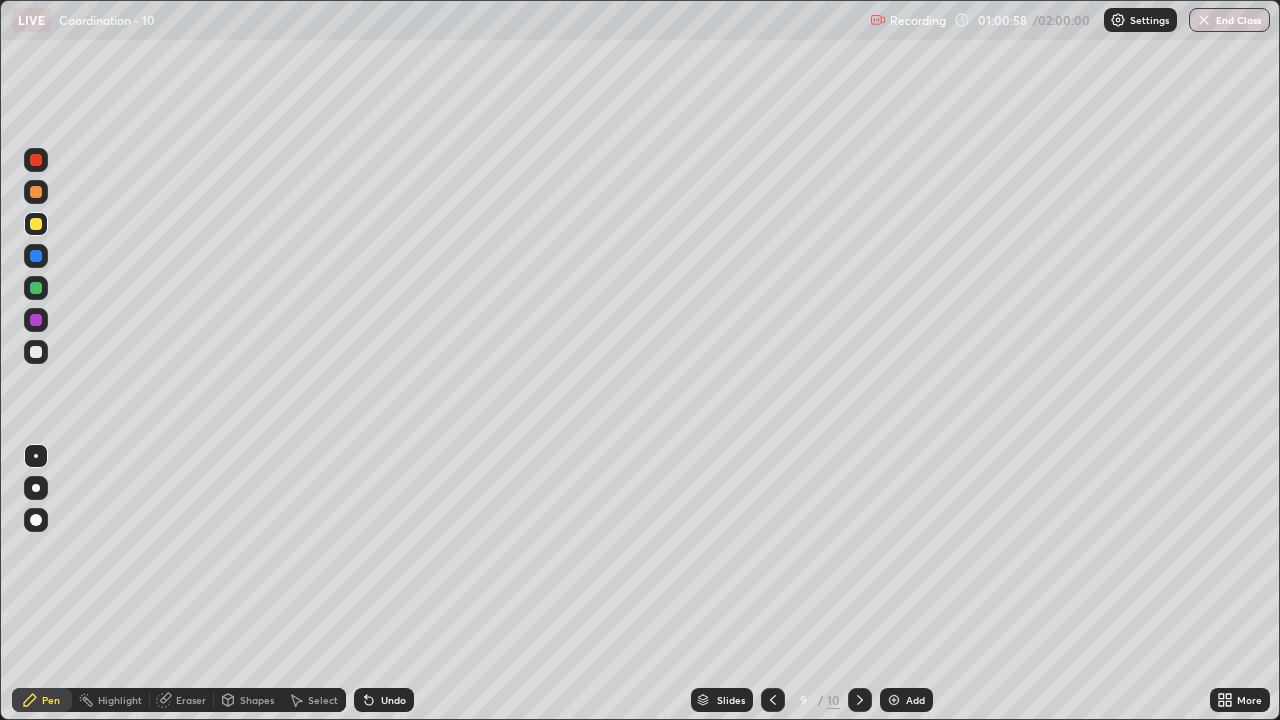 click on "Eraser" at bounding box center (182, 700) 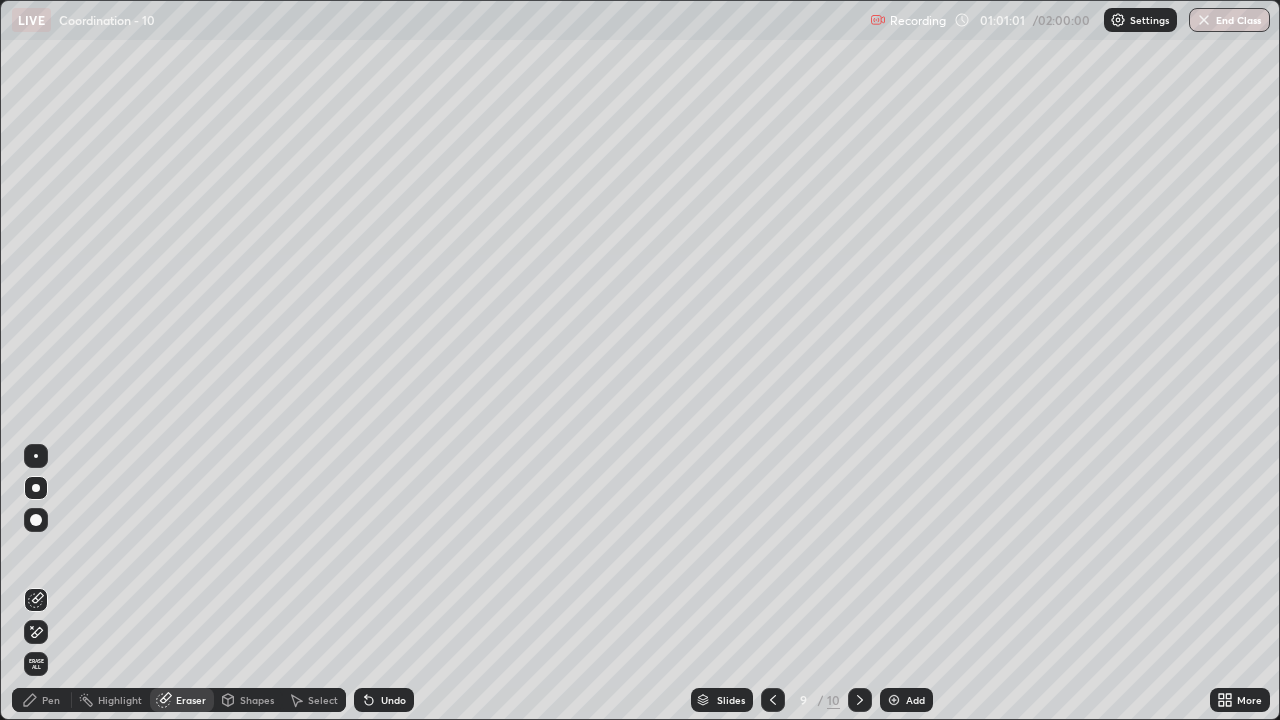 click on "Pen" at bounding box center (51, 700) 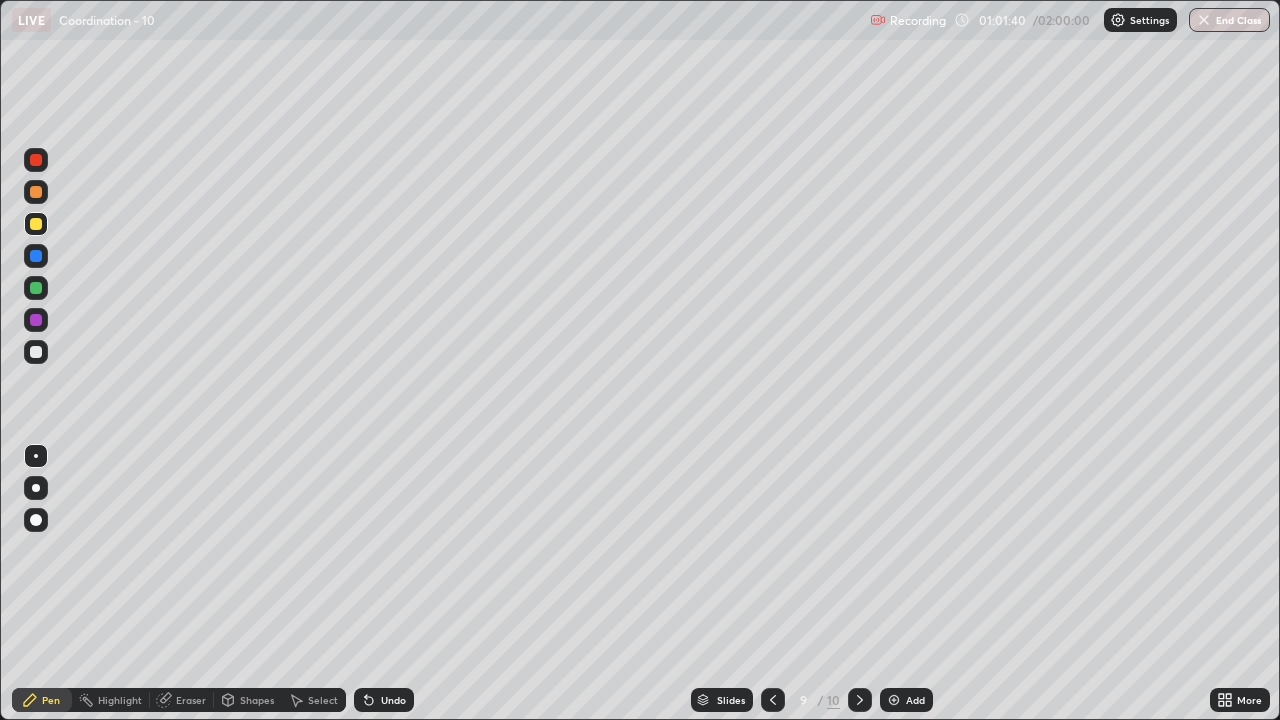 click at bounding box center (36, 352) 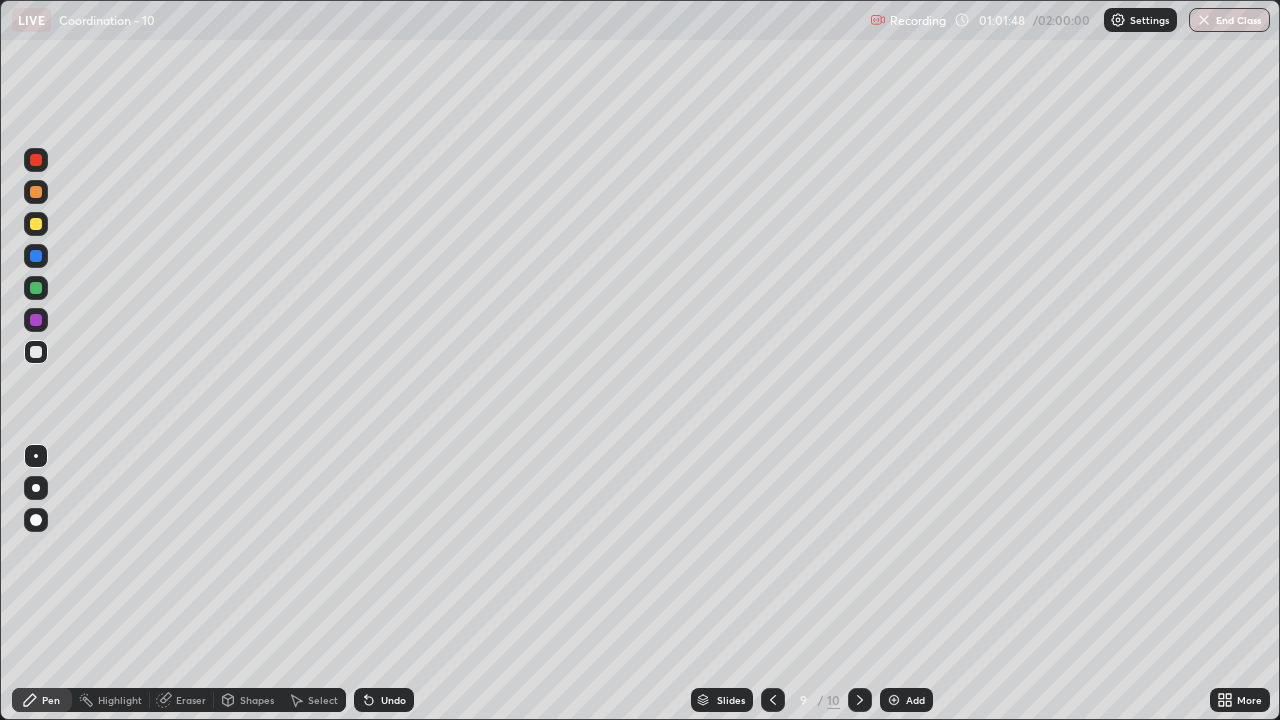 click on "Undo" at bounding box center (393, 700) 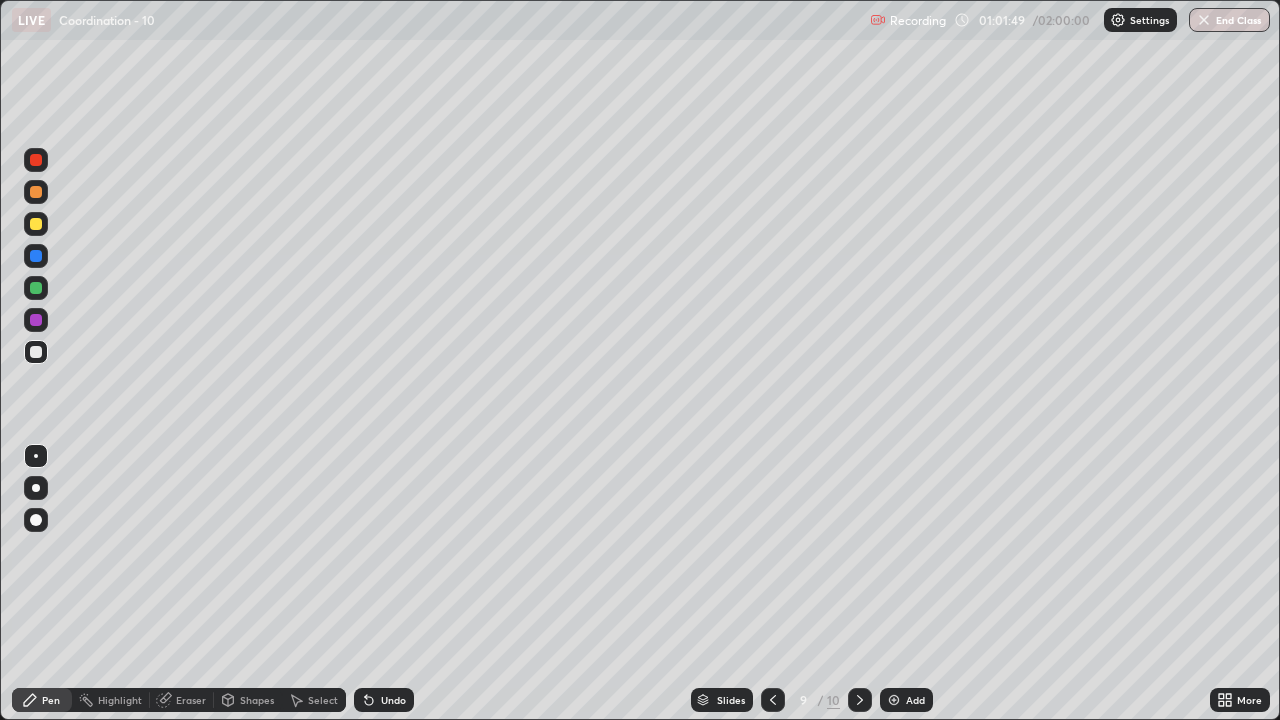 click on "Undo" at bounding box center (393, 700) 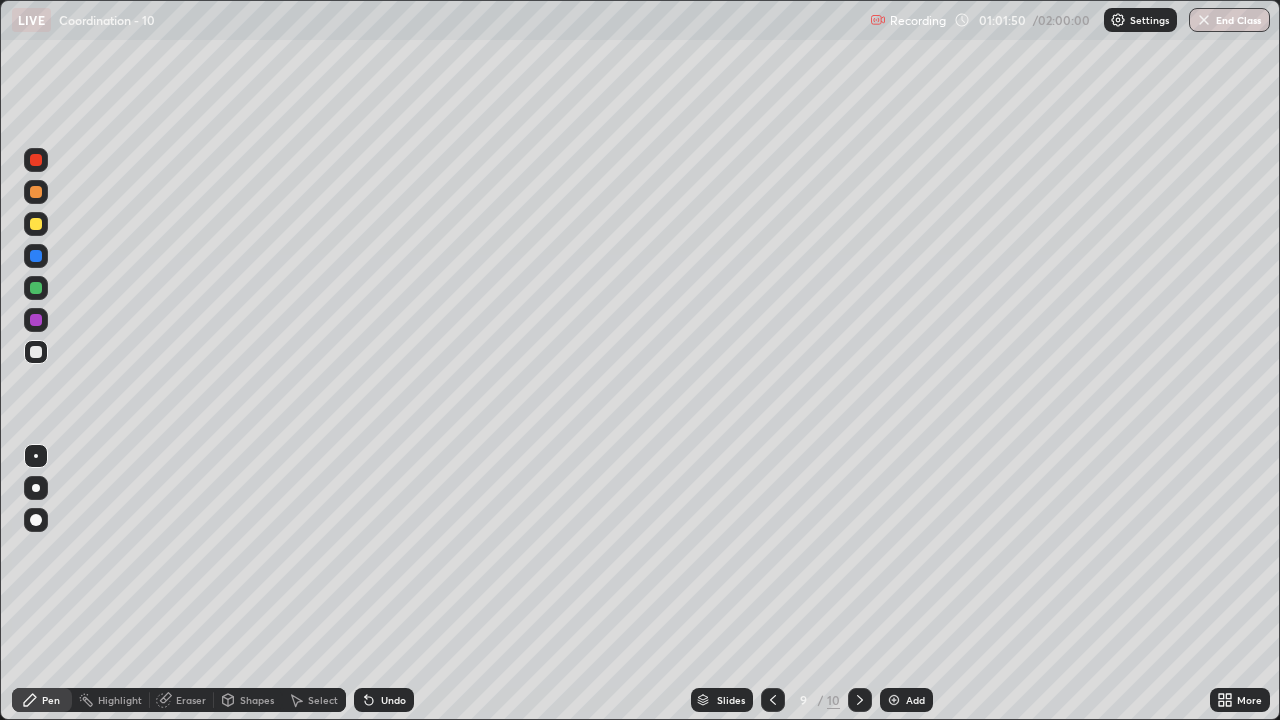 click on "Undo" at bounding box center [393, 700] 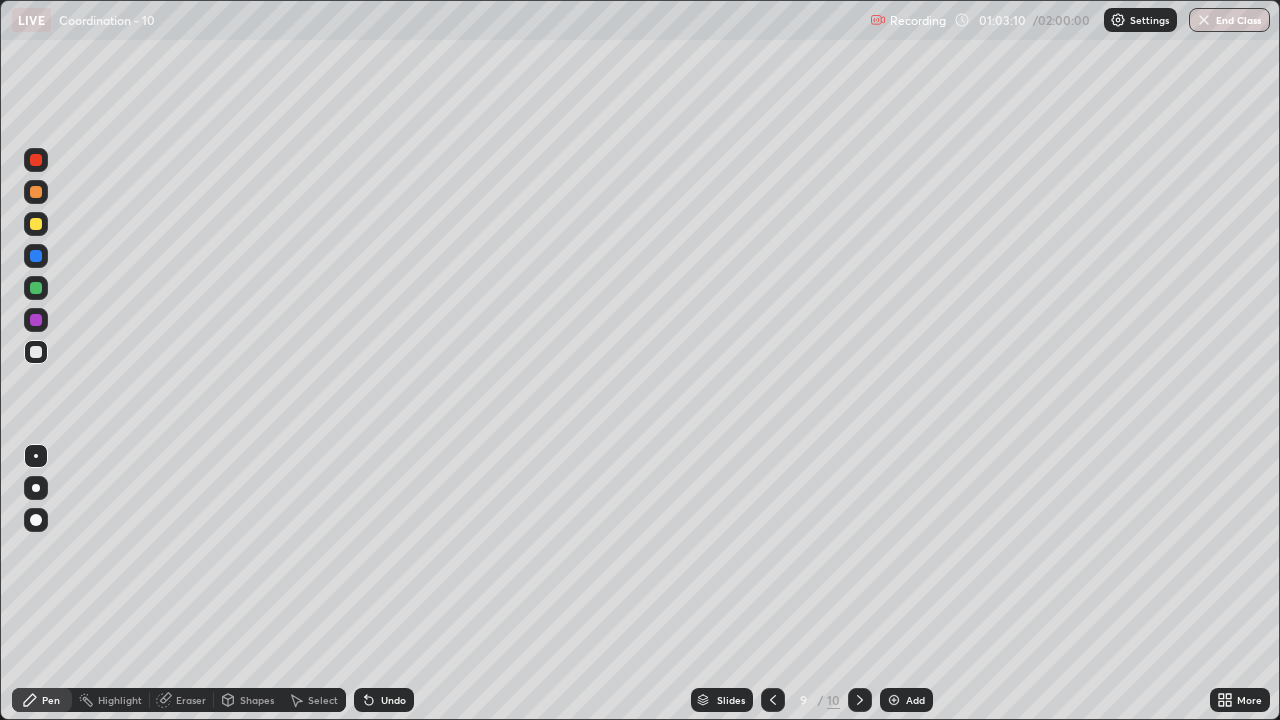 click on "Eraser" at bounding box center (182, 700) 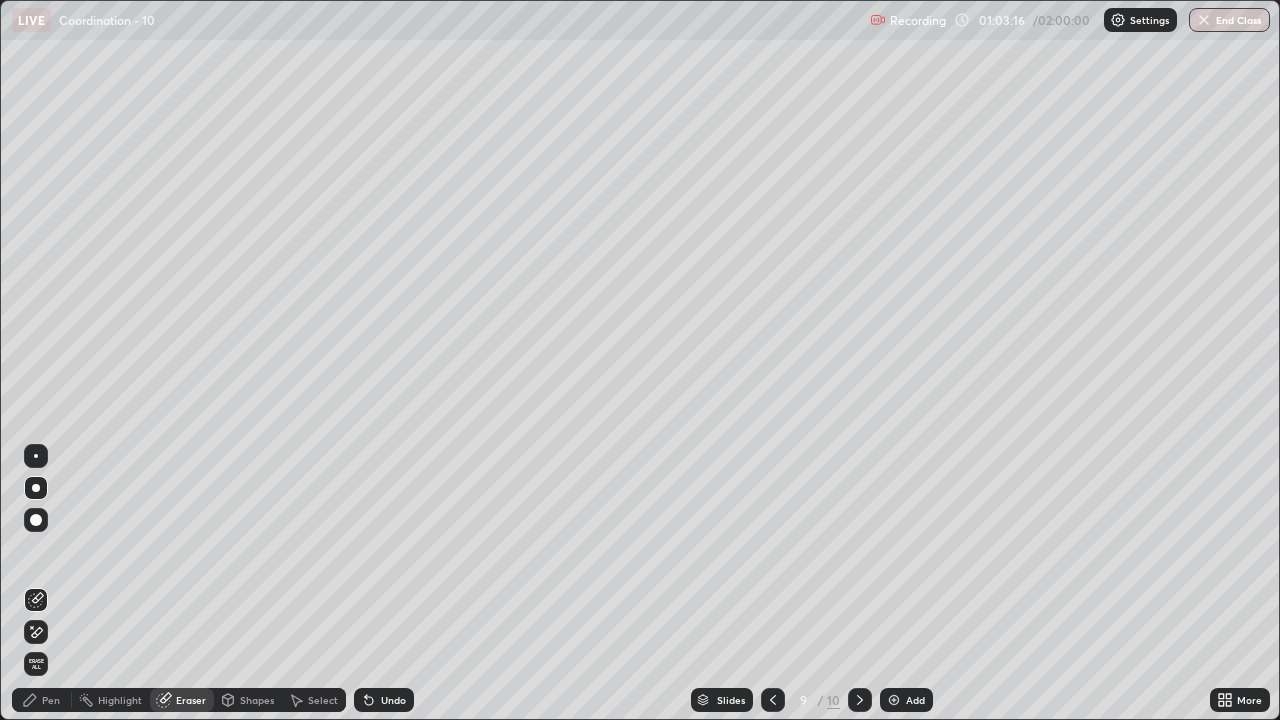 click 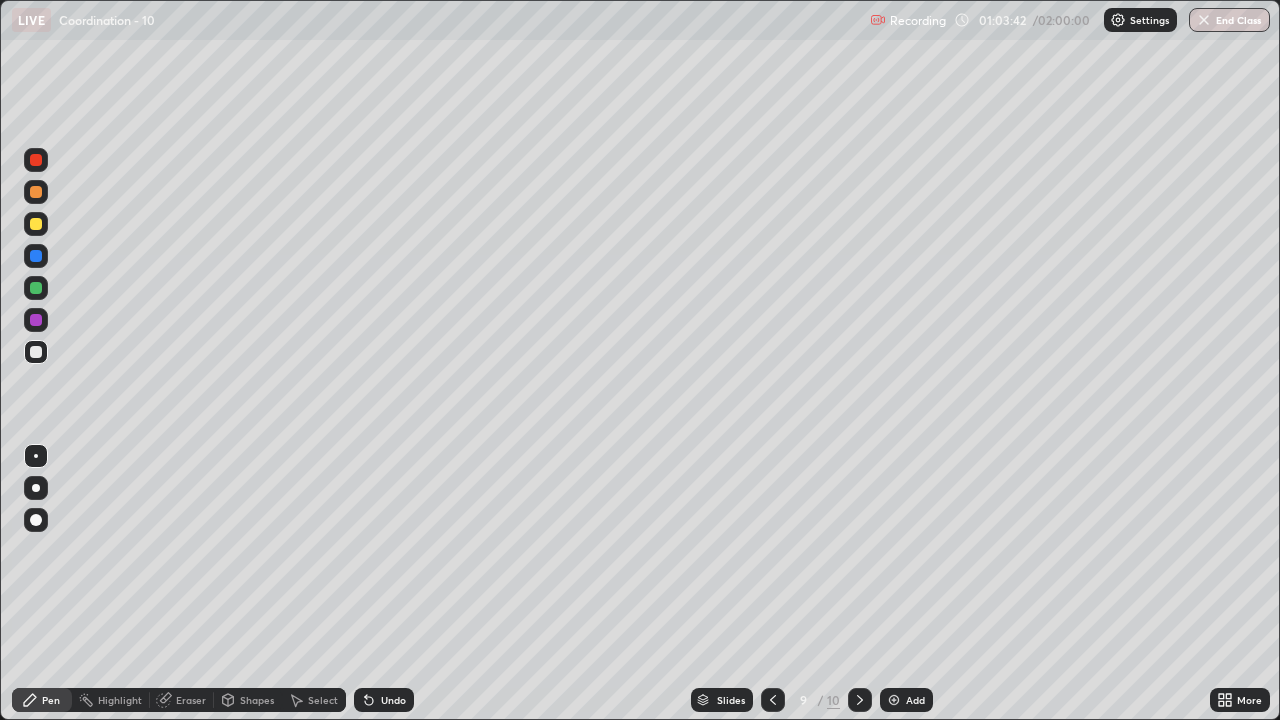 click at bounding box center [36, 224] 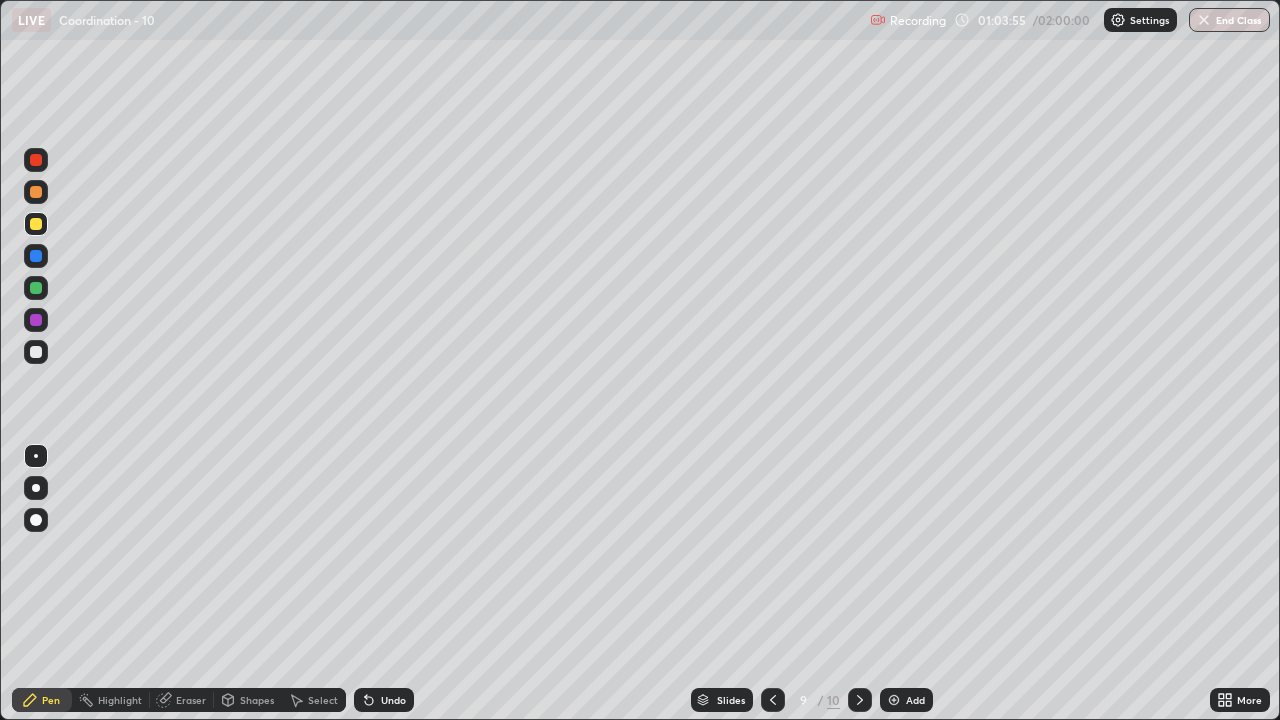 click on "Eraser" at bounding box center (191, 700) 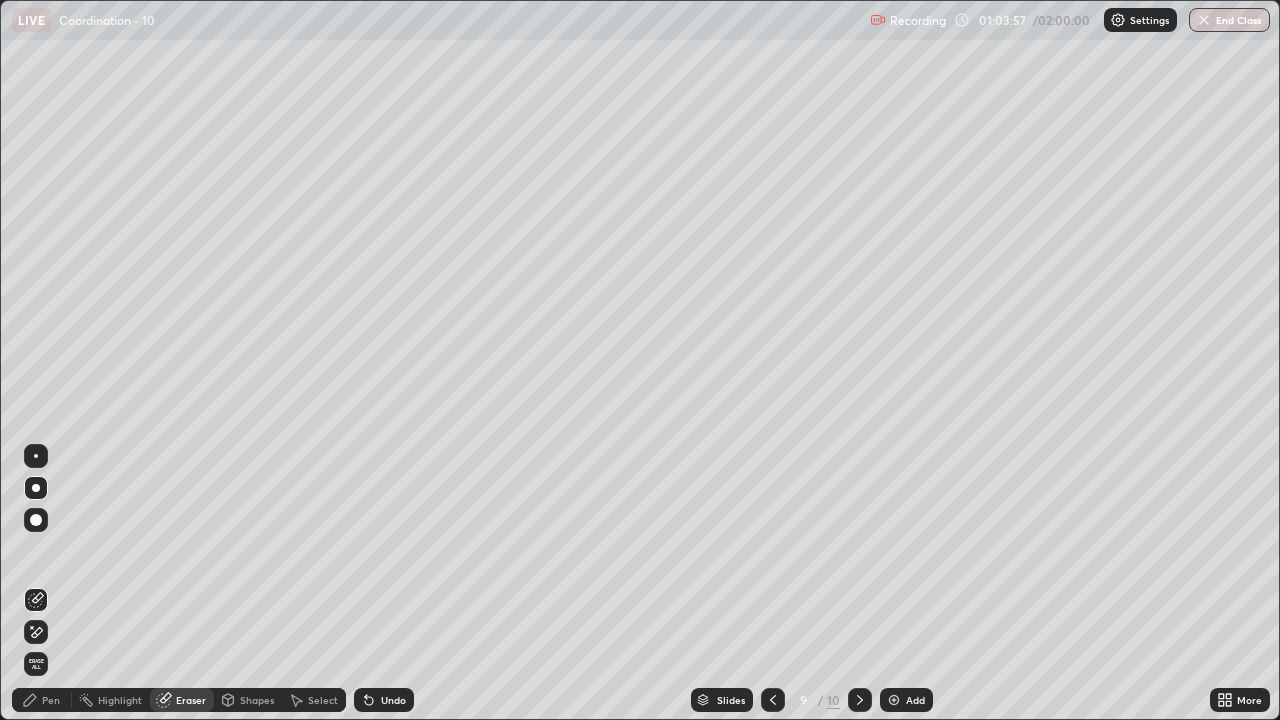 click on "Pen" at bounding box center (51, 700) 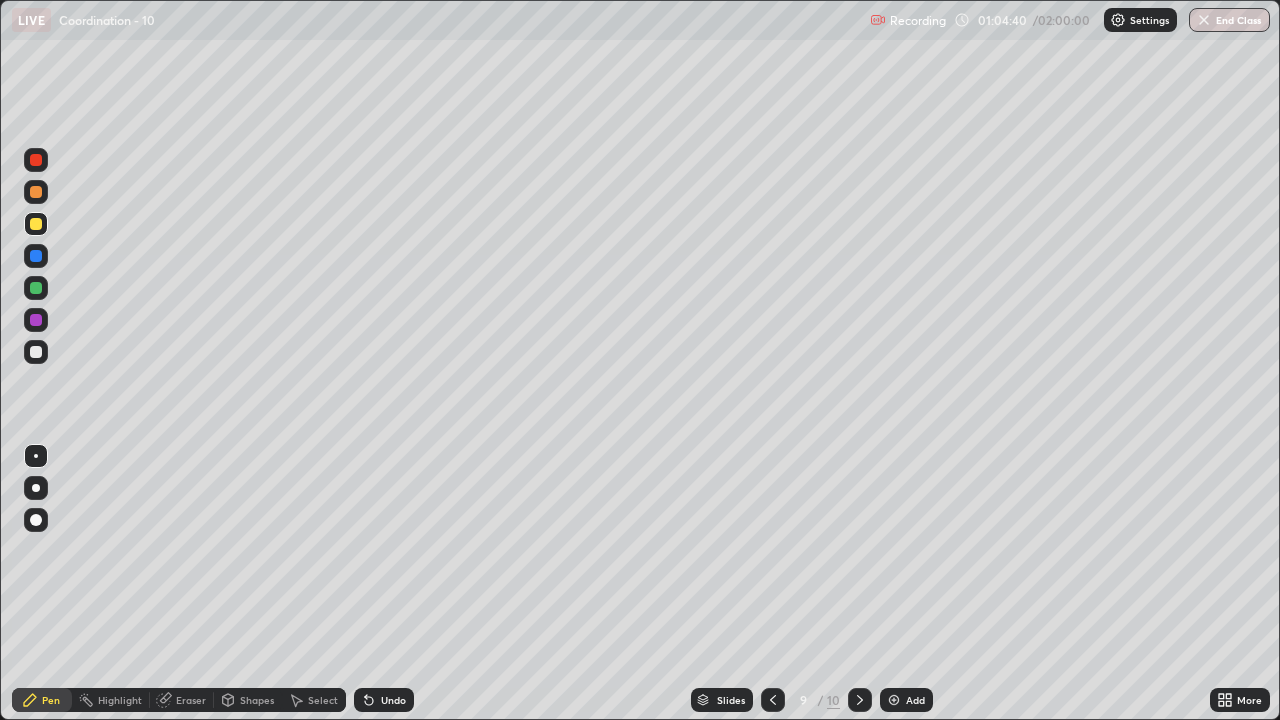 click on "Undo" at bounding box center [393, 700] 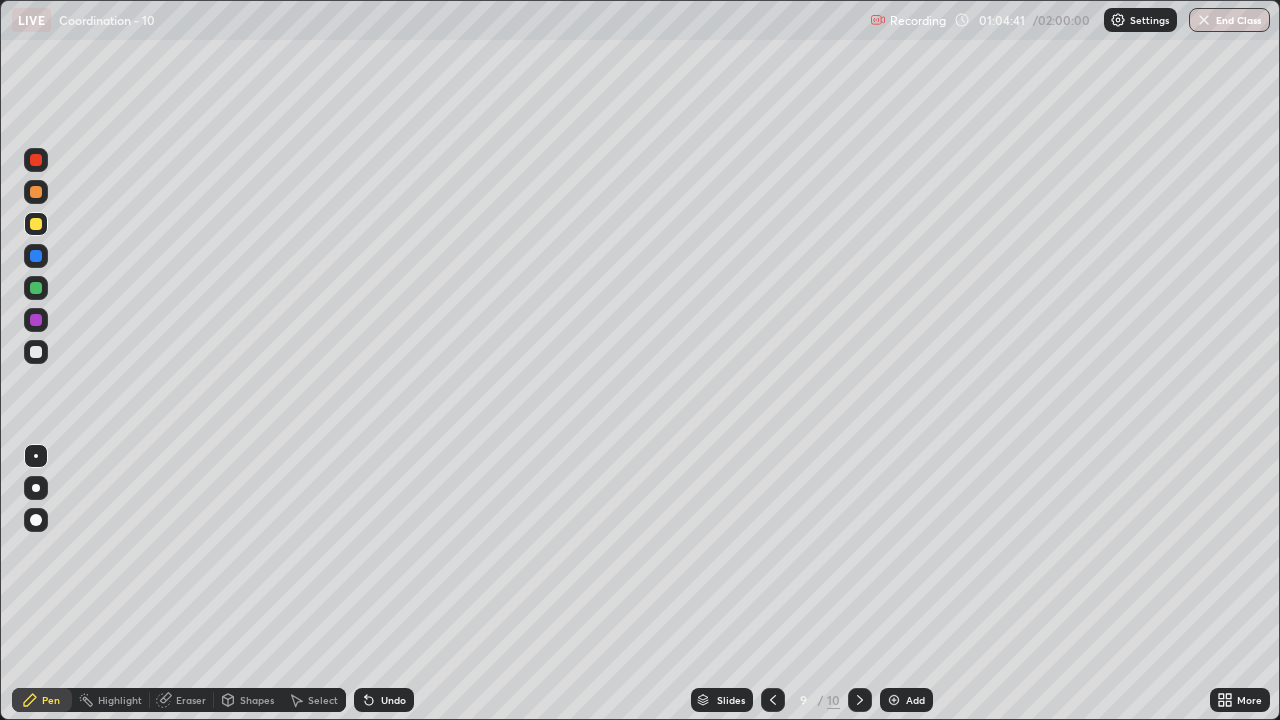 click on "Undo" at bounding box center [393, 700] 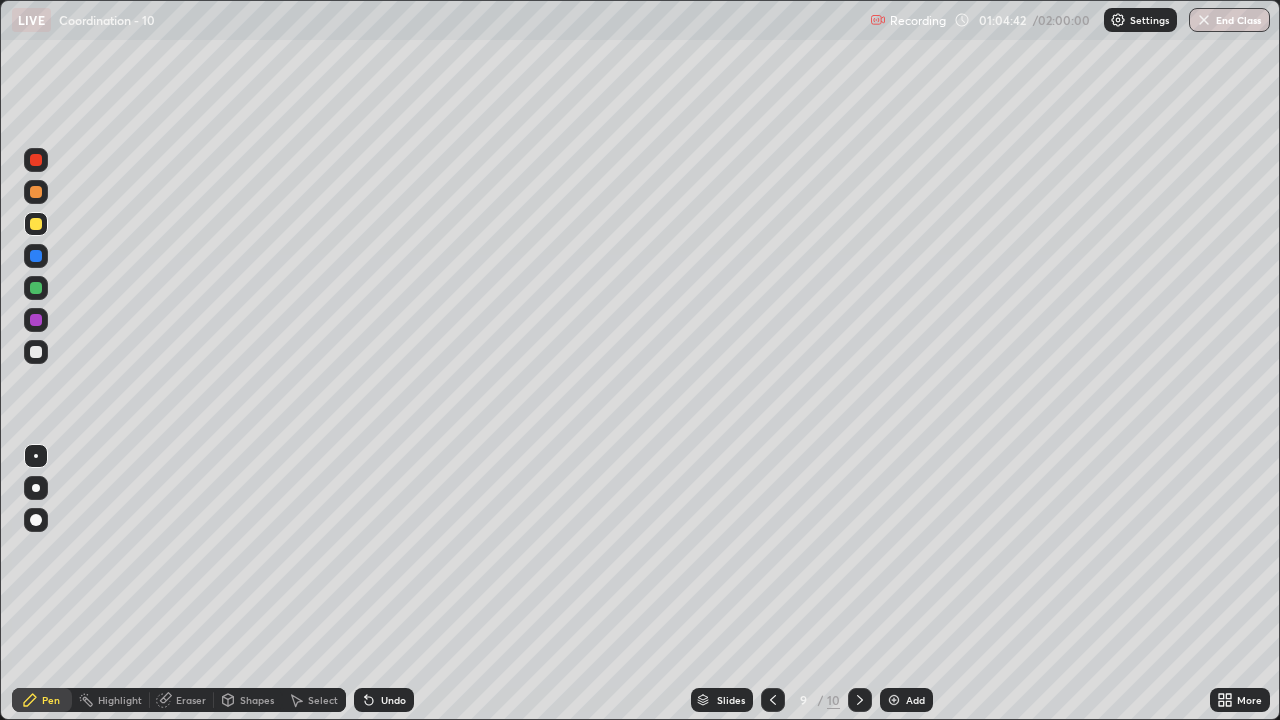 click on "Undo" at bounding box center [384, 700] 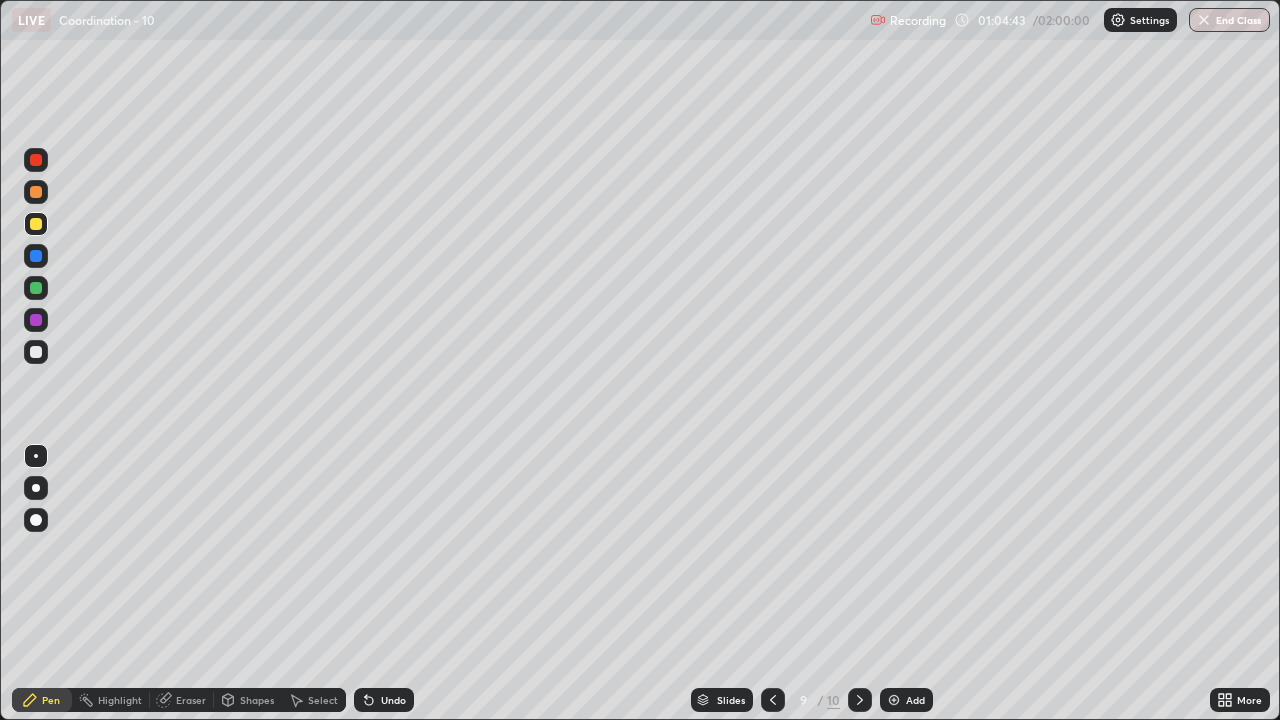 click on "Undo" at bounding box center (393, 700) 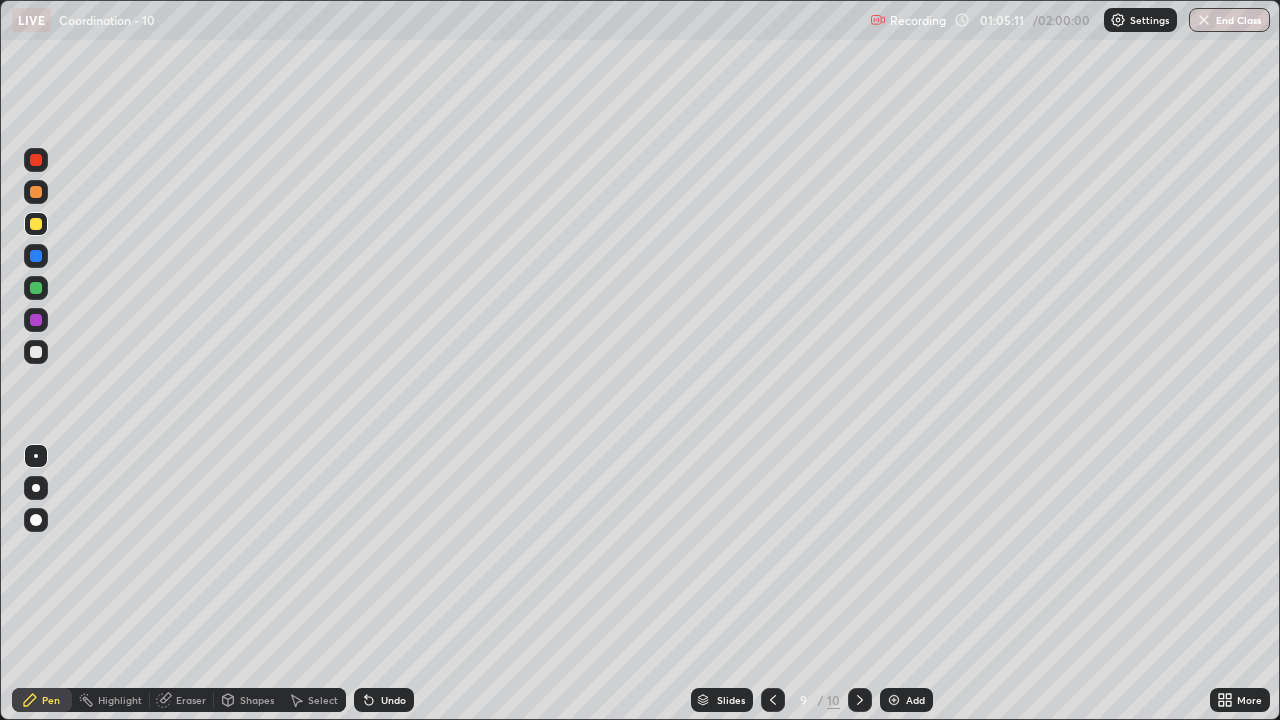 click at bounding box center [36, 224] 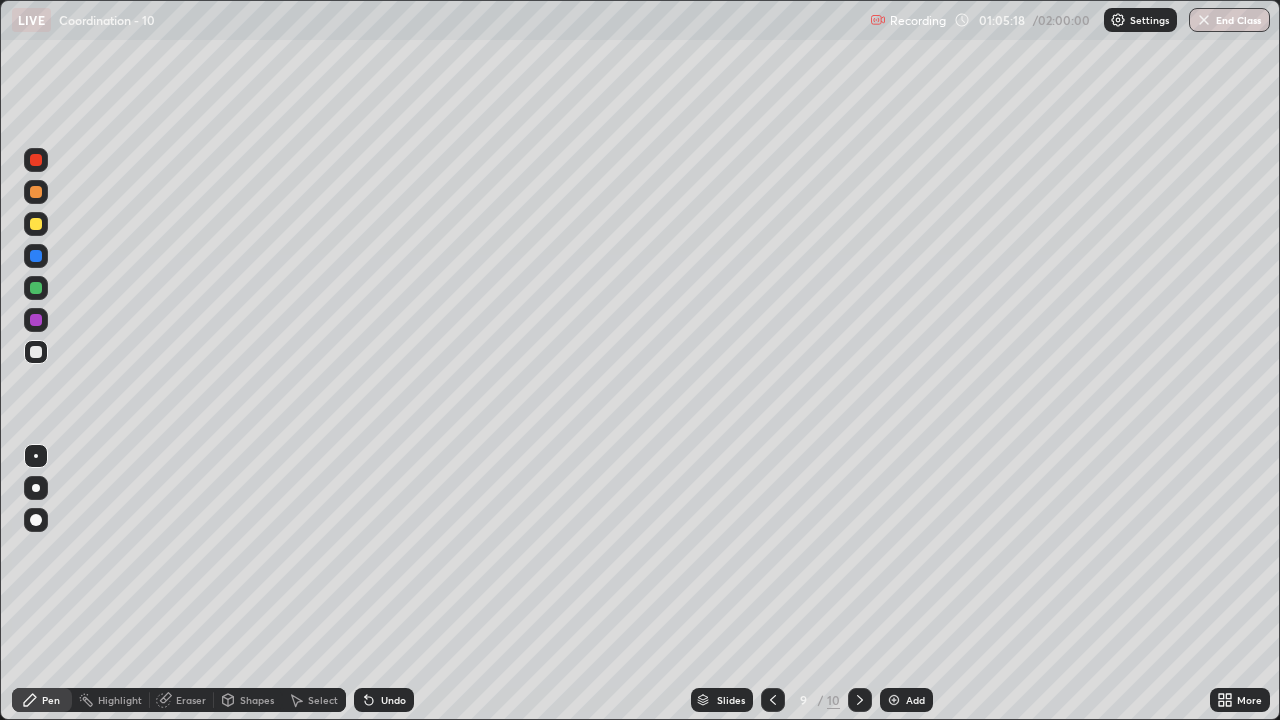 click on "Undo" at bounding box center [393, 700] 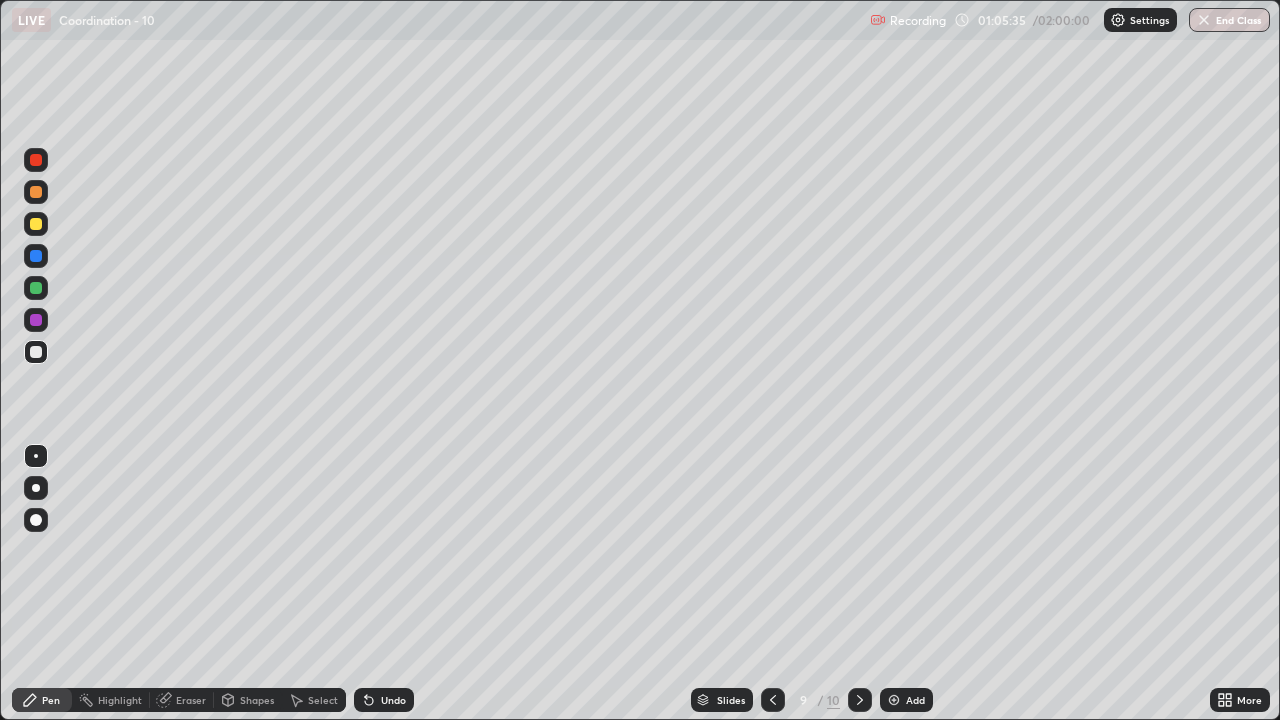 click at bounding box center (36, 224) 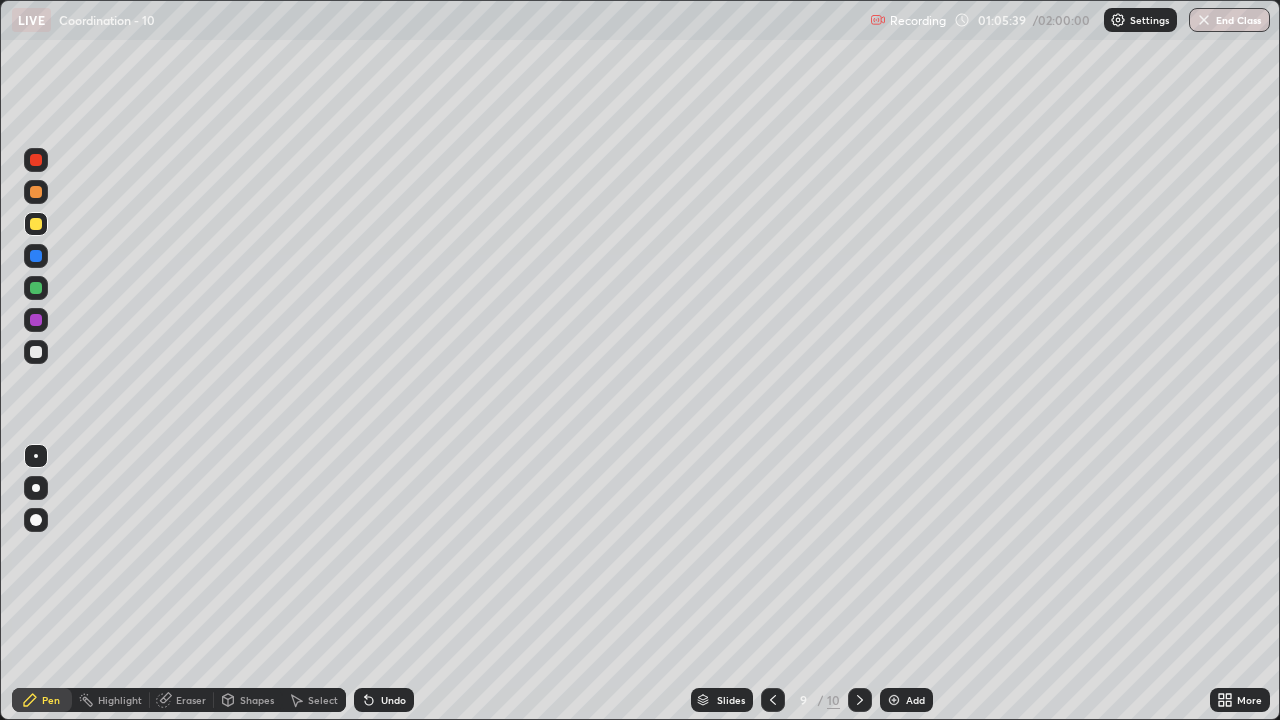 click on "Undo" at bounding box center (393, 700) 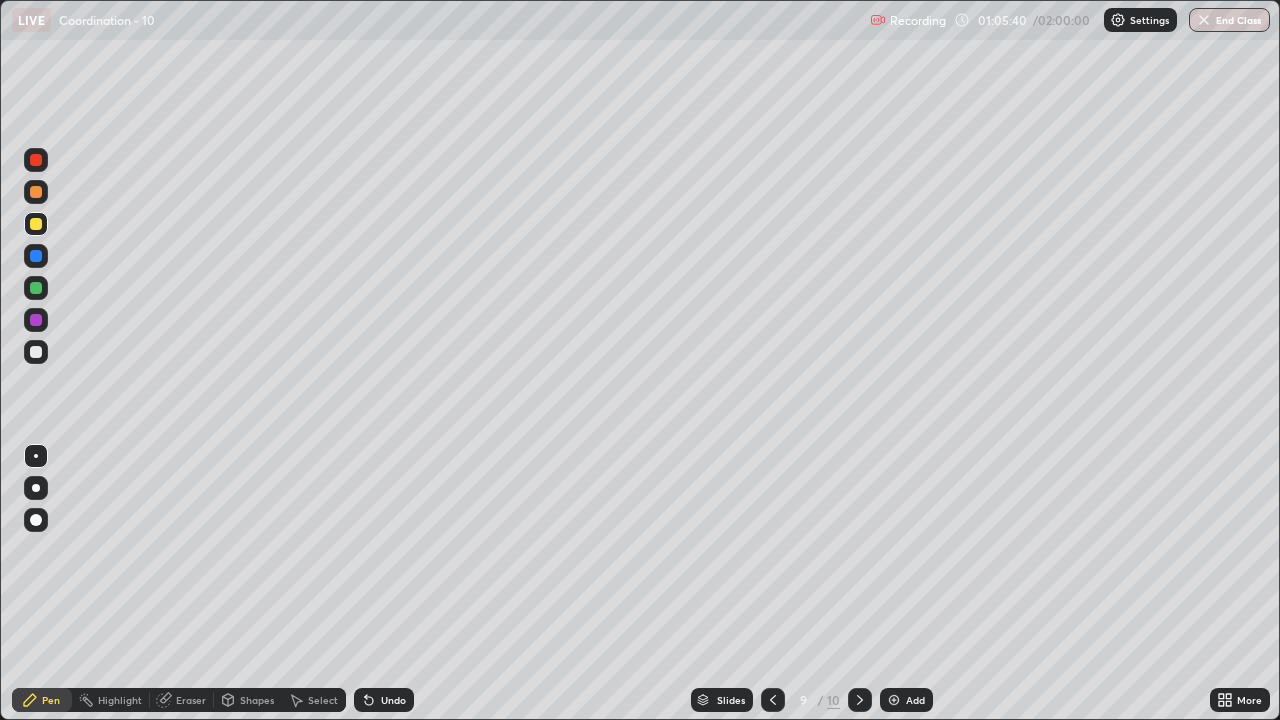 click on "Undo" at bounding box center [393, 700] 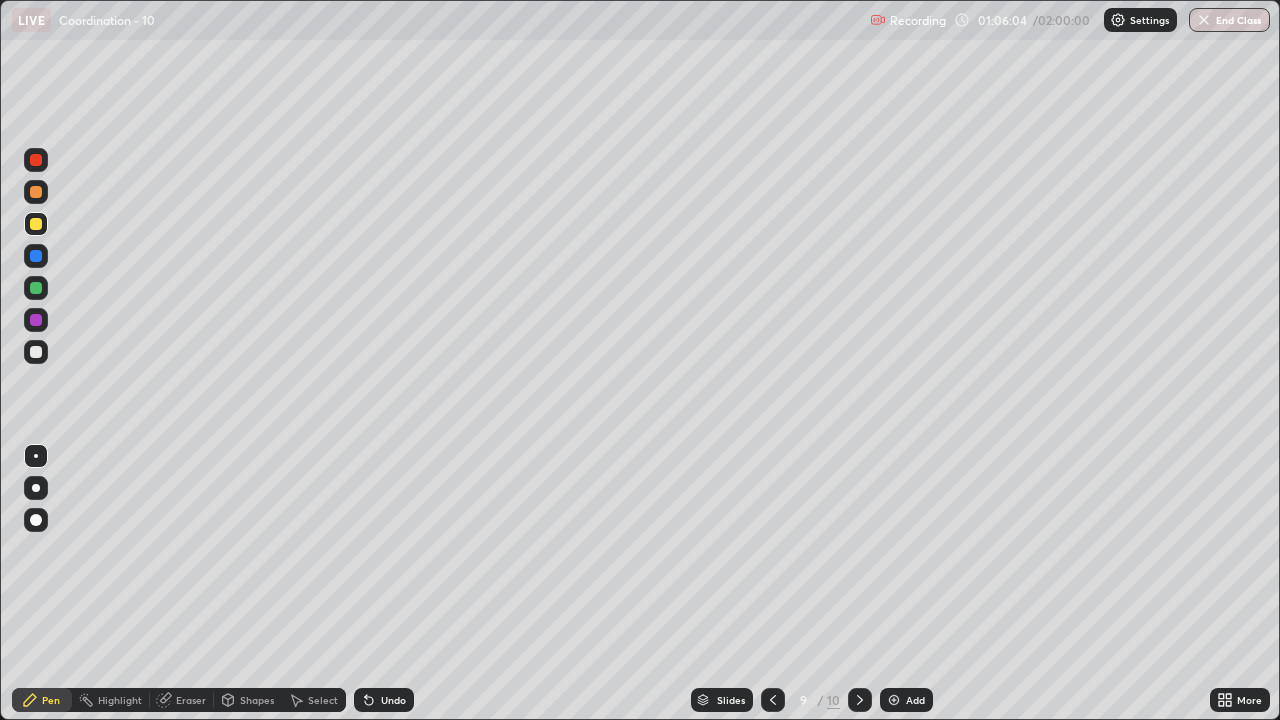 click at bounding box center (36, 224) 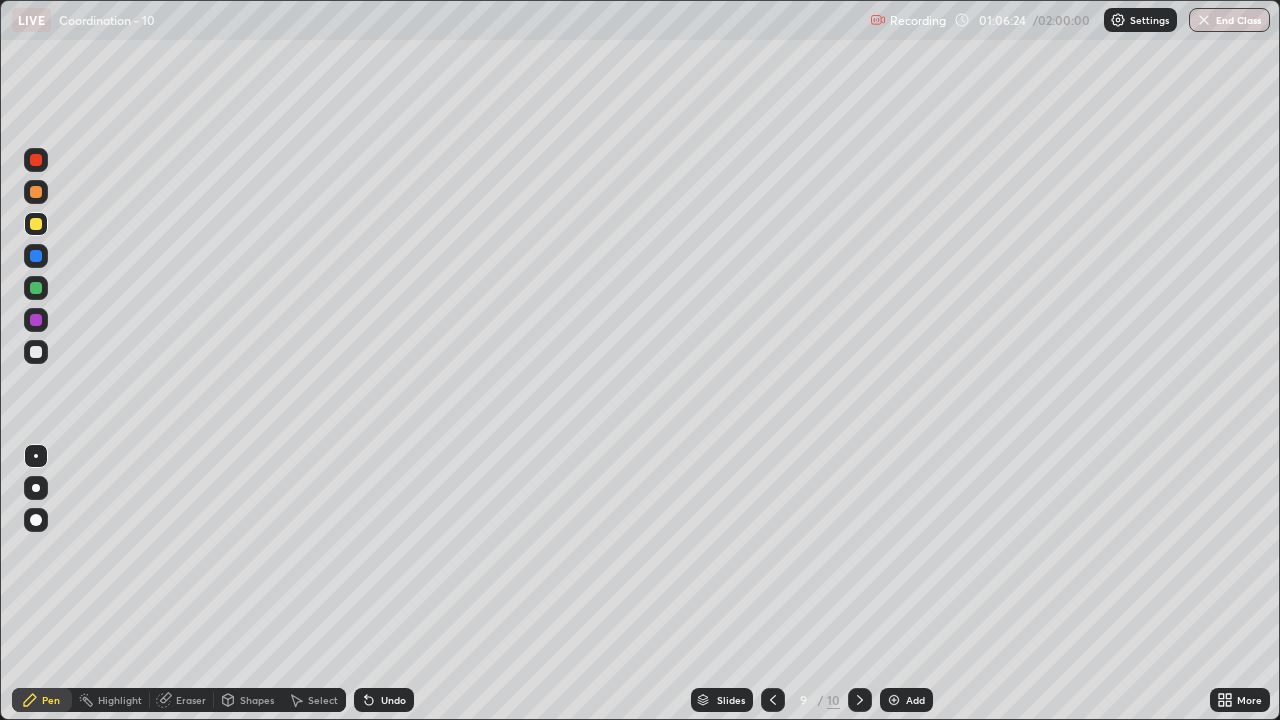 click on "Undo" at bounding box center [384, 700] 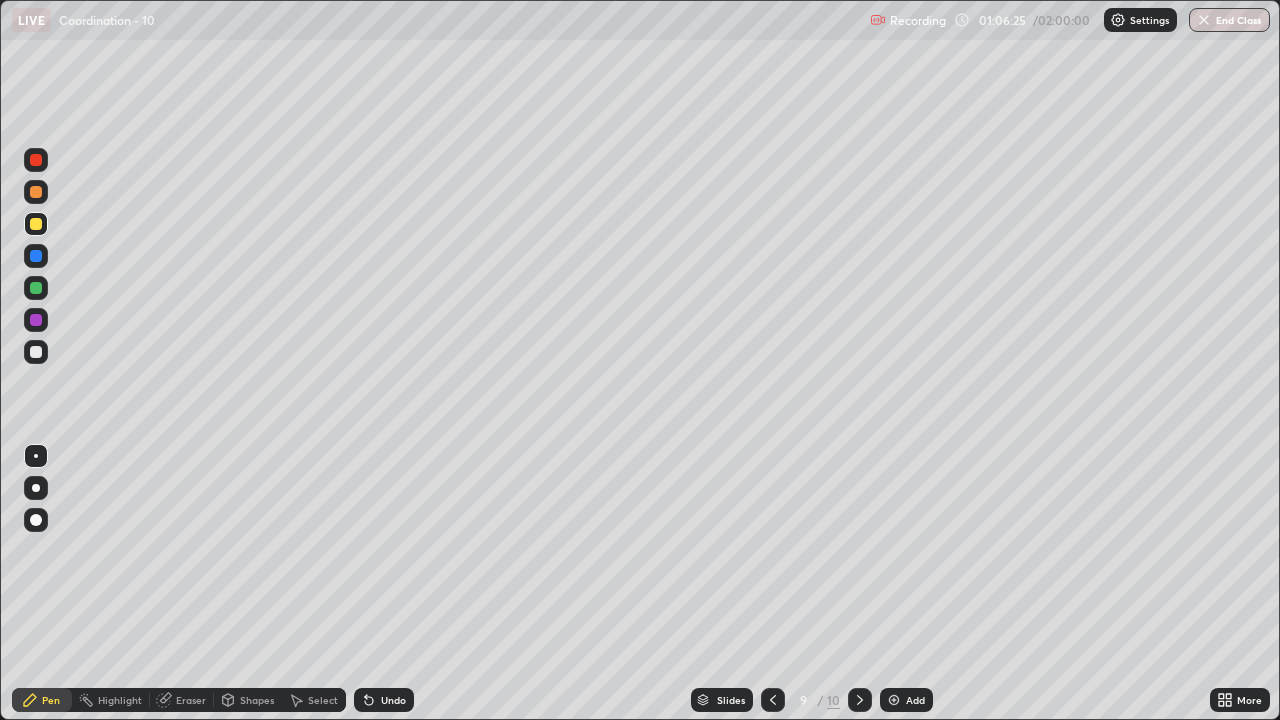 click 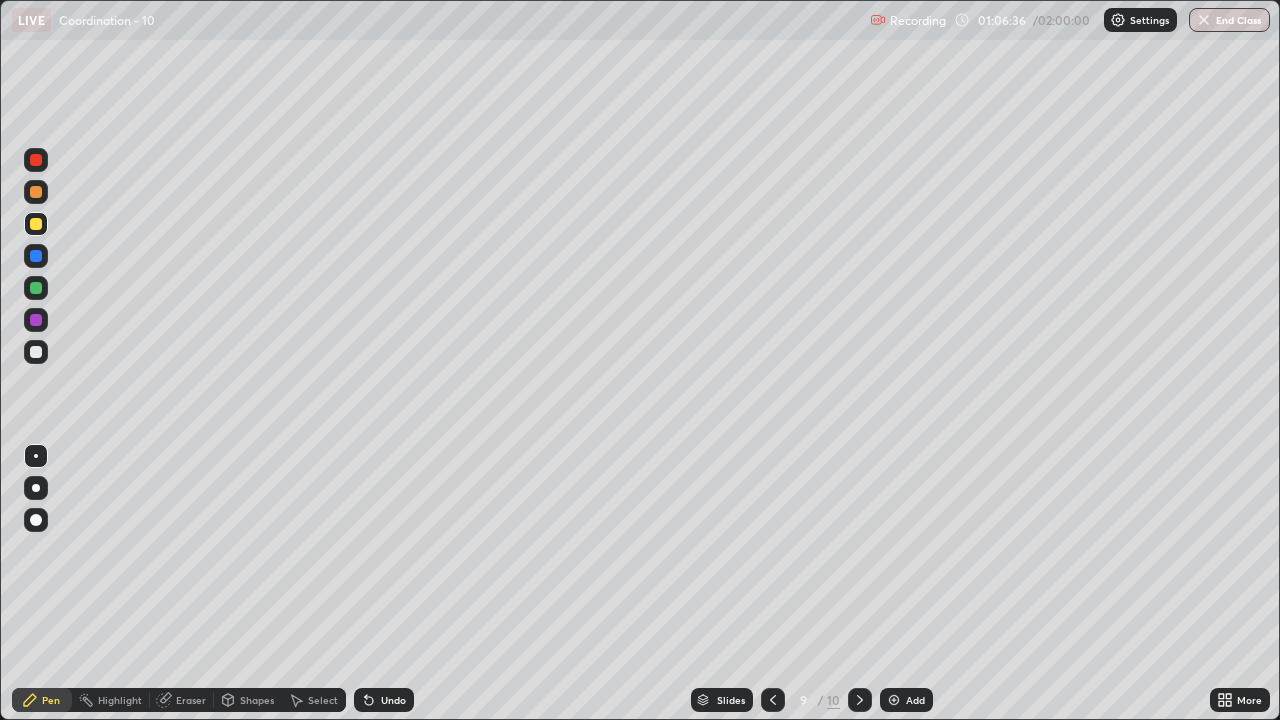 click on "Undo" at bounding box center [393, 700] 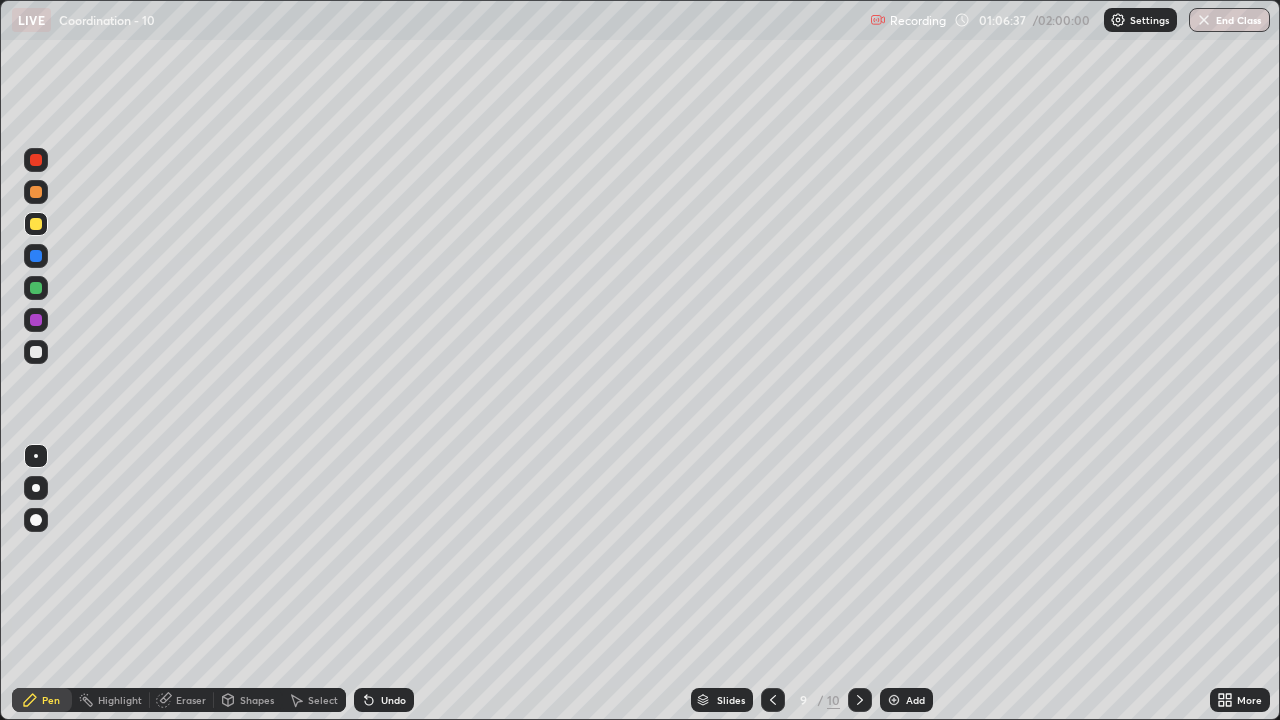 click on "Undo" at bounding box center [393, 700] 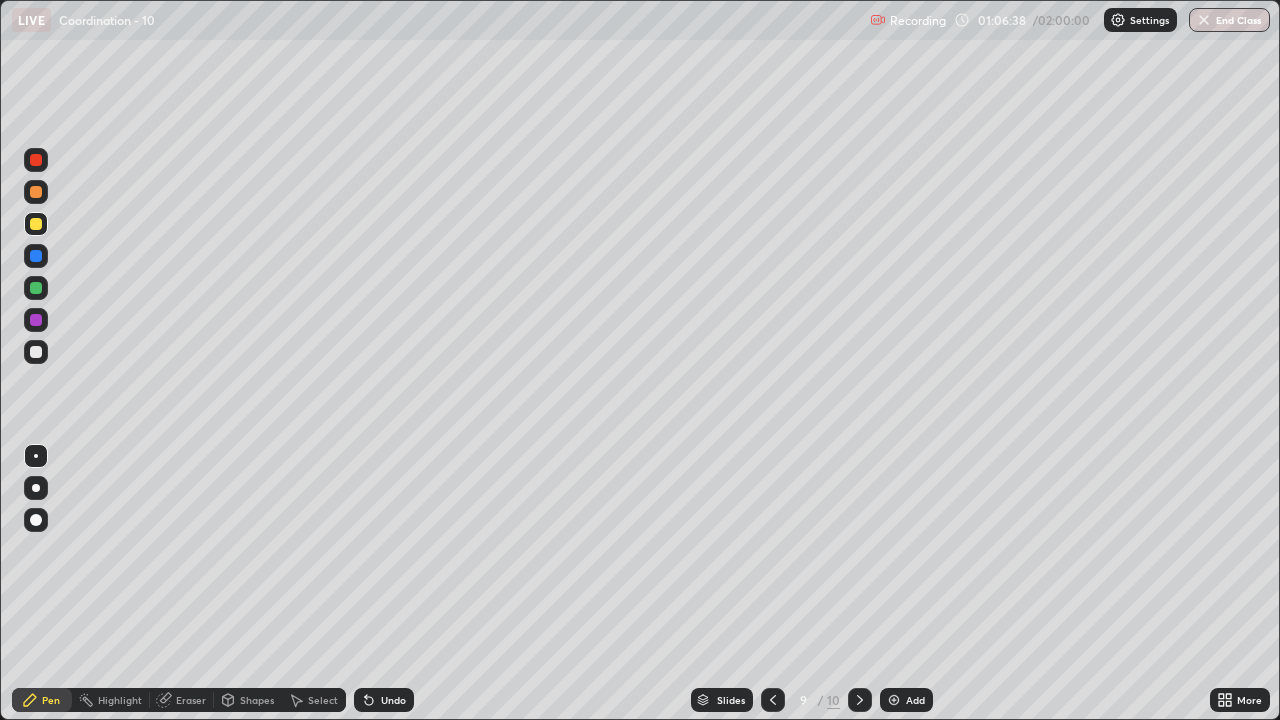 click on "Undo" at bounding box center (393, 700) 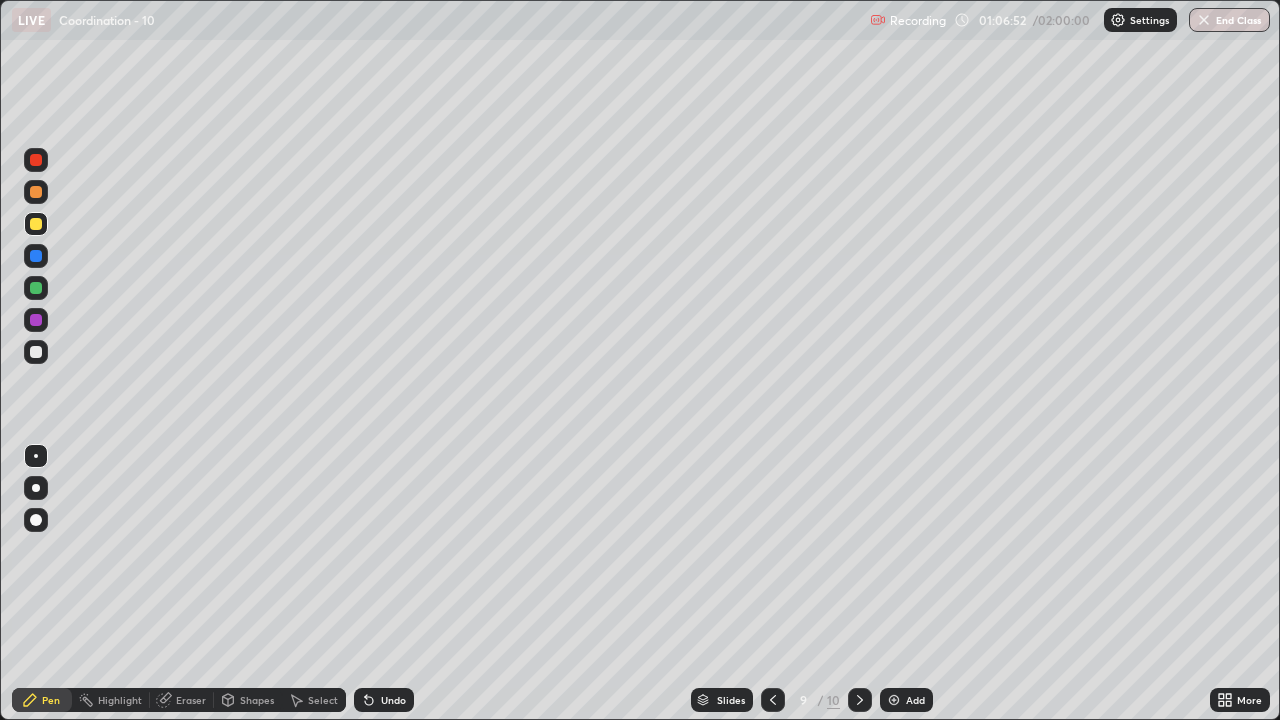 click on "Undo" at bounding box center (384, 700) 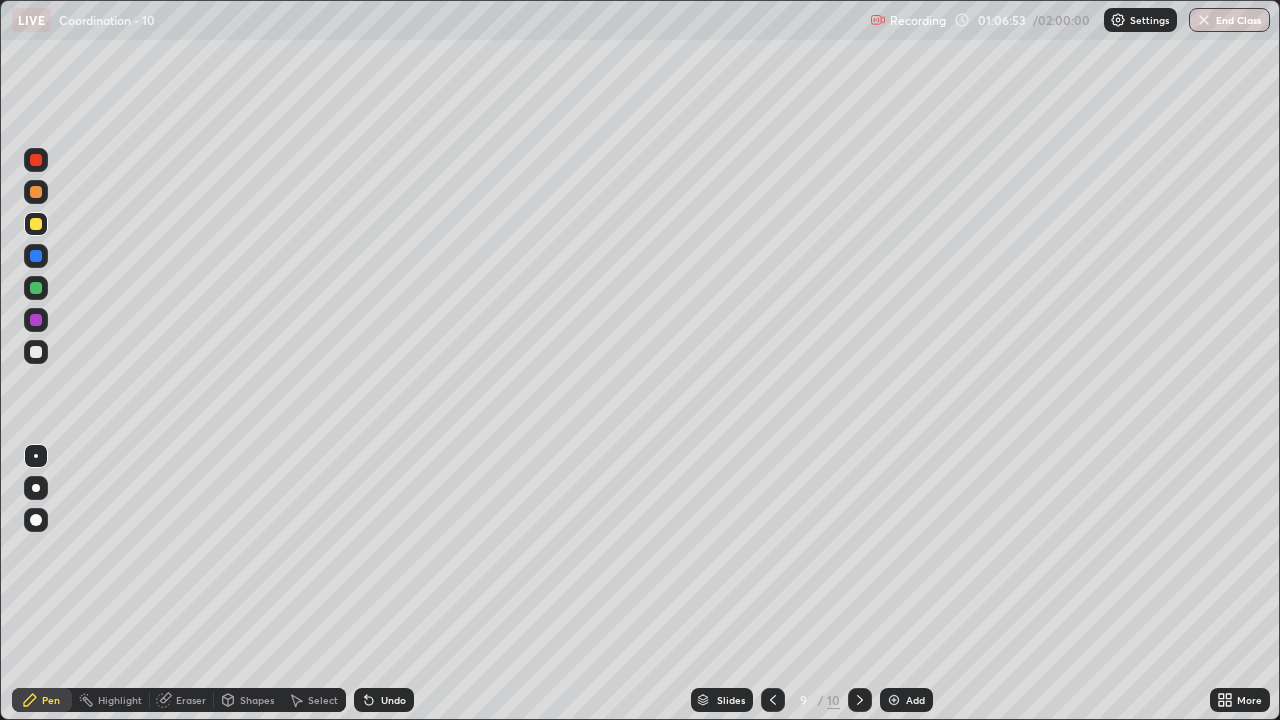 click at bounding box center [36, 352] 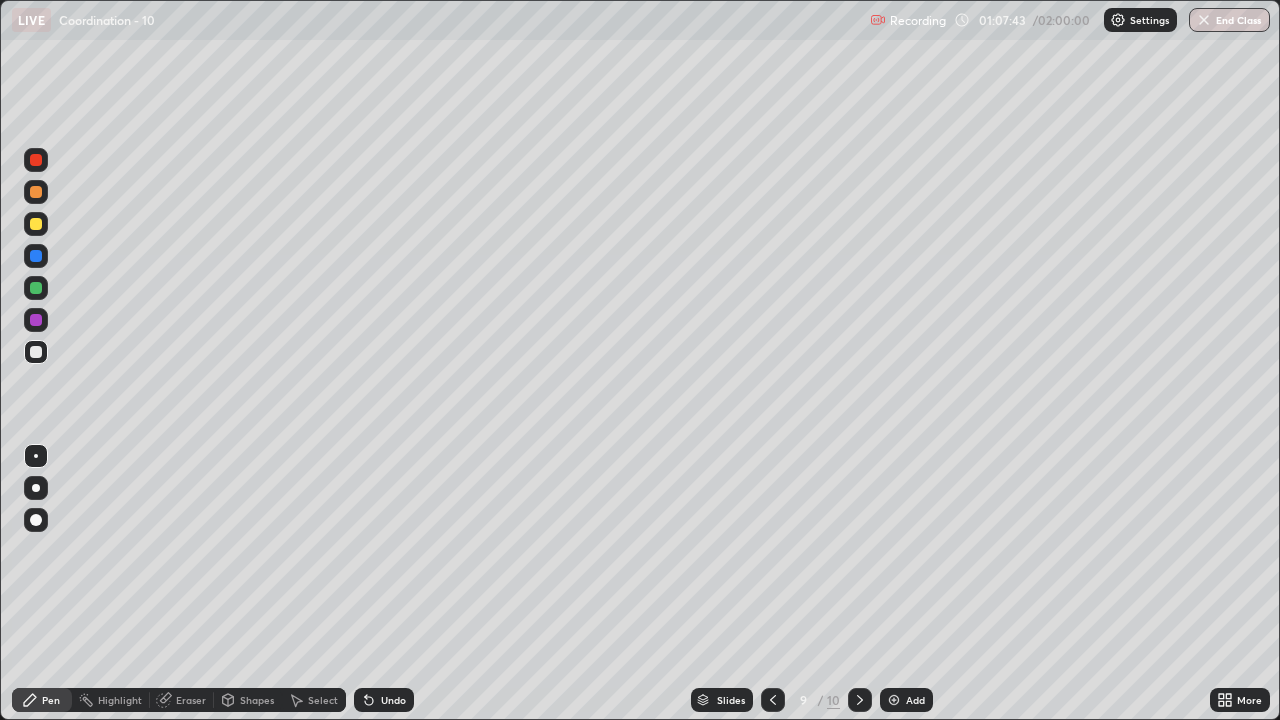 click on "Undo" at bounding box center (393, 700) 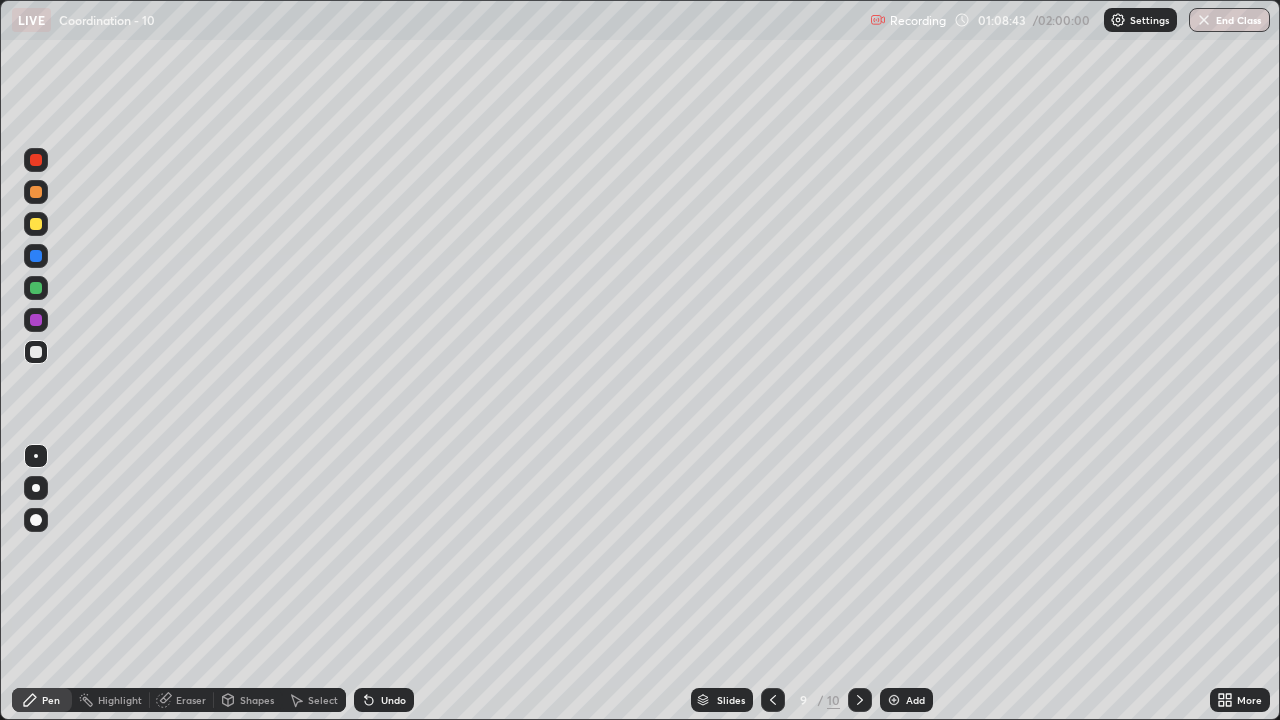 click 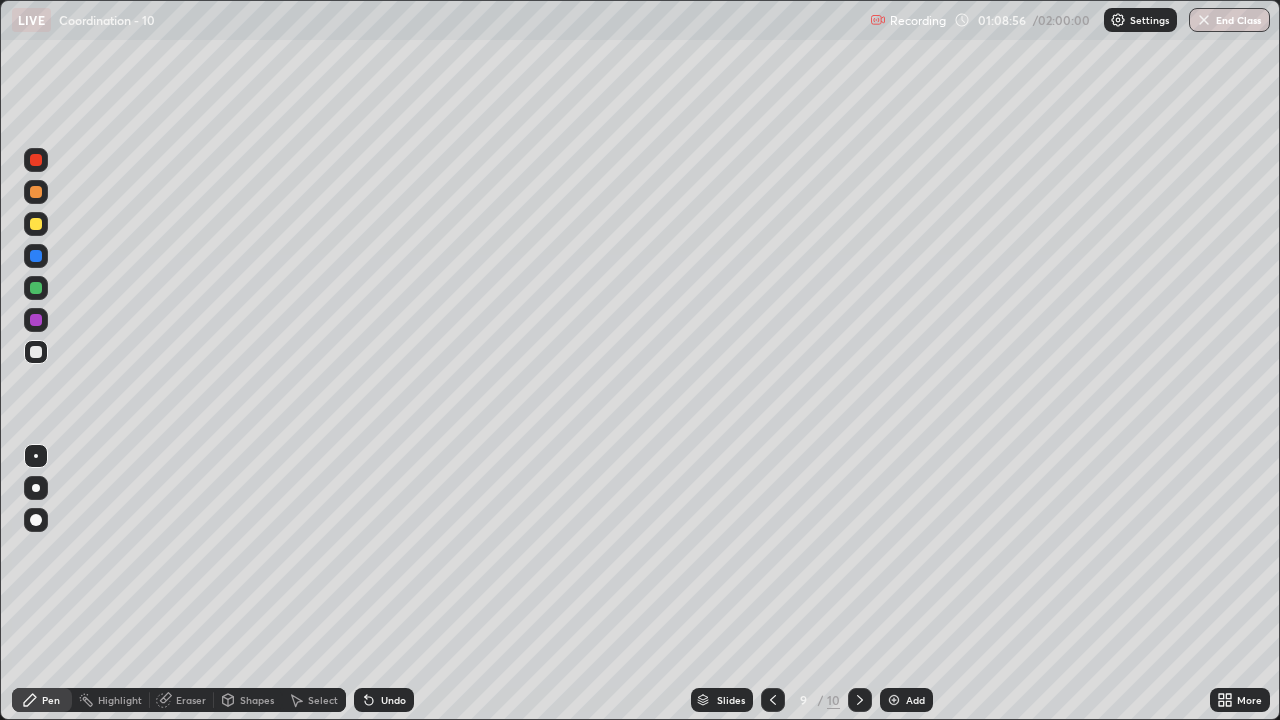 click at bounding box center (860, 700) 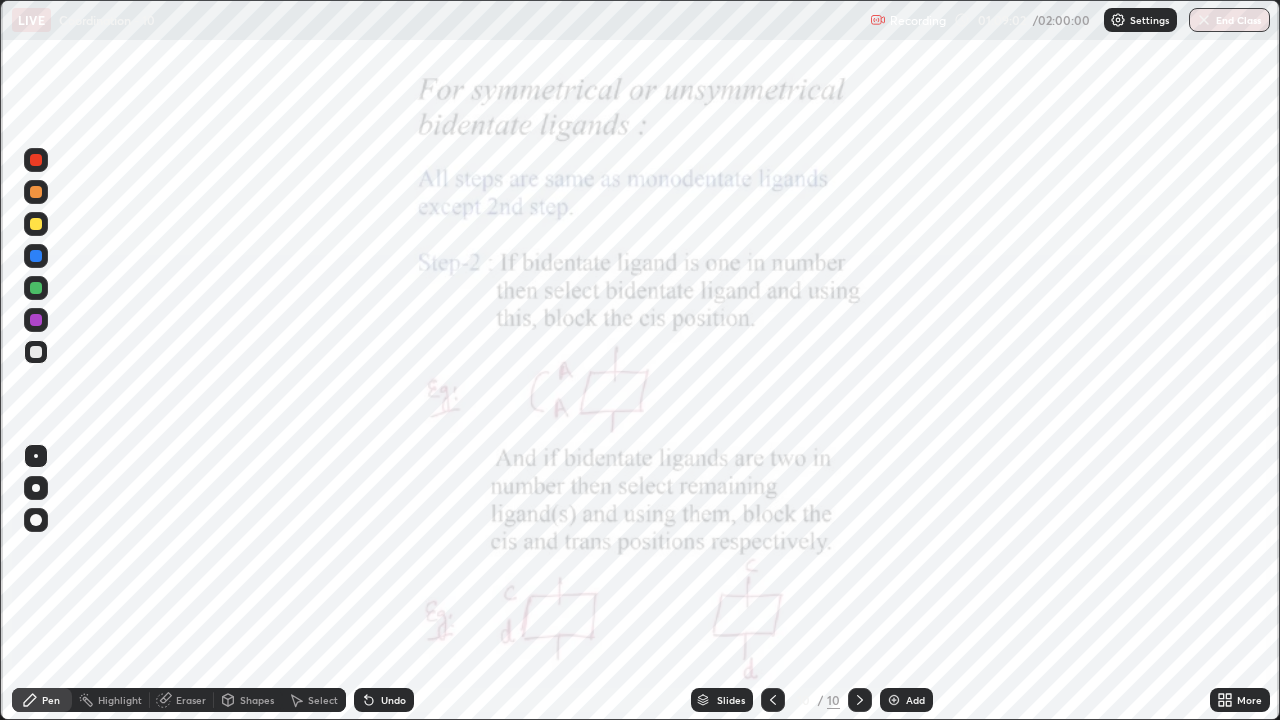 click 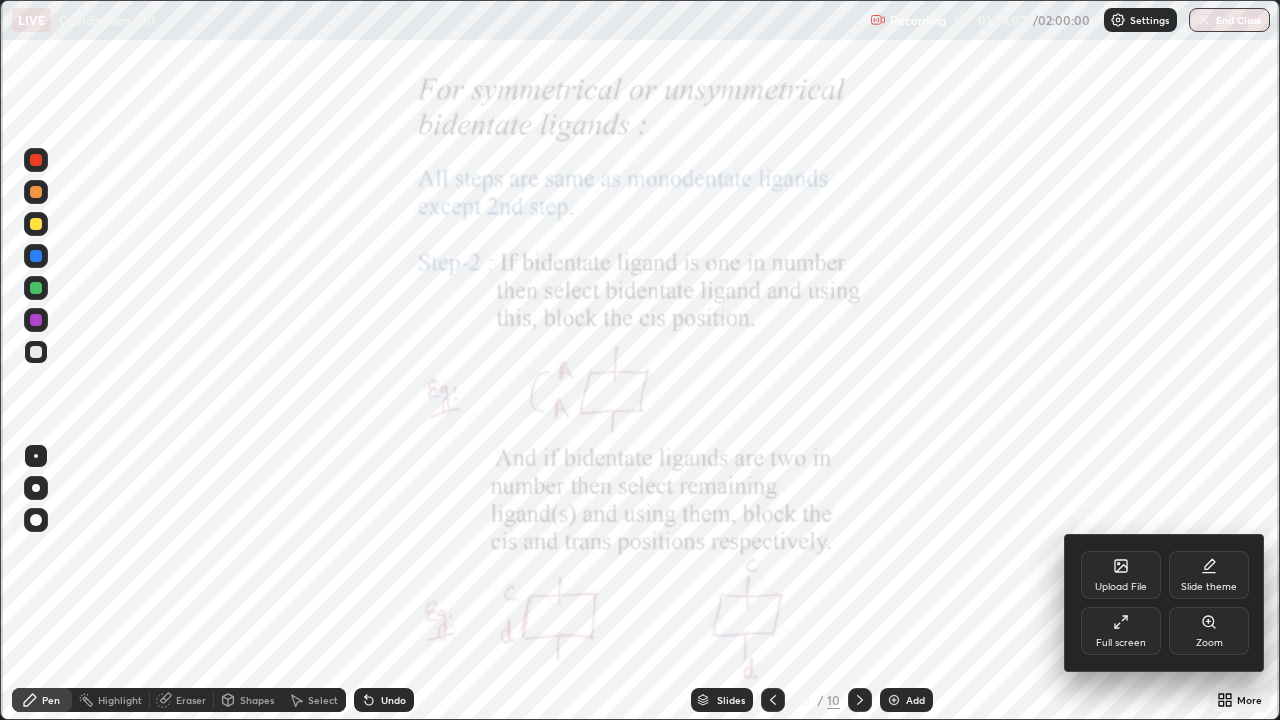 click 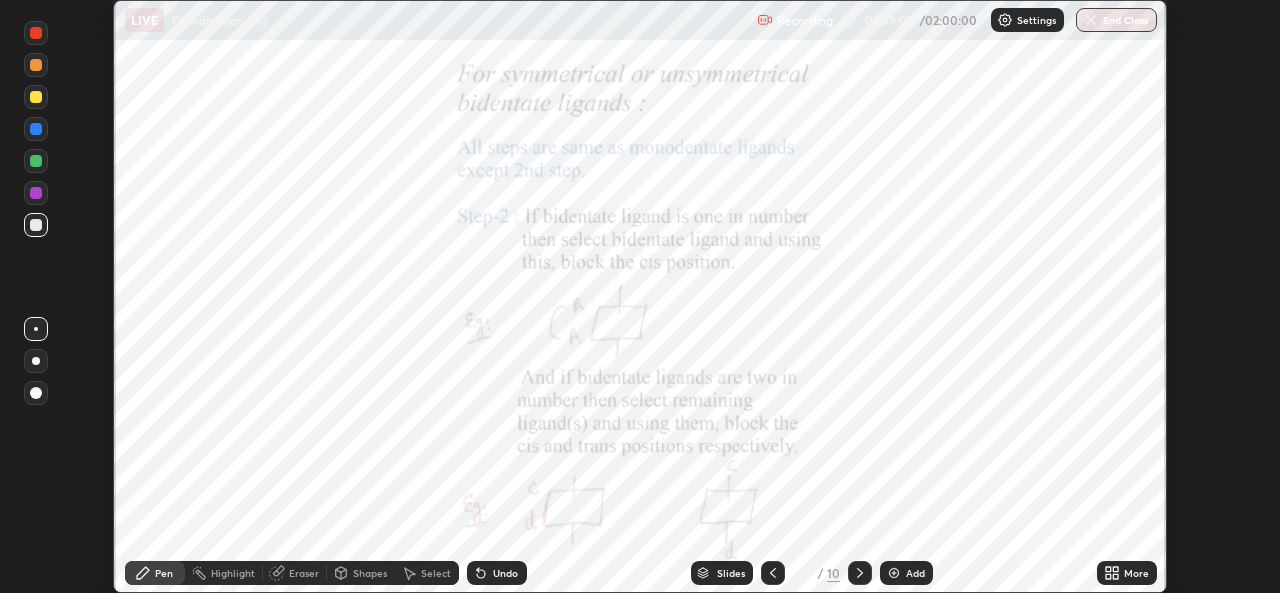 scroll, scrollTop: 593, scrollLeft: 1280, axis: both 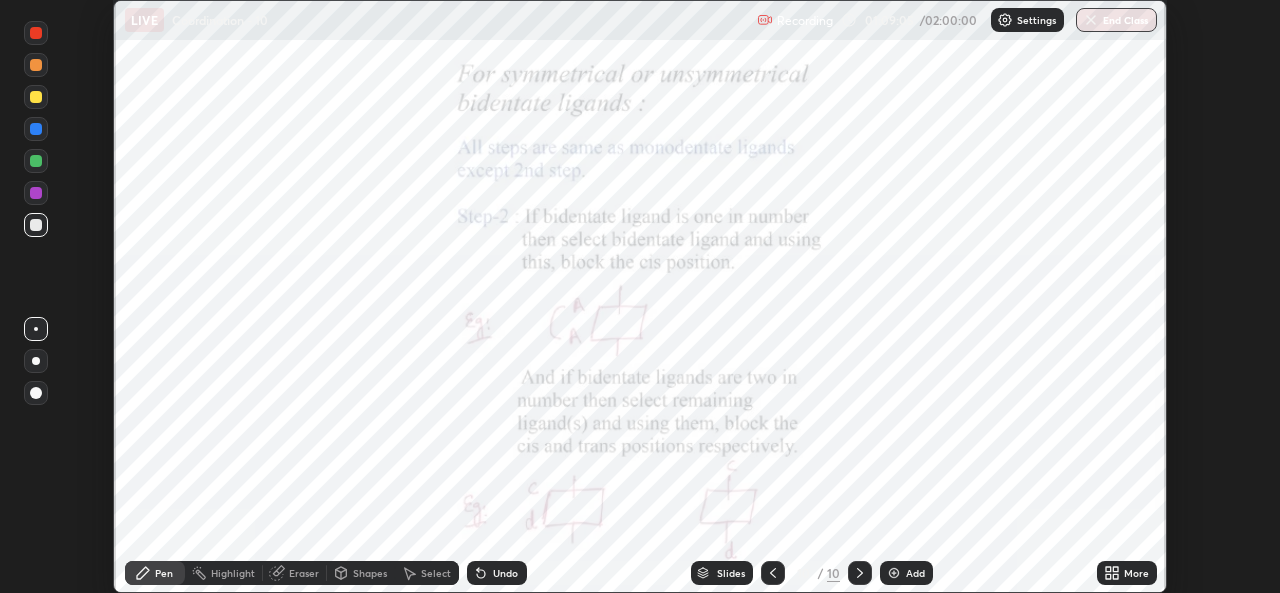 click on "More" at bounding box center (1136, 573) 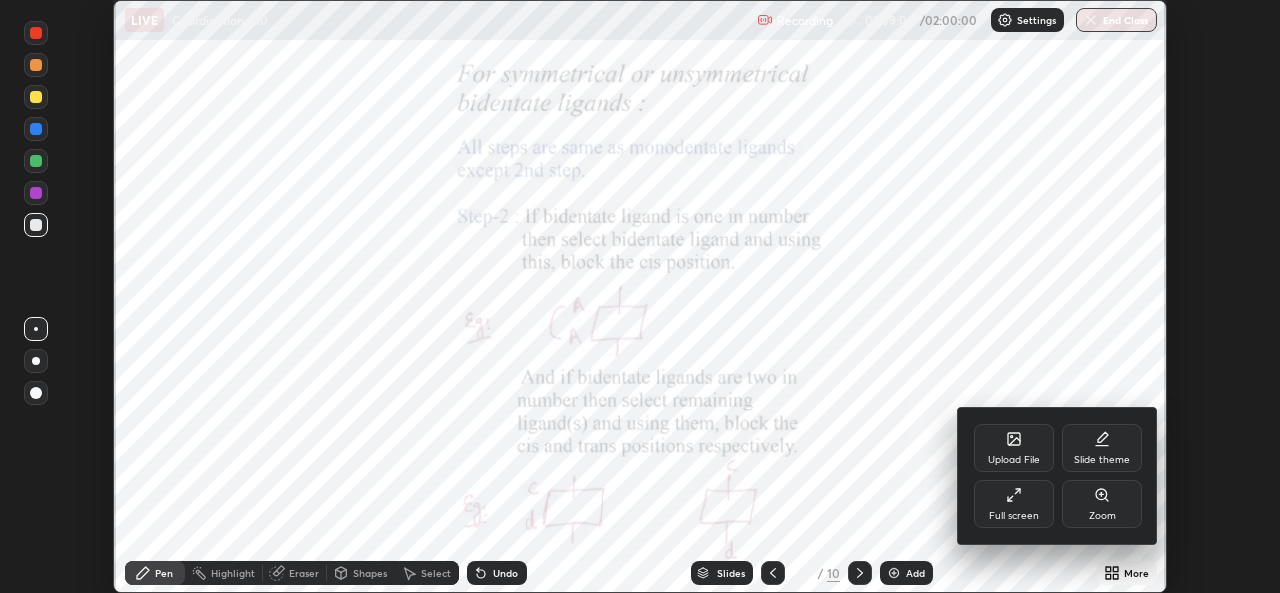 click on "Full screen" at bounding box center [1014, 504] 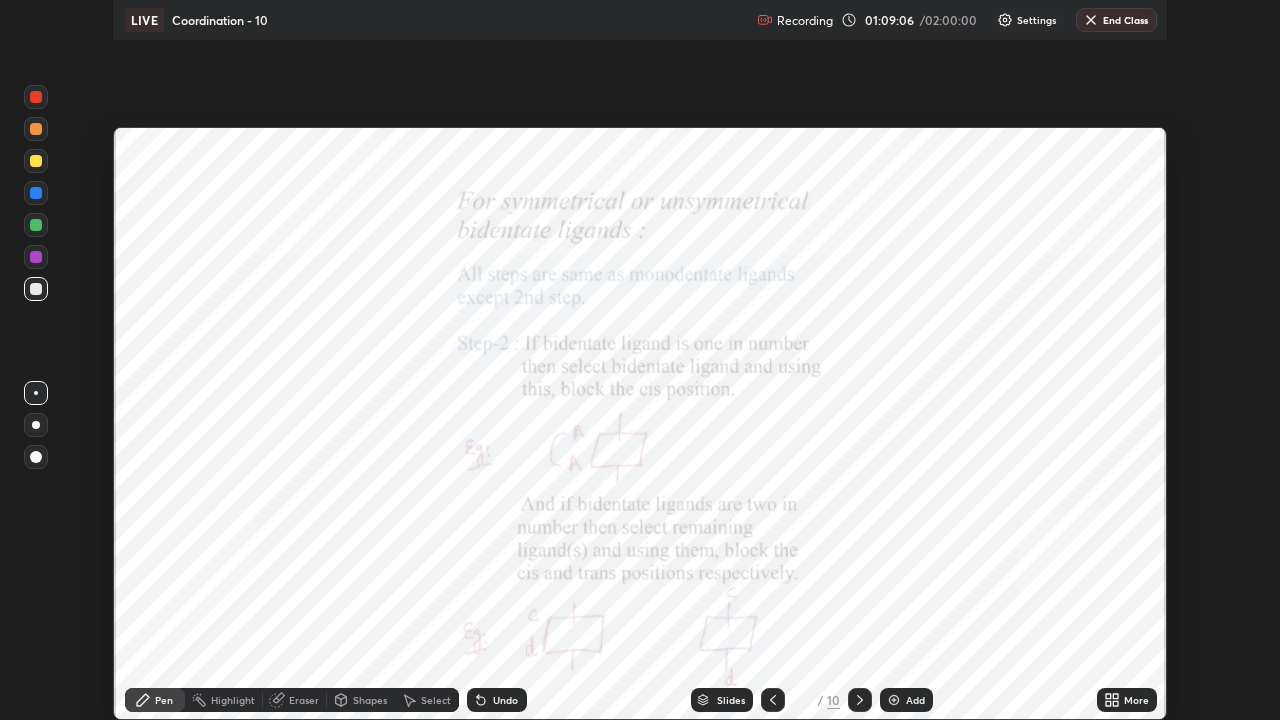 scroll, scrollTop: 99280, scrollLeft: 98720, axis: both 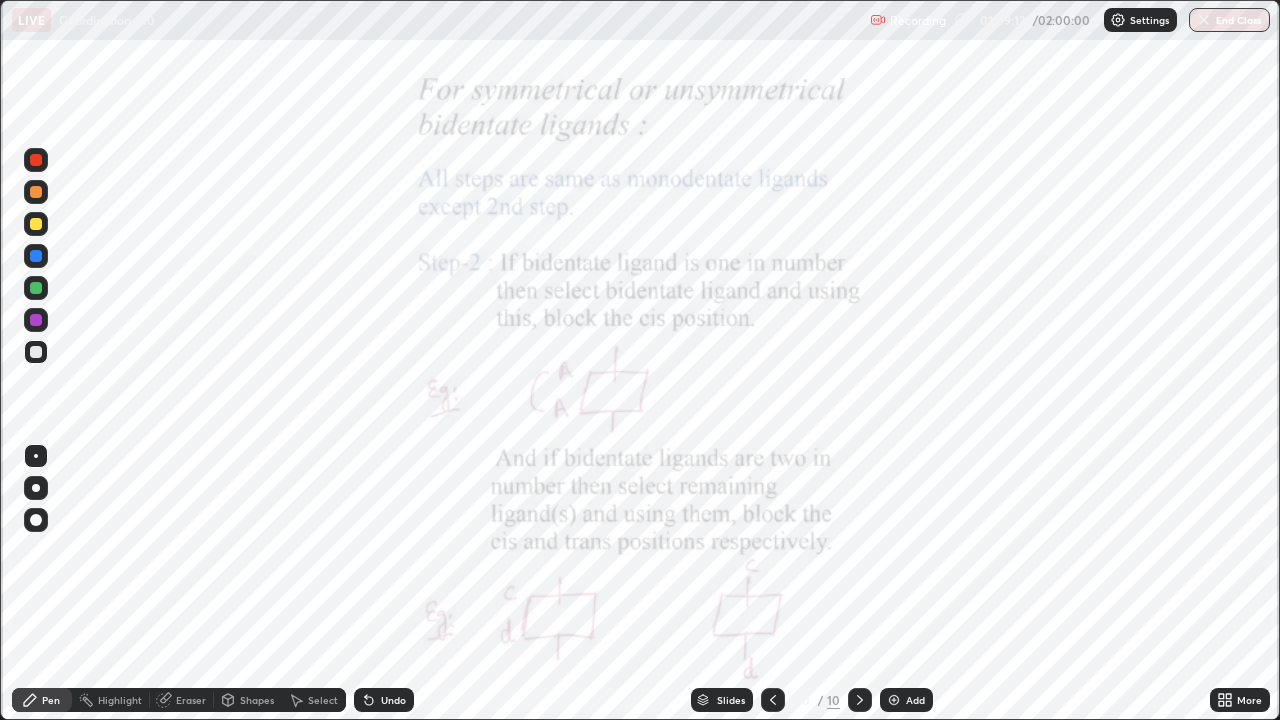 click at bounding box center [36, 320] 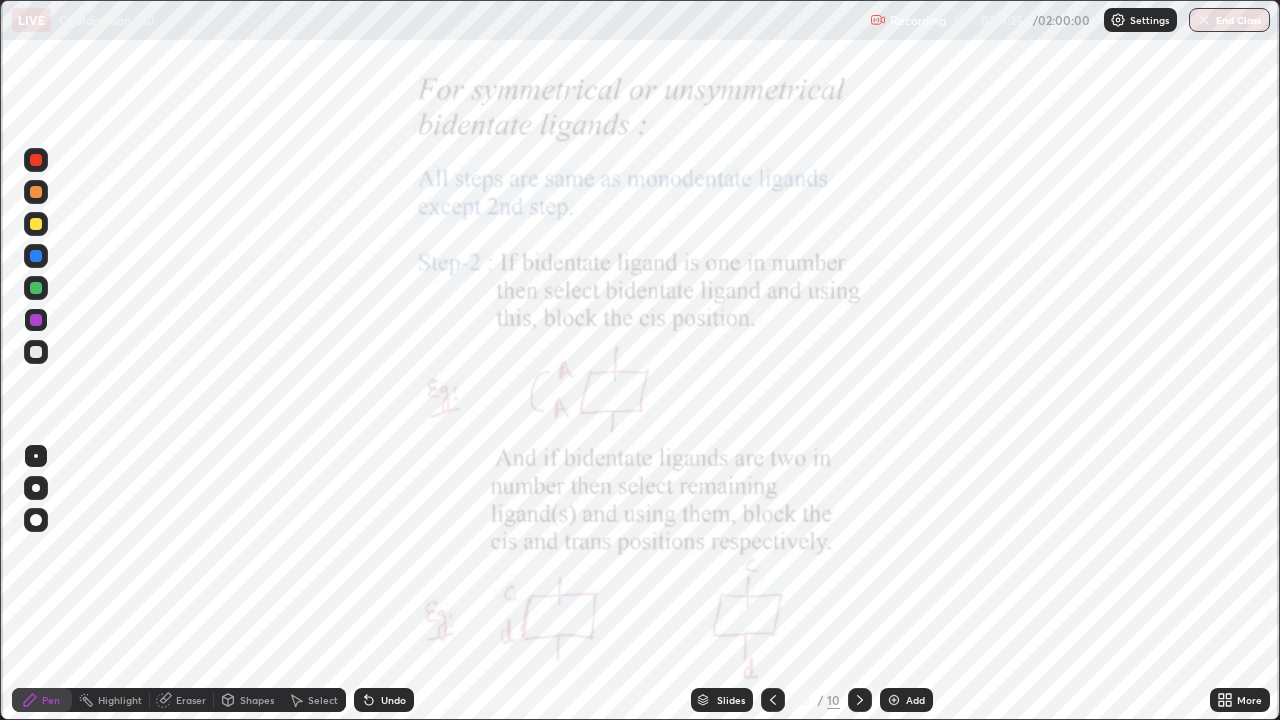click on "Undo" at bounding box center [393, 700] 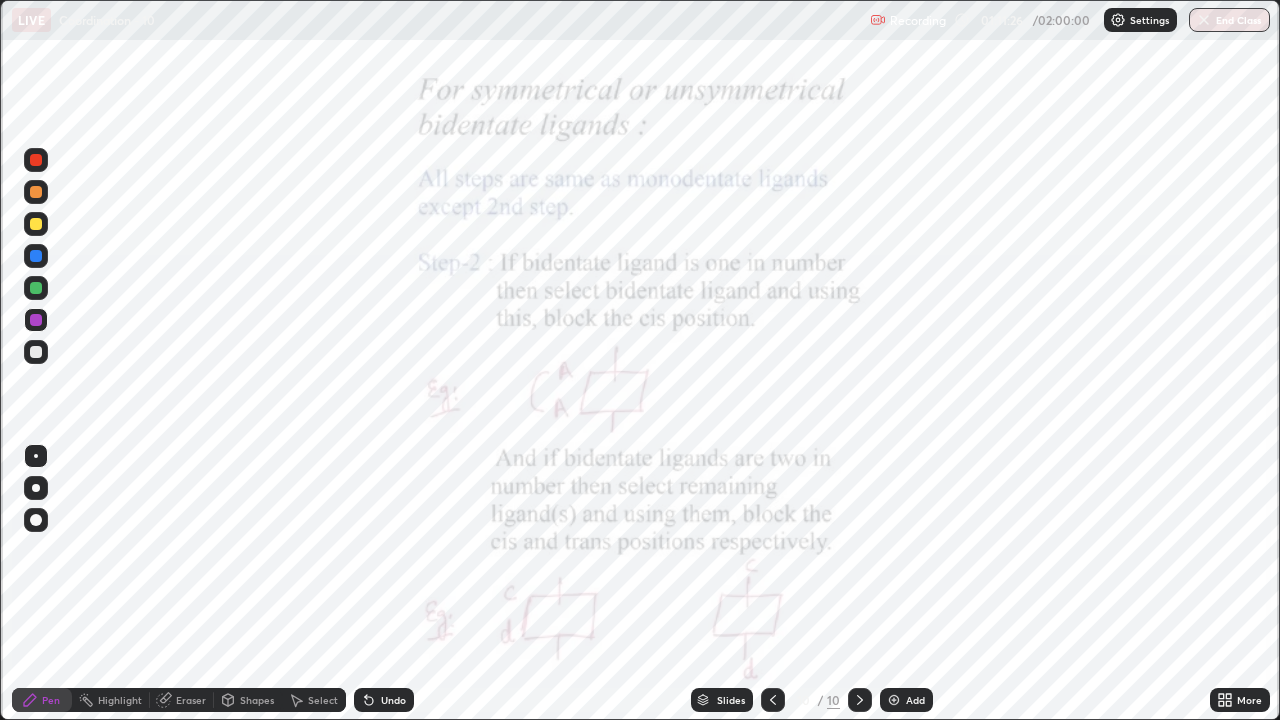 click on "Undo" at bounding box center (393, 700) 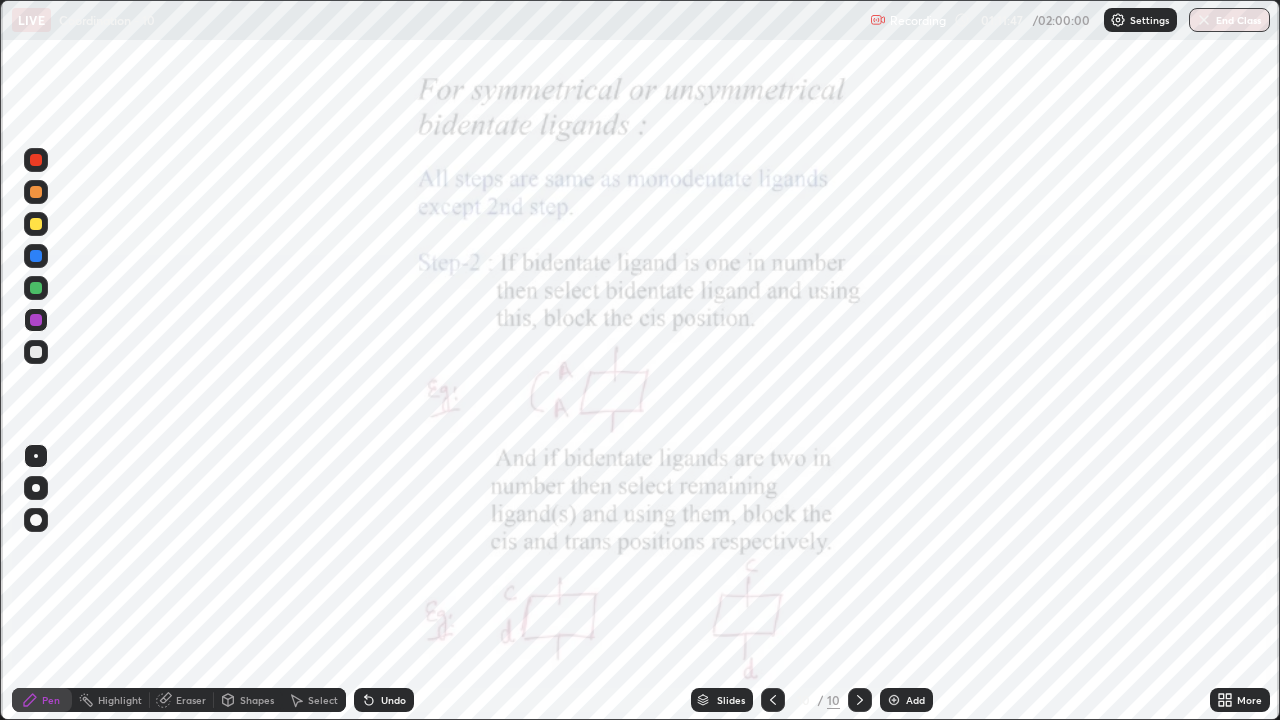 click on "Undo" at bounding box center (384, 700) 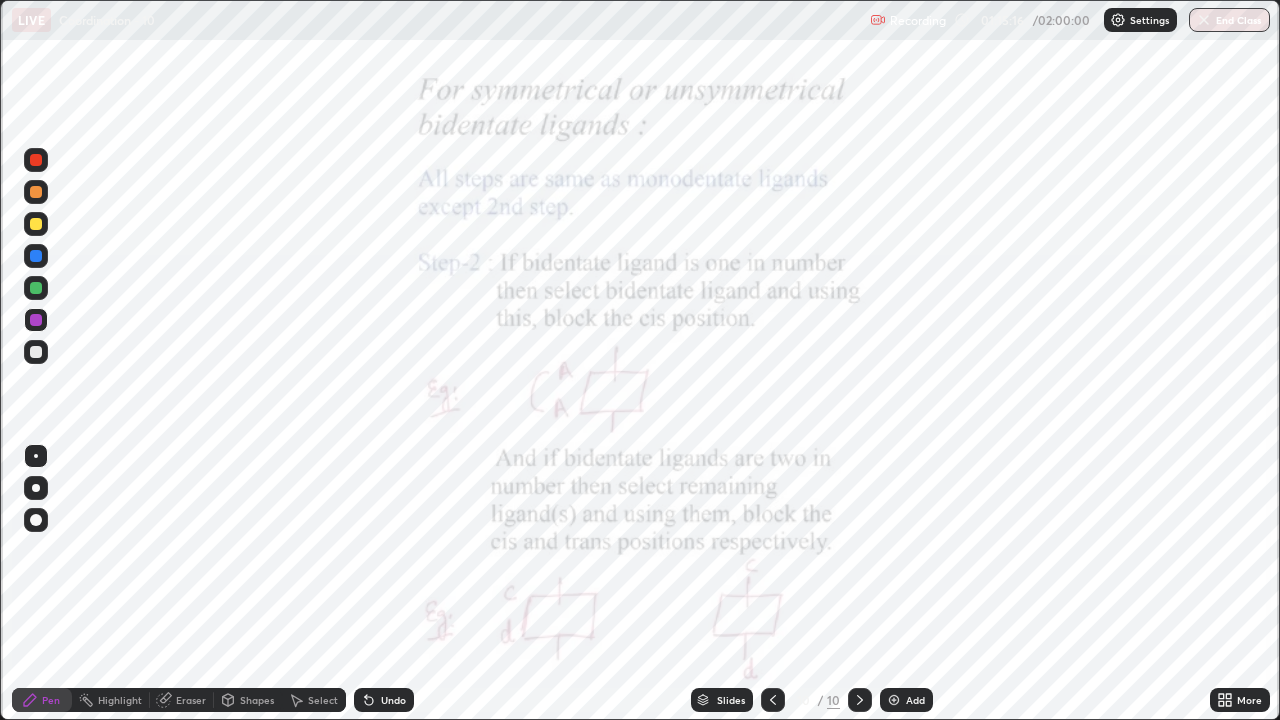 click on "Add" at bounding box center [915, 700] 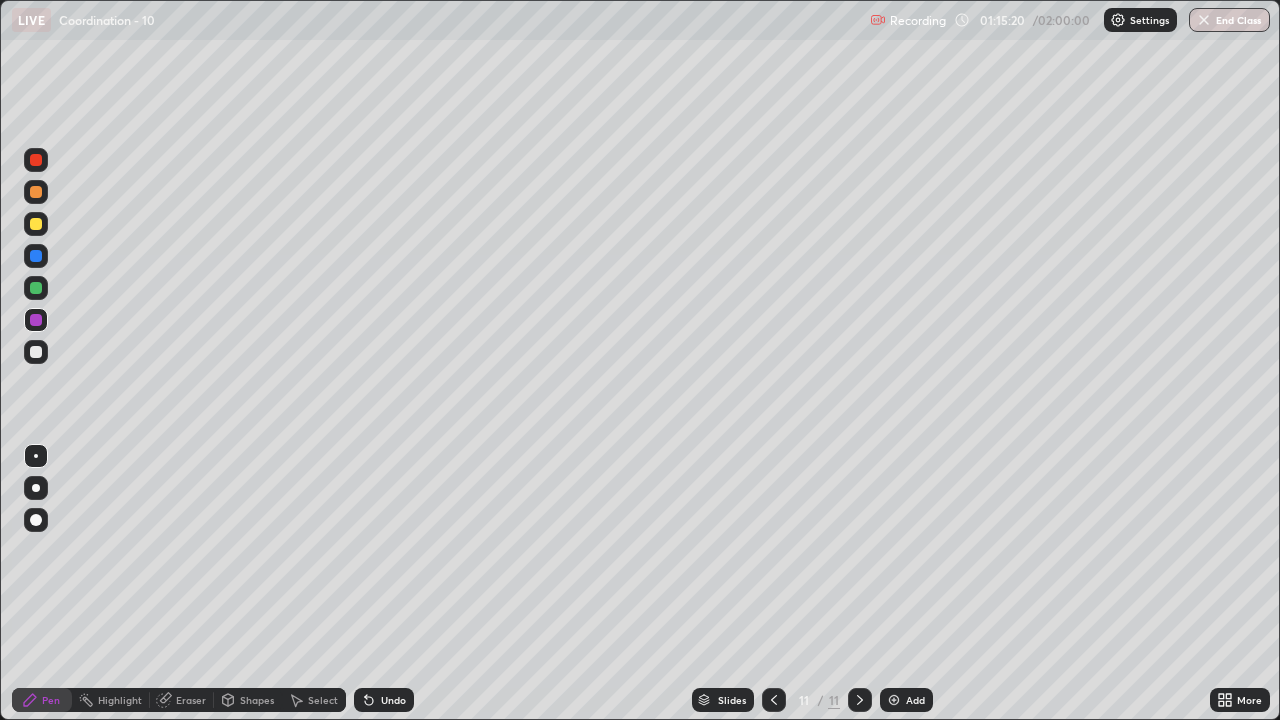 click on "Undo" at bounding box center [393, 700] 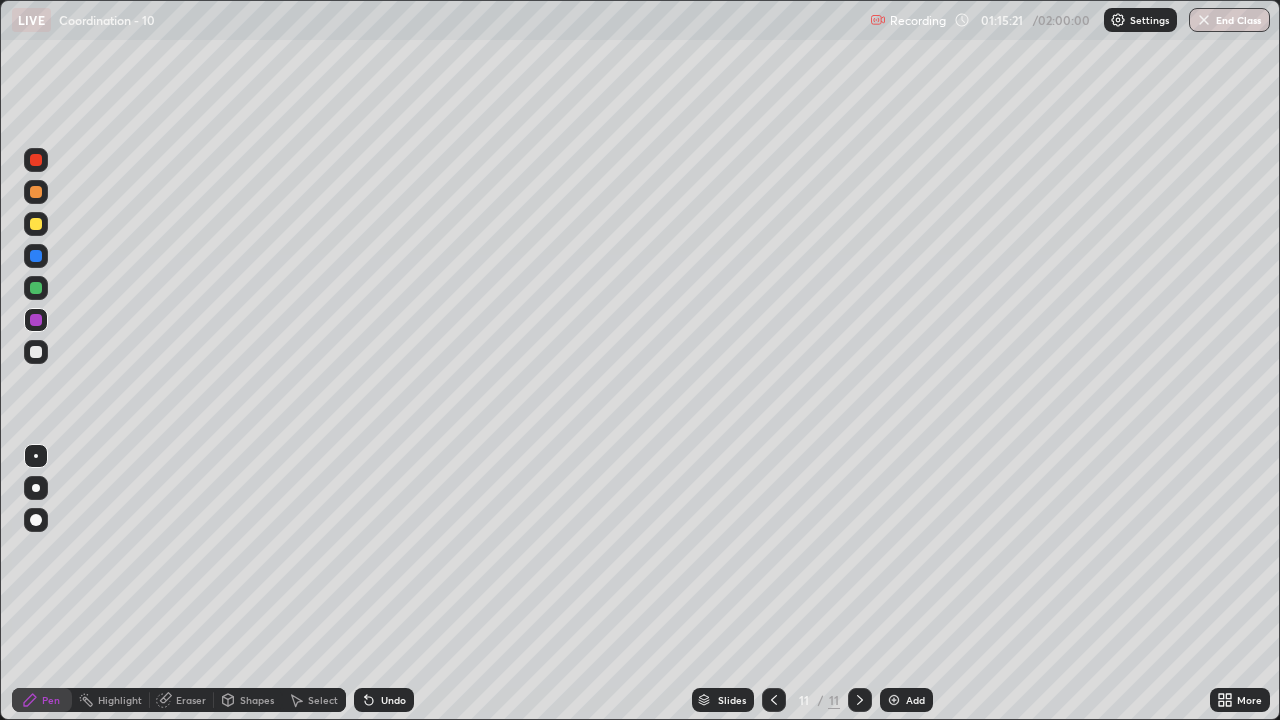 click at bounding box center [36, 224] 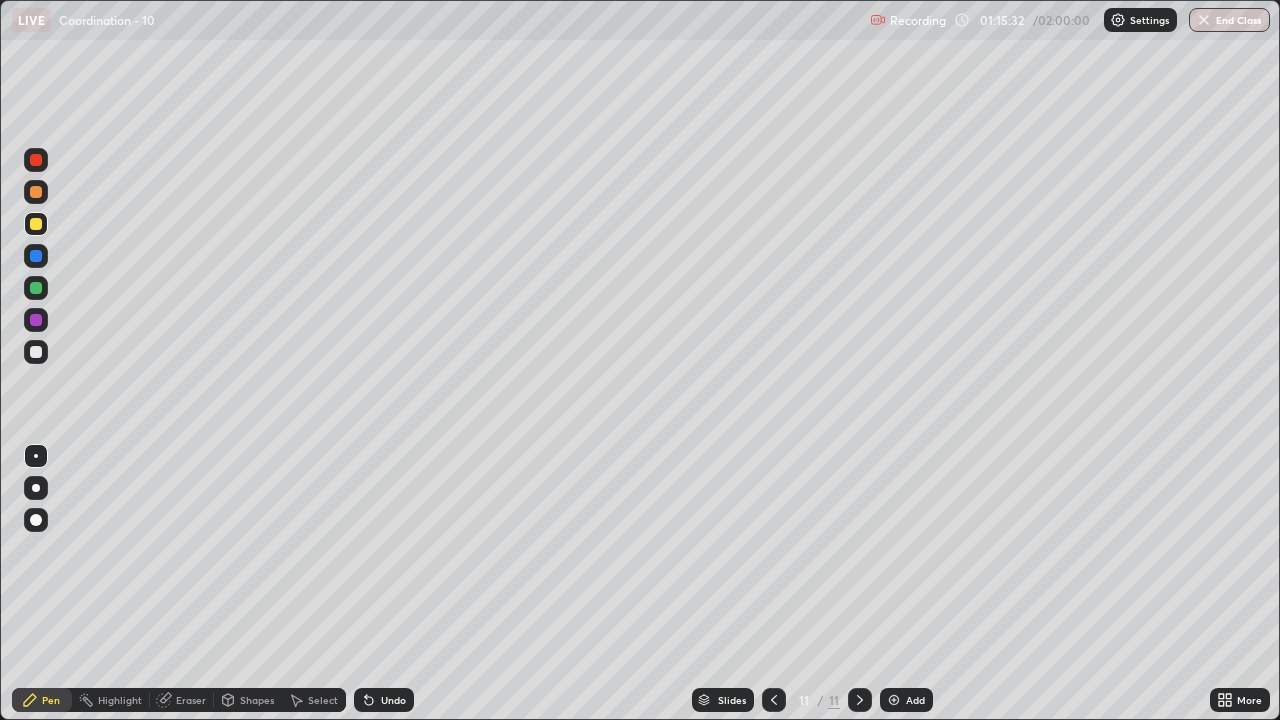 click on "More" at bounding box center (1249, 700) 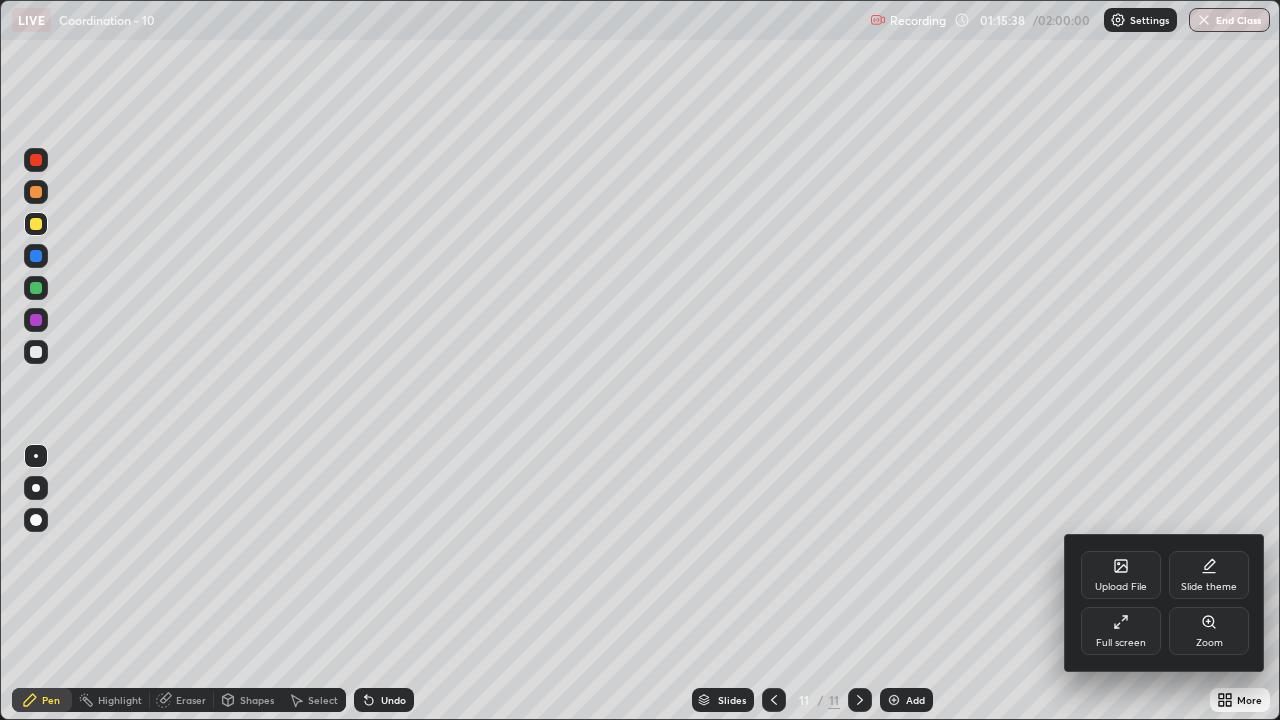 click at bounding box center [640, 360] 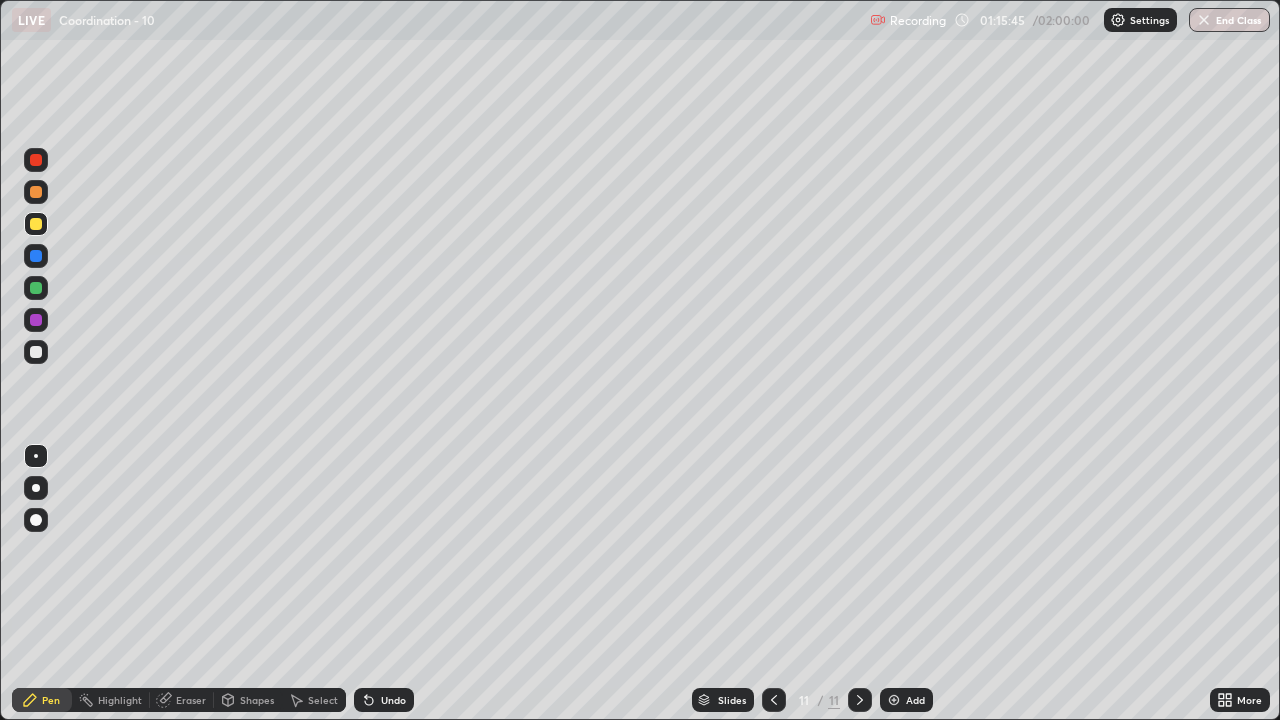 click on "Undo" at bounding box center [384, 700] 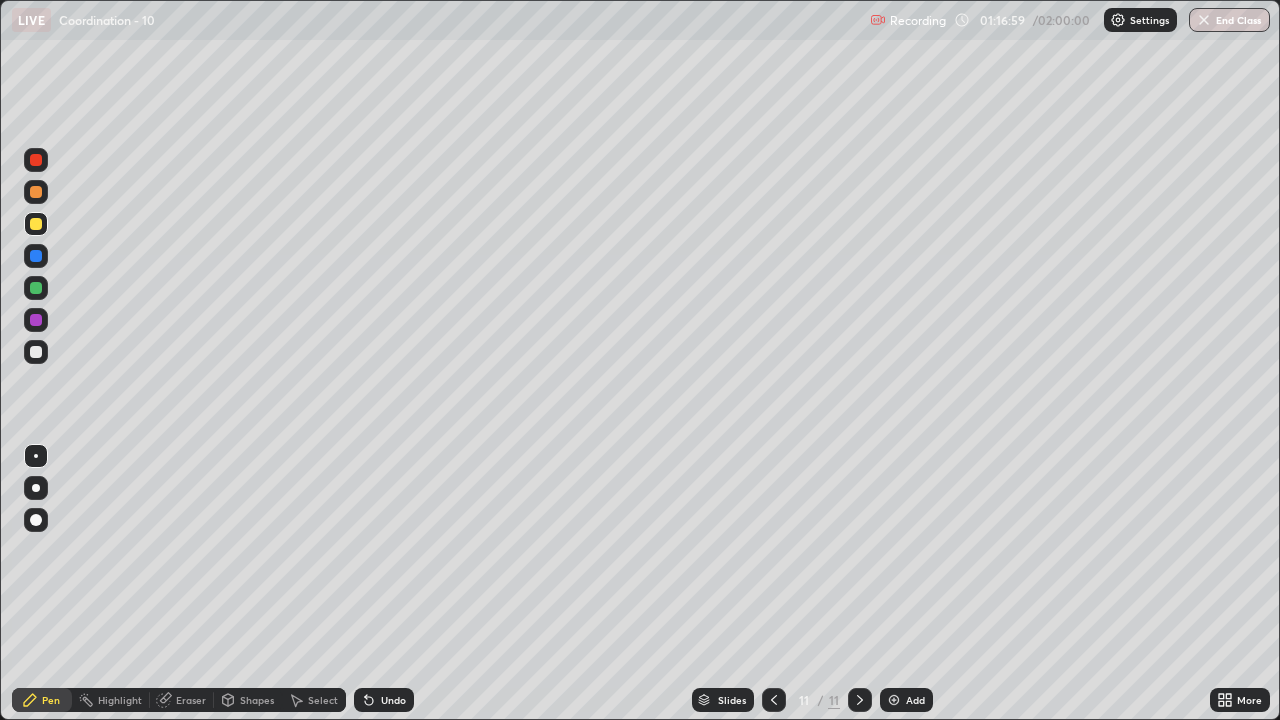 click on "Undo" at bounding box center [393, 700] 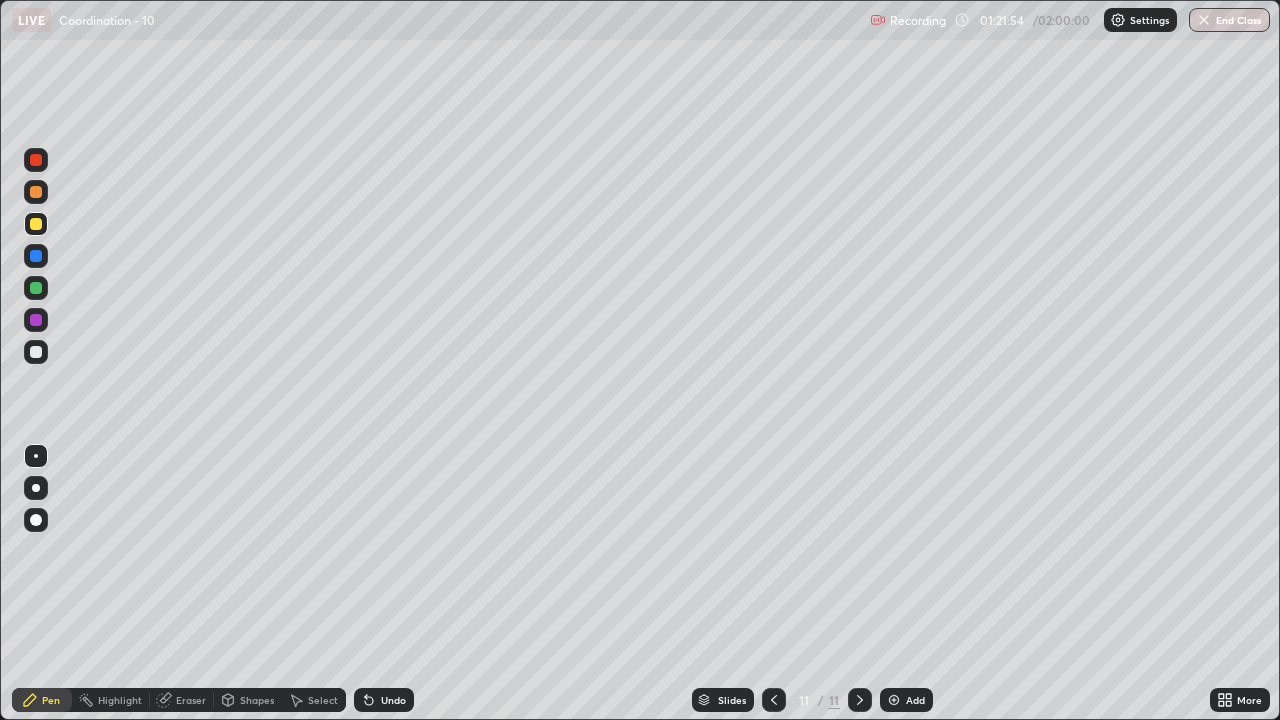 click 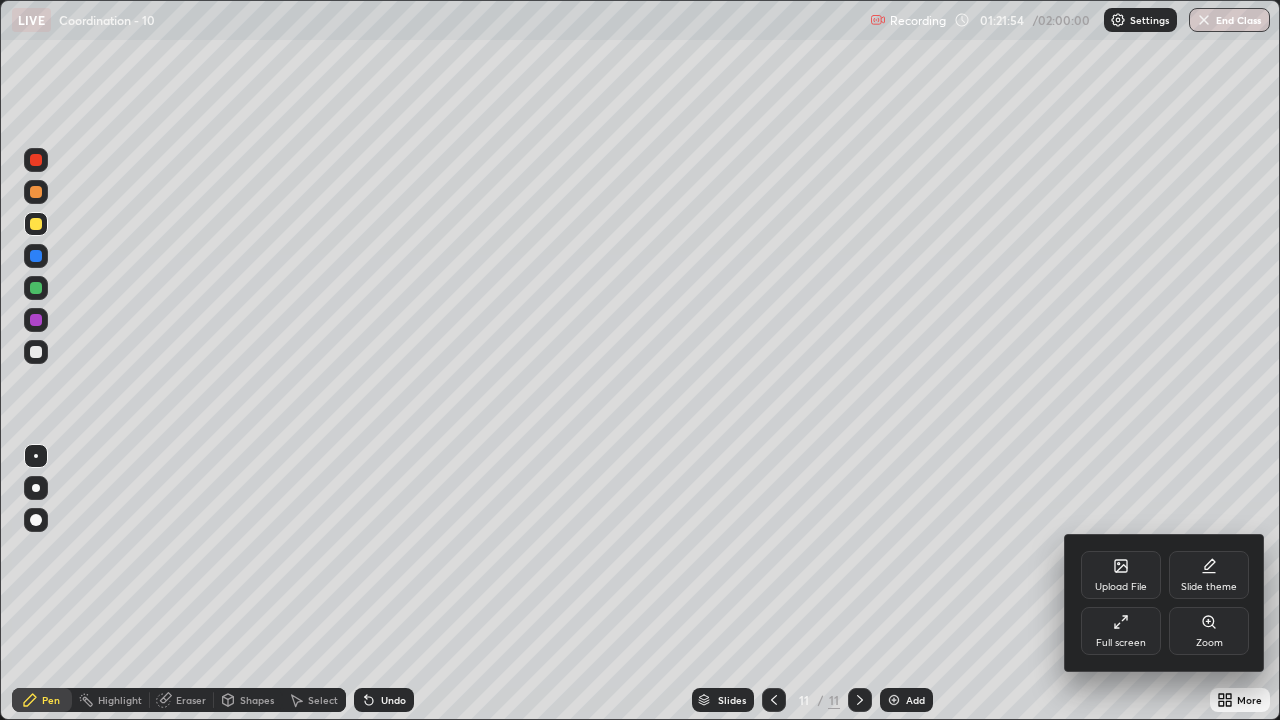 click on "Full screen" at bounding box center [1121, 631] 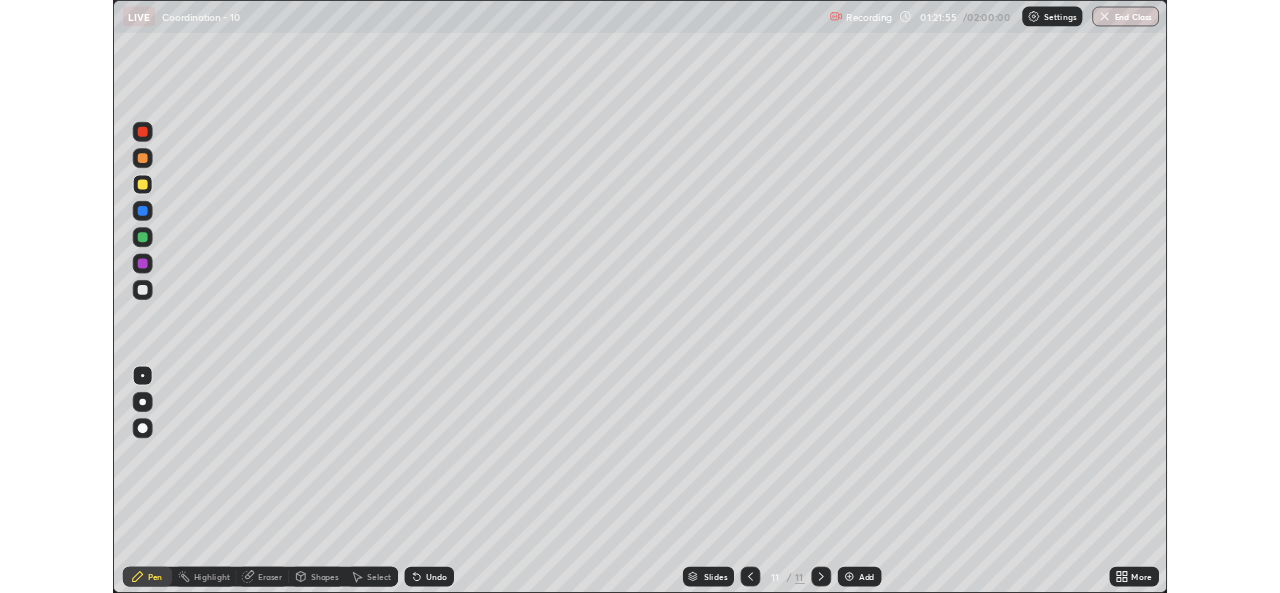scroll, scrollTop: 593, scrollLeft: 1280, axis: both 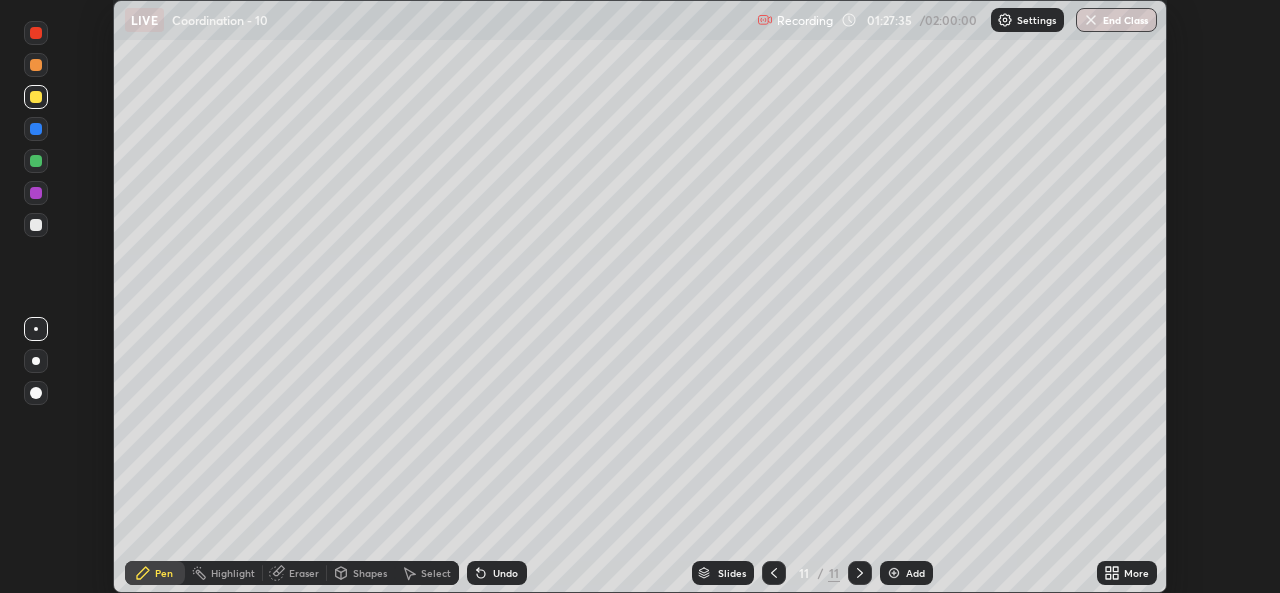 click 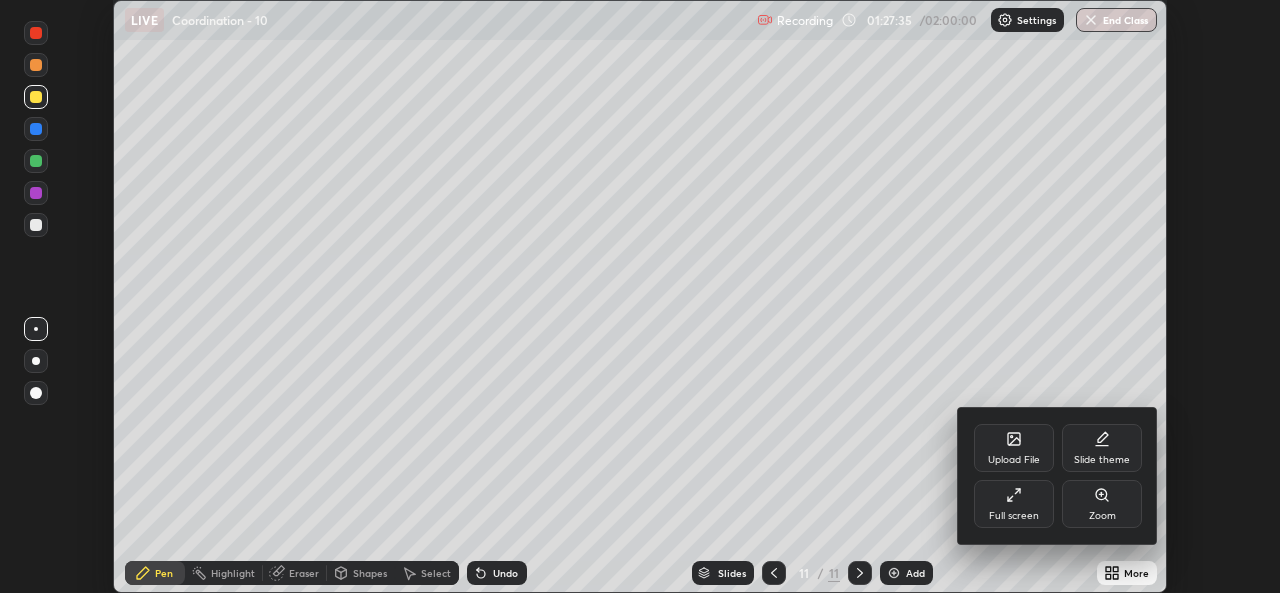 click 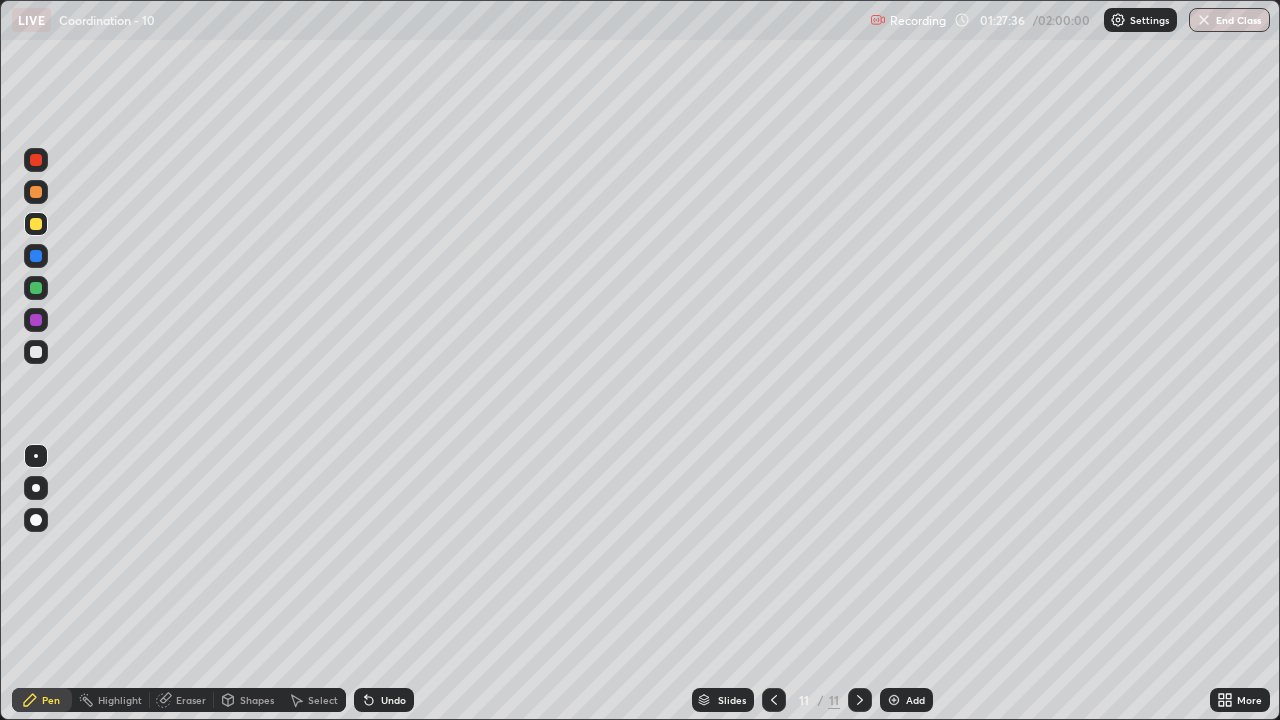 scroll, scrollTop: 99280, scrollLeft: 98720, axis: both 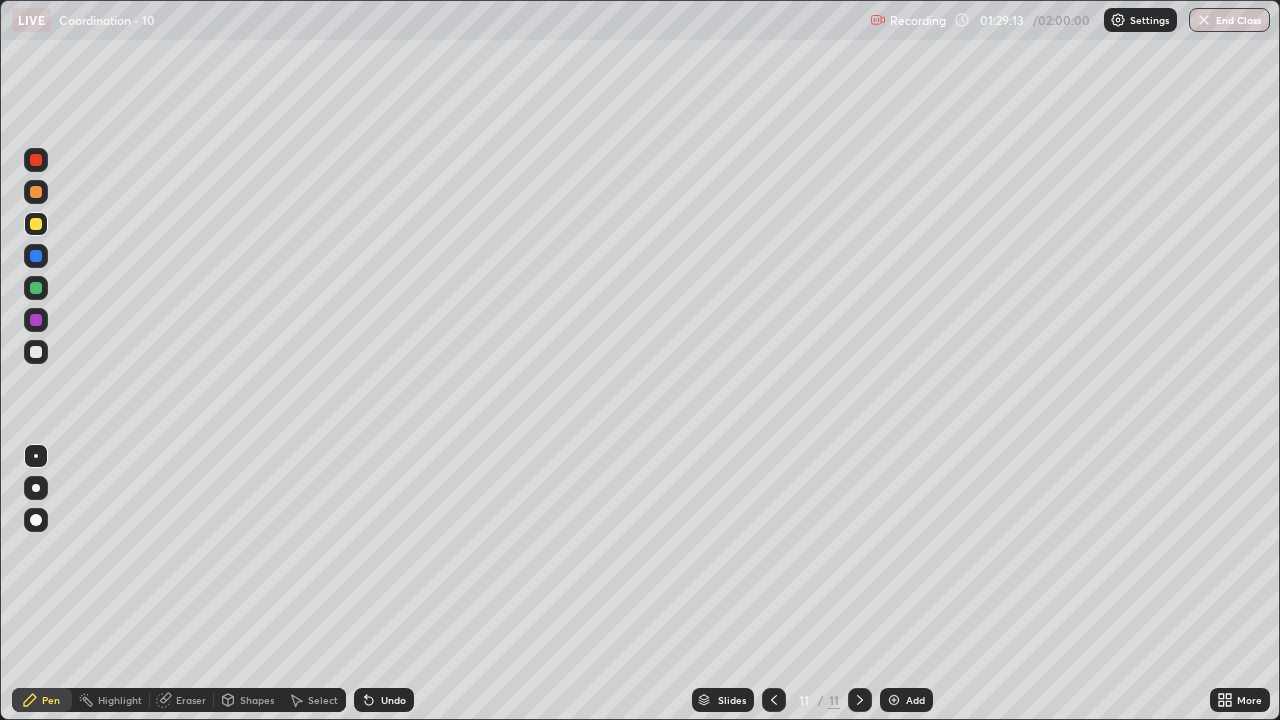 click on "Shapes" at bounding box center [257, 700] 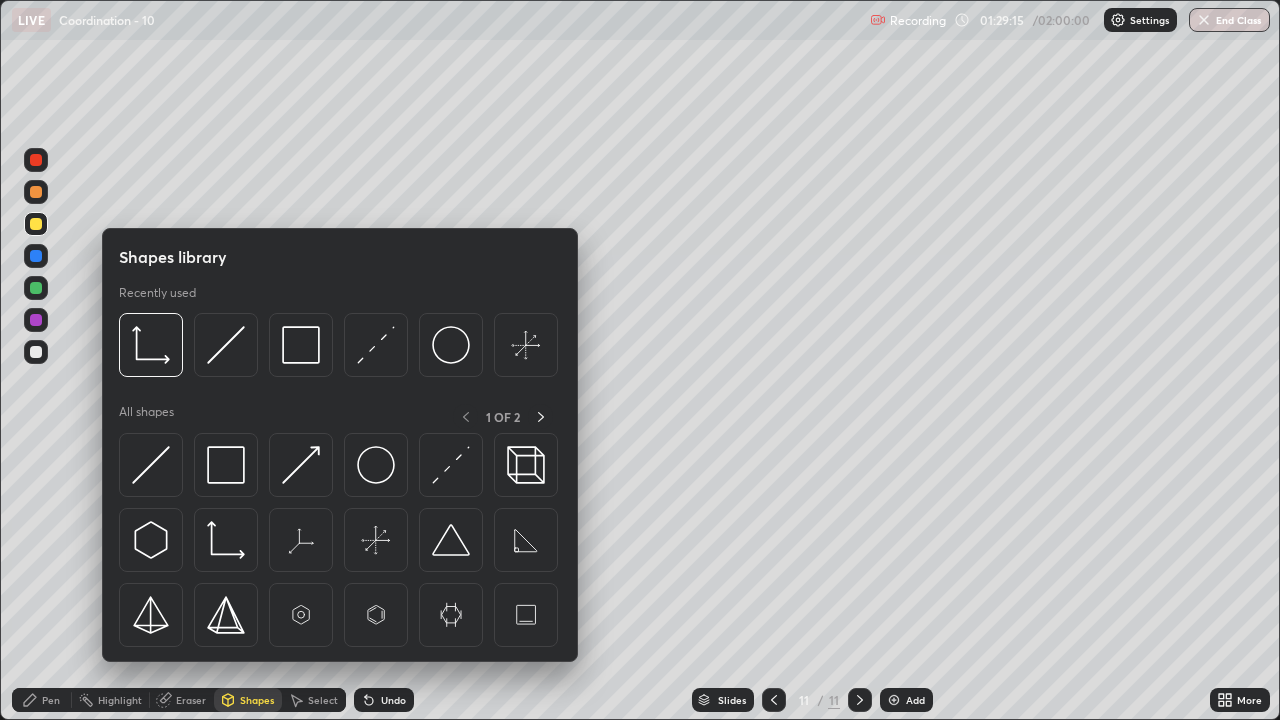 click on "Highlight" at bounding box center (120, 700) 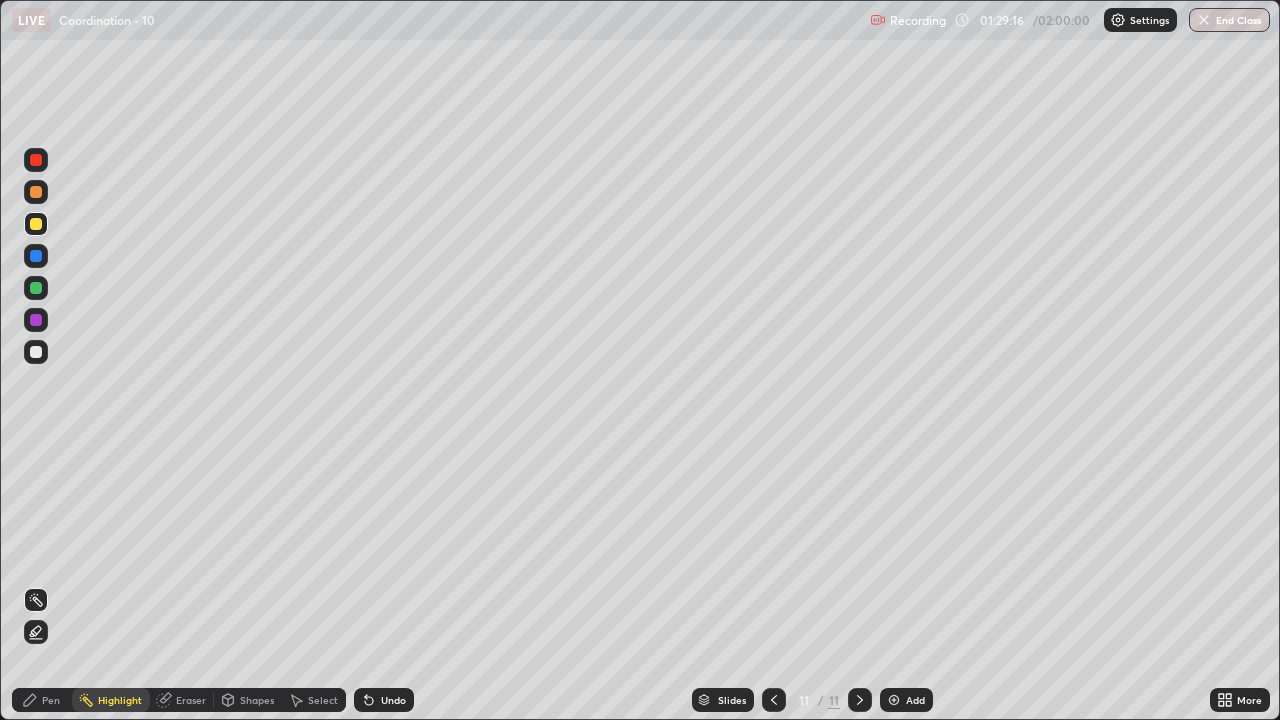 click on "Eraser" at bounding box center (191, 700) 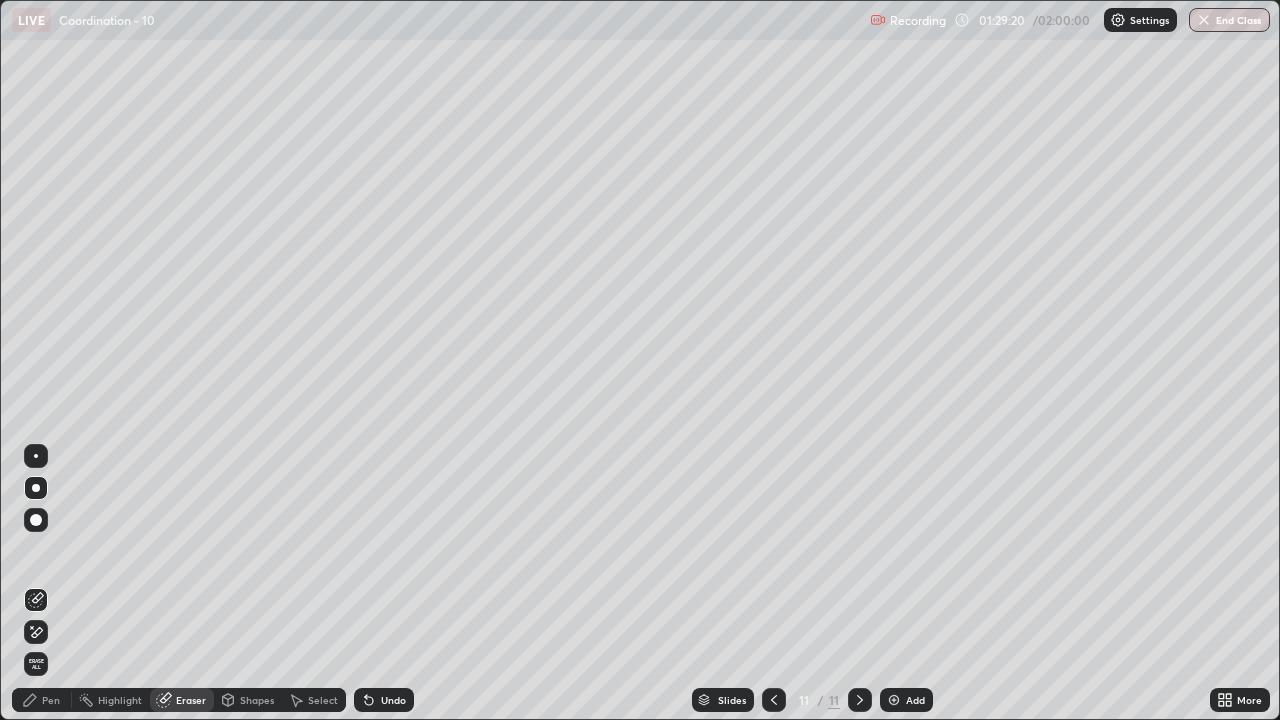 click 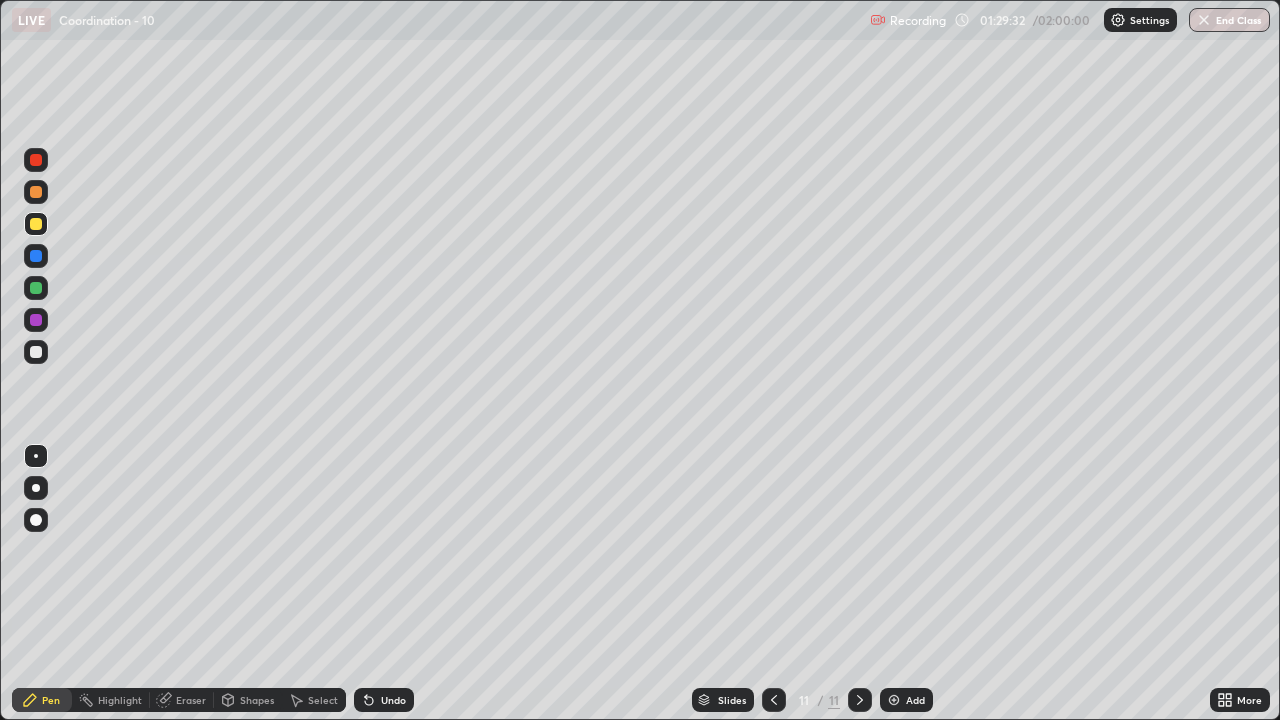 click on "Eraser" at bounding box center [191, 700] 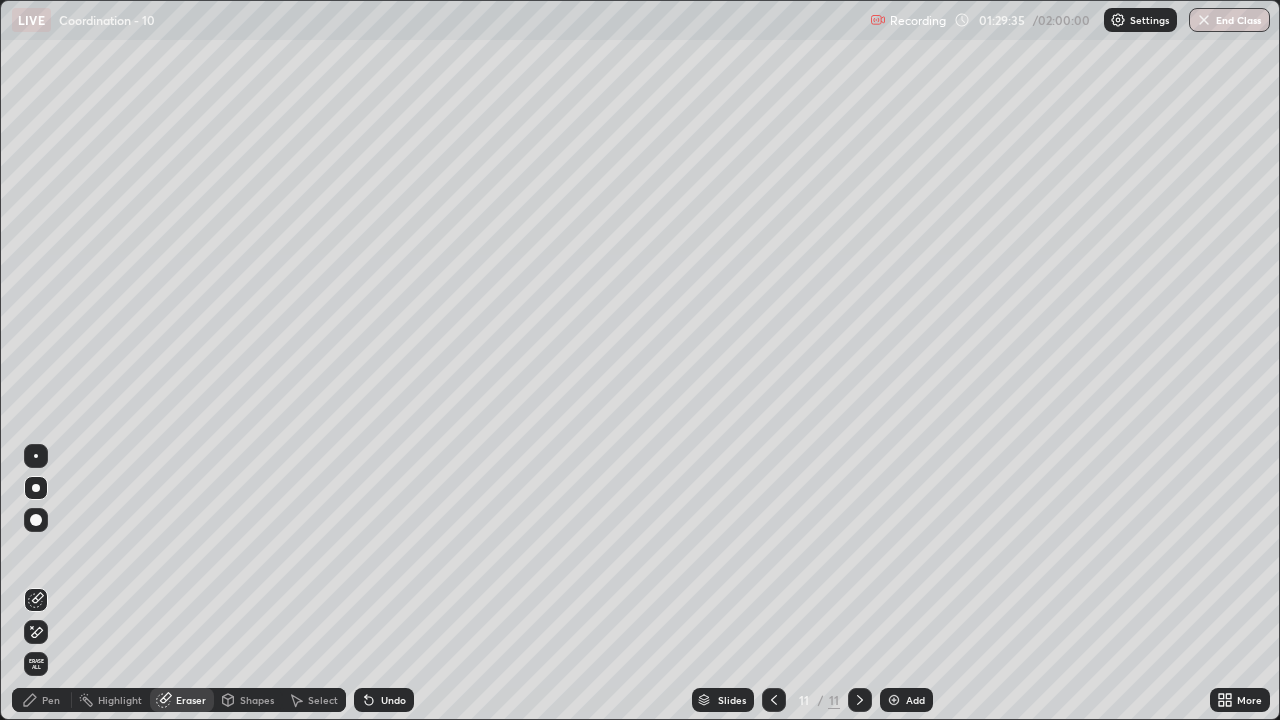 click on "Pen" at bounding box center [42, 700] 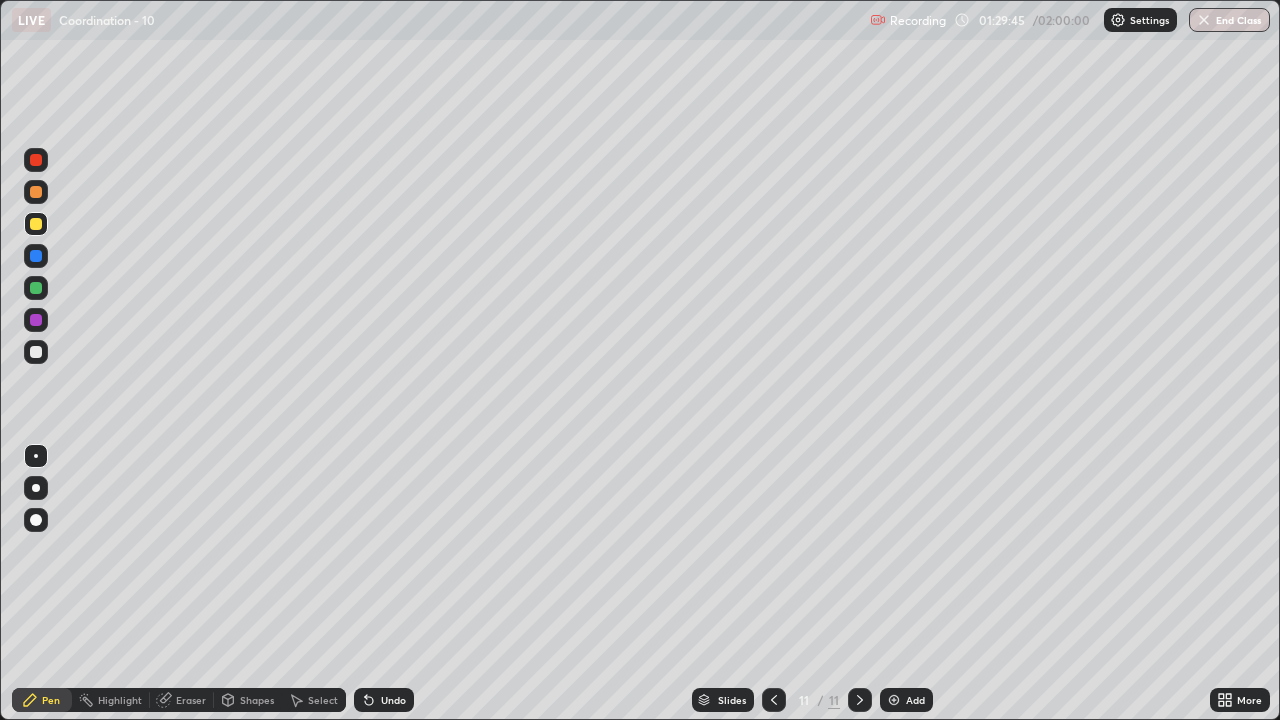 click on "Shapes" at bounding box center [257, 700] 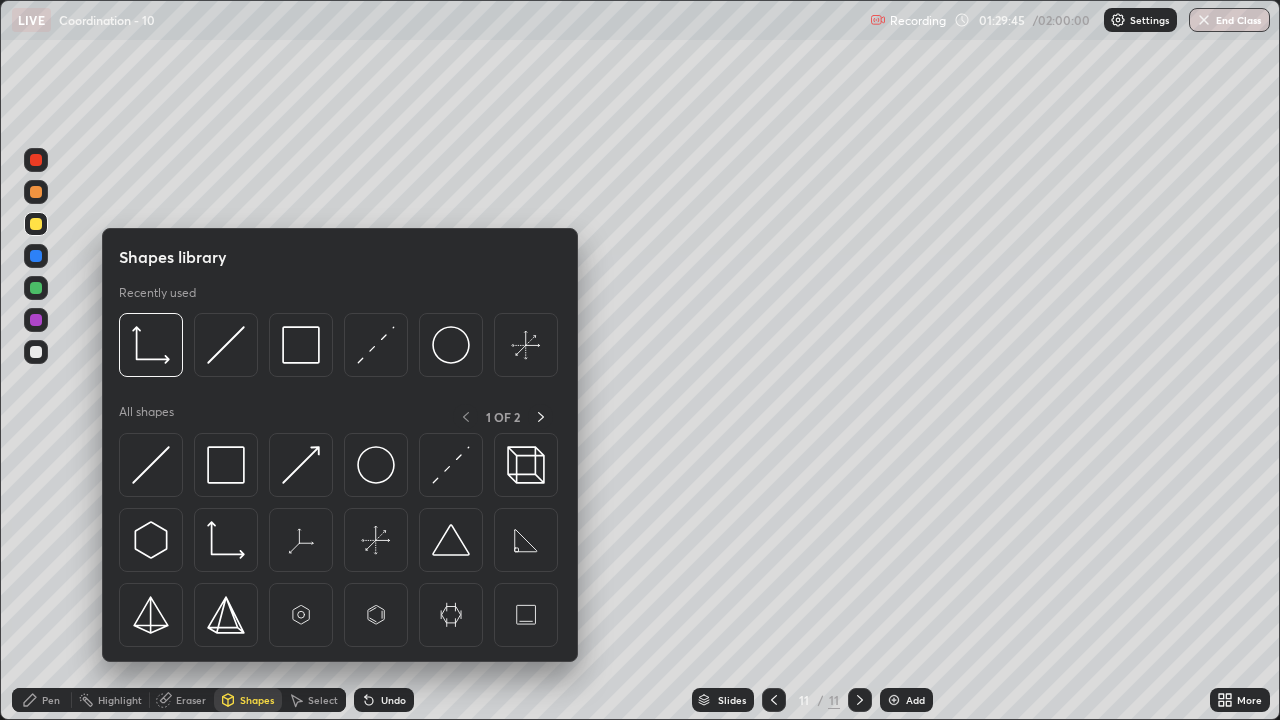click on "Eraser" at bounding box center (182, 700) 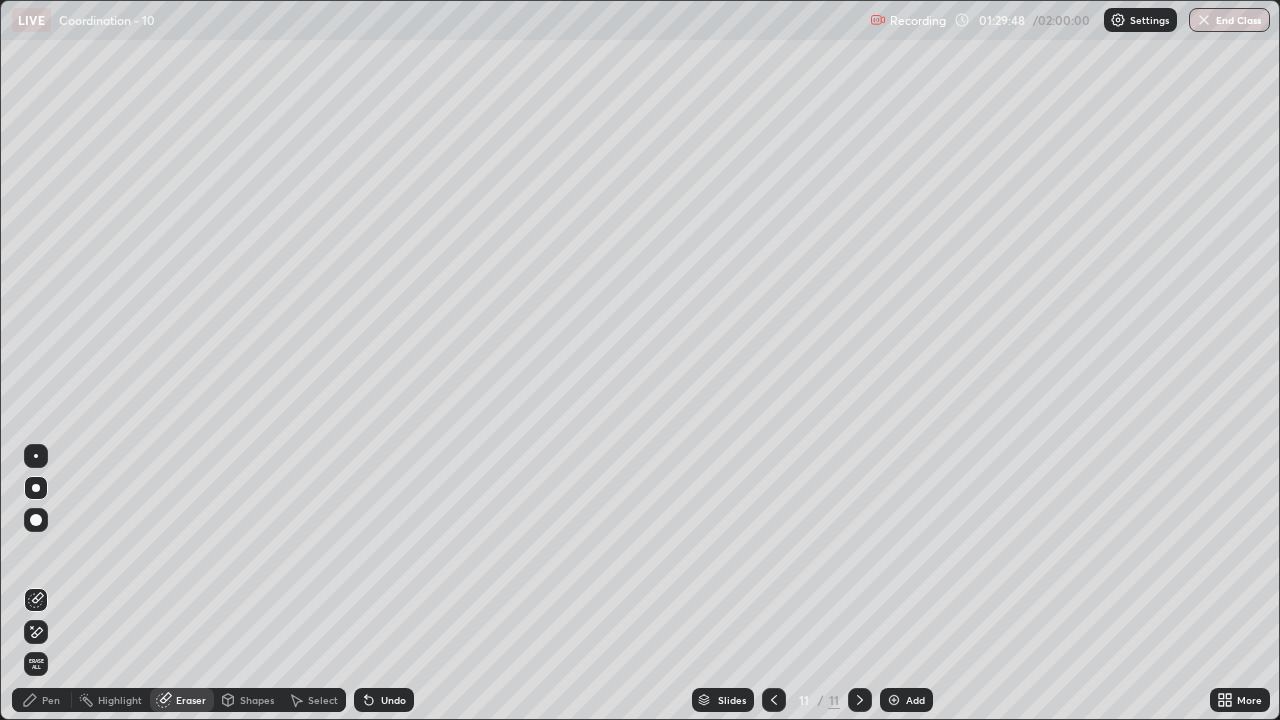 click on "Pen" at bounding box center (51, 700) 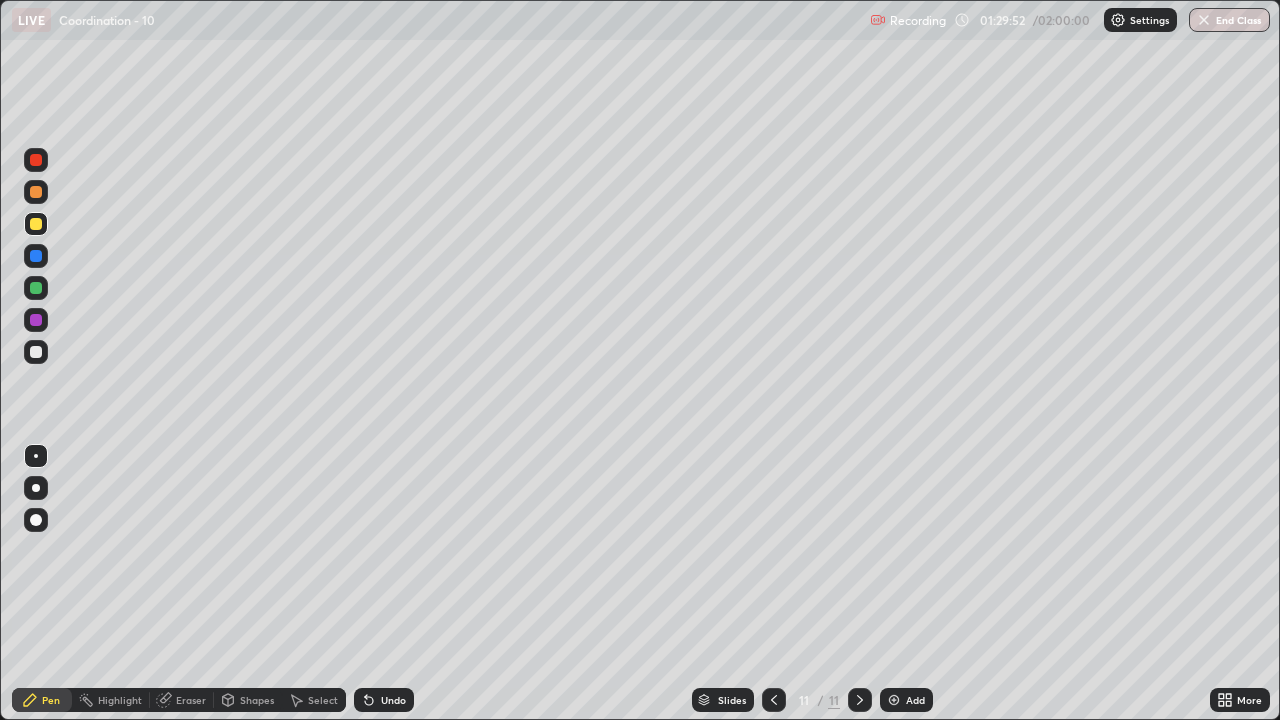 click on "Undo" at bounding box center (393, 700) 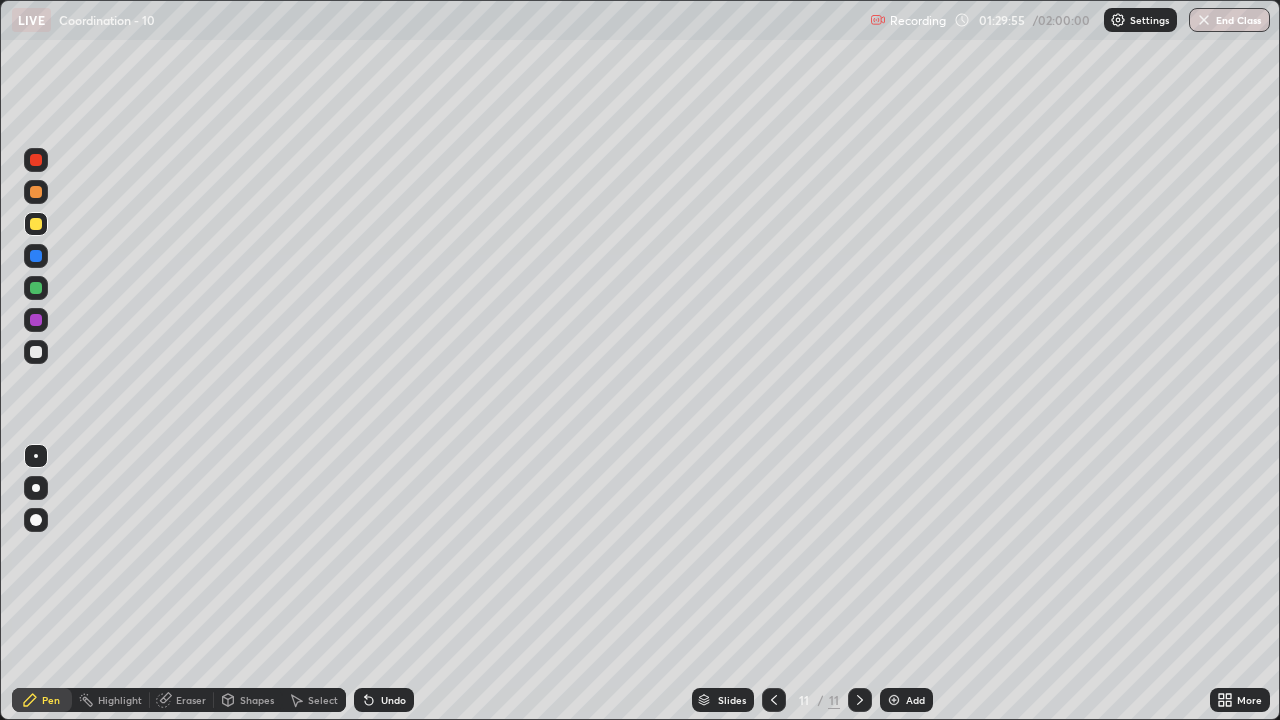 click on "Undo" at bounding box center (384, 700) 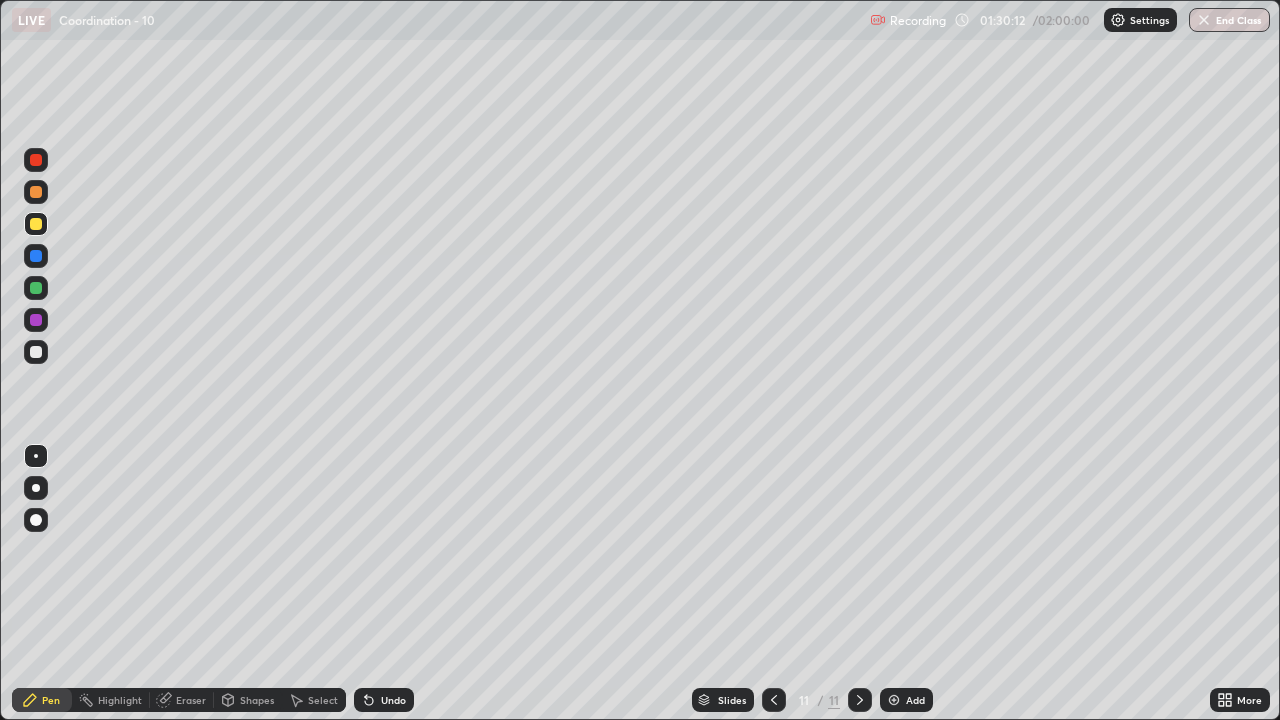 click on "Highlight" at bounding box center (120, 700) 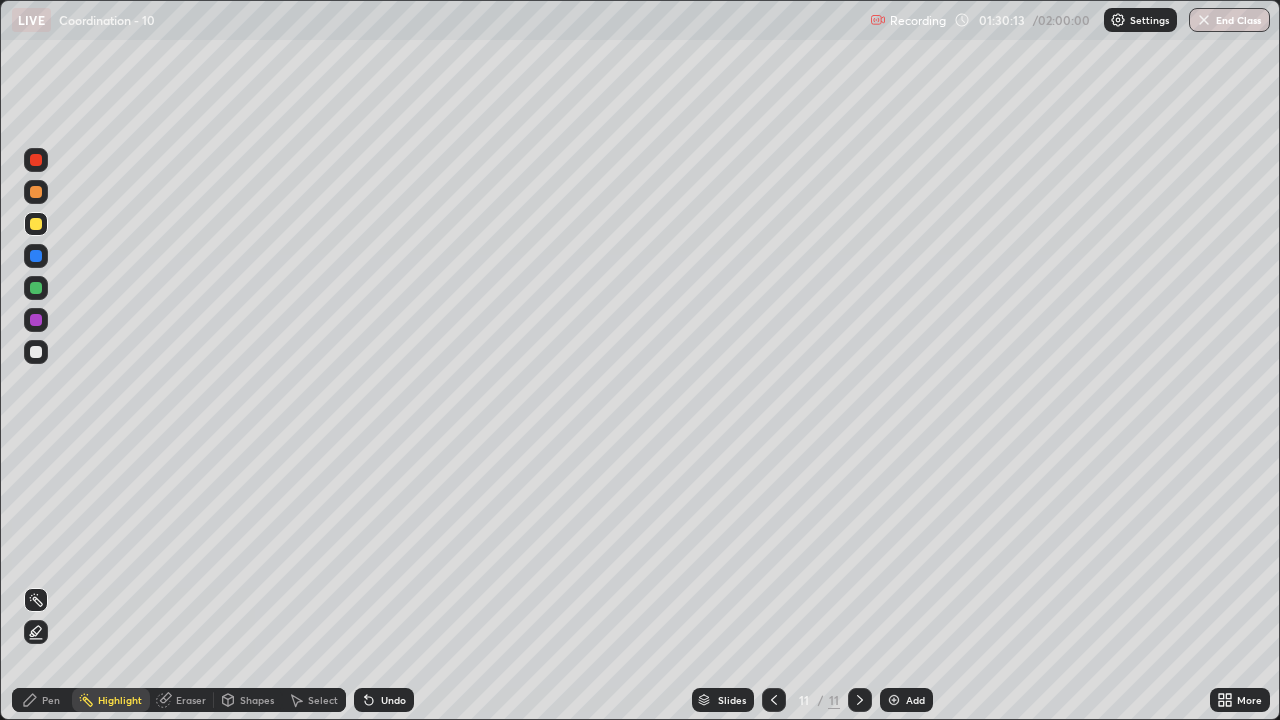 click on "Pen" at bounding box center (51, 700) 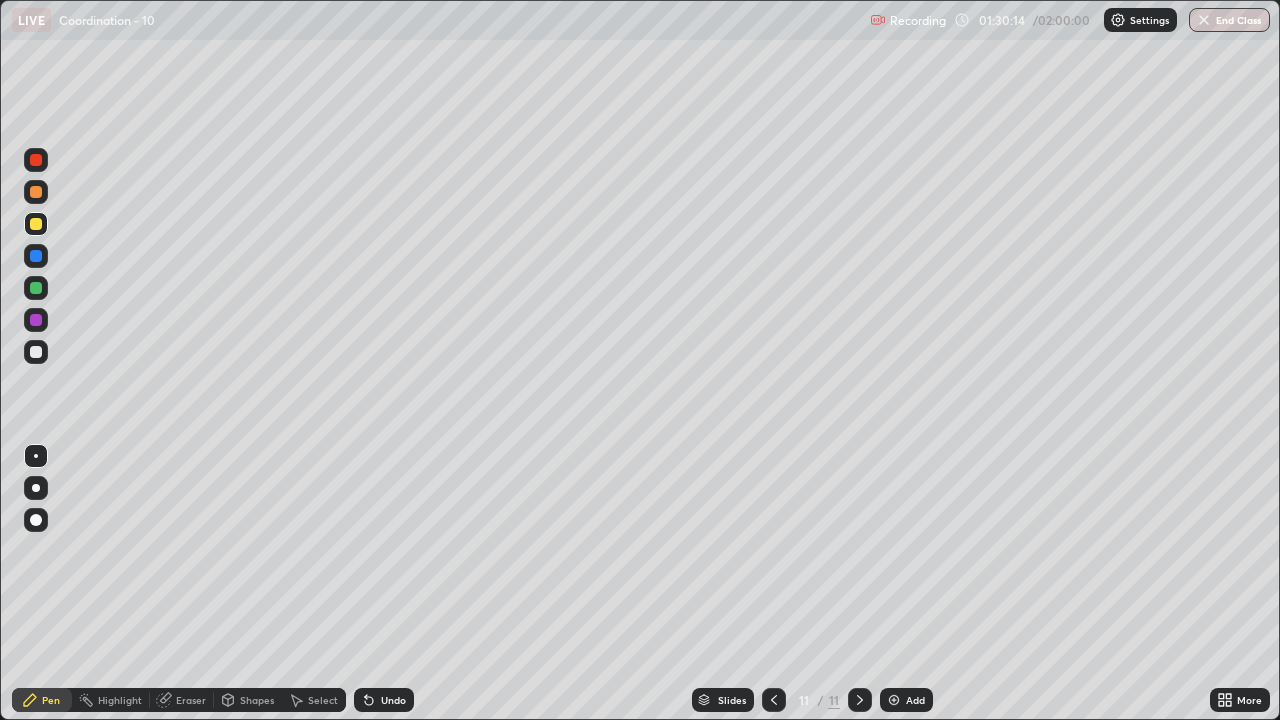 click at bounding box center [36, 288] 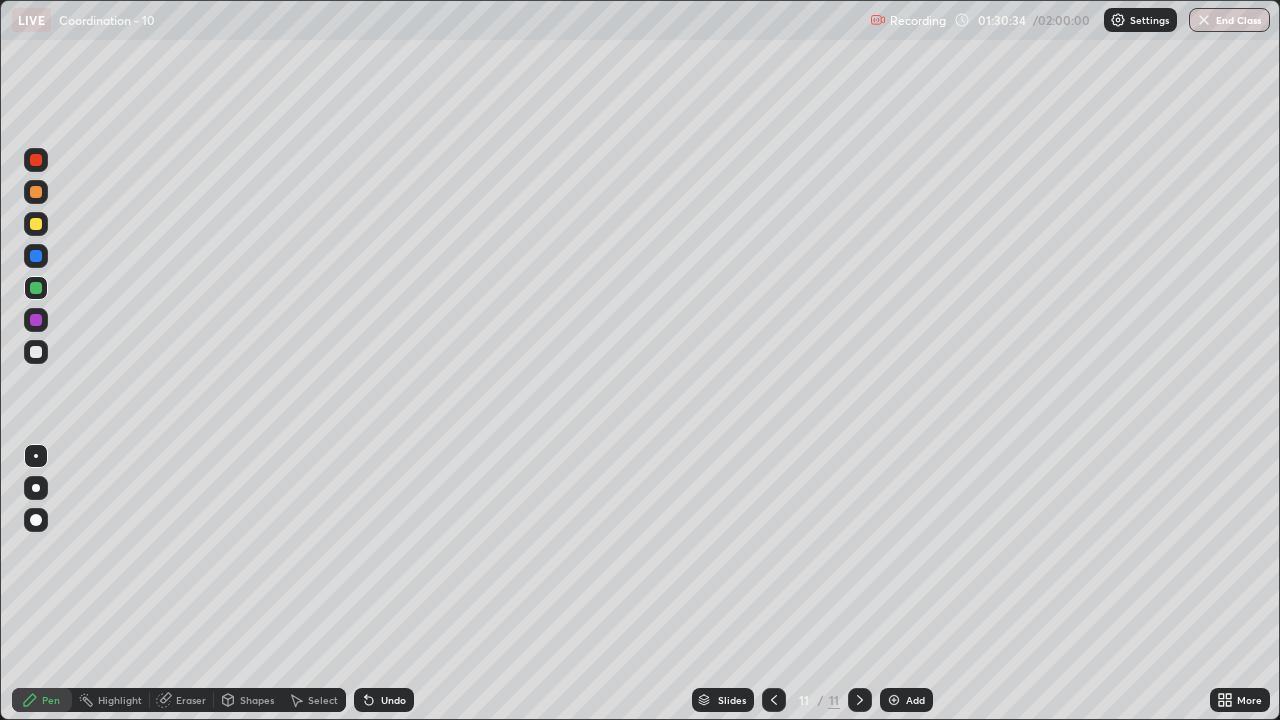 click on "Undo" at bounding box center [384, 700] 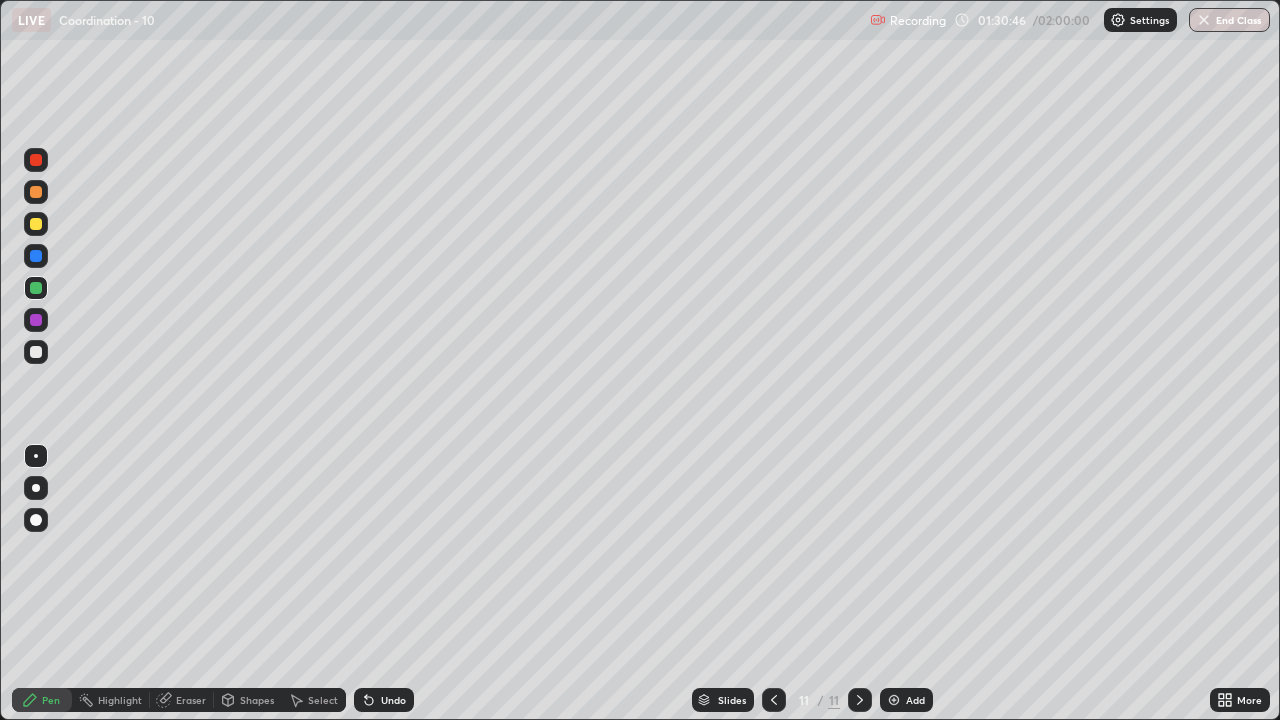 click on "Undo" at bounding box center (384, 700) 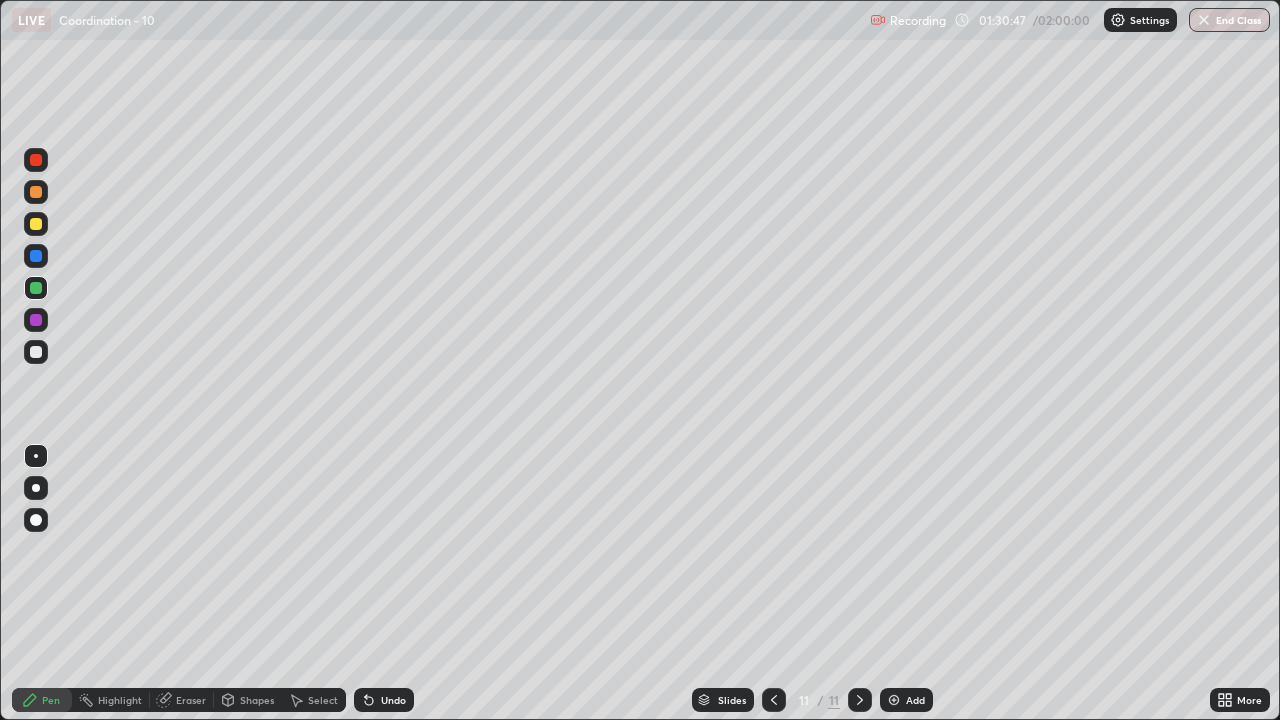 click 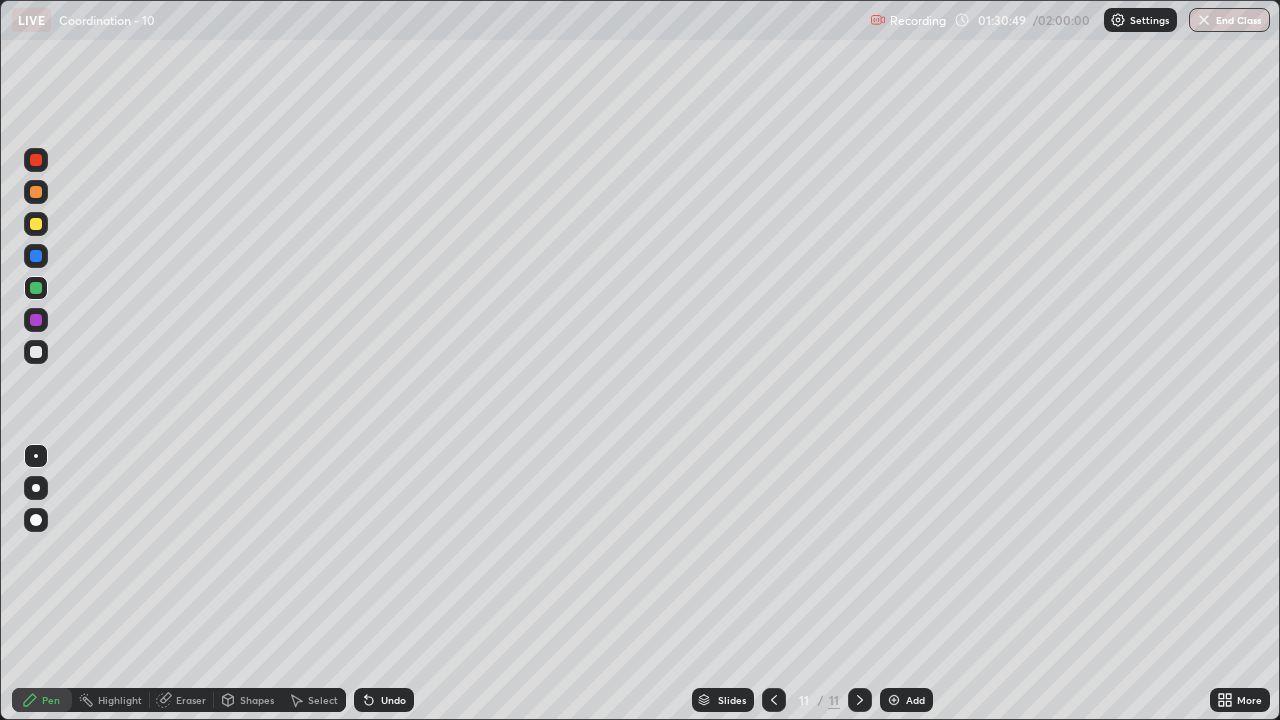 click at bounding box center [36, 224] 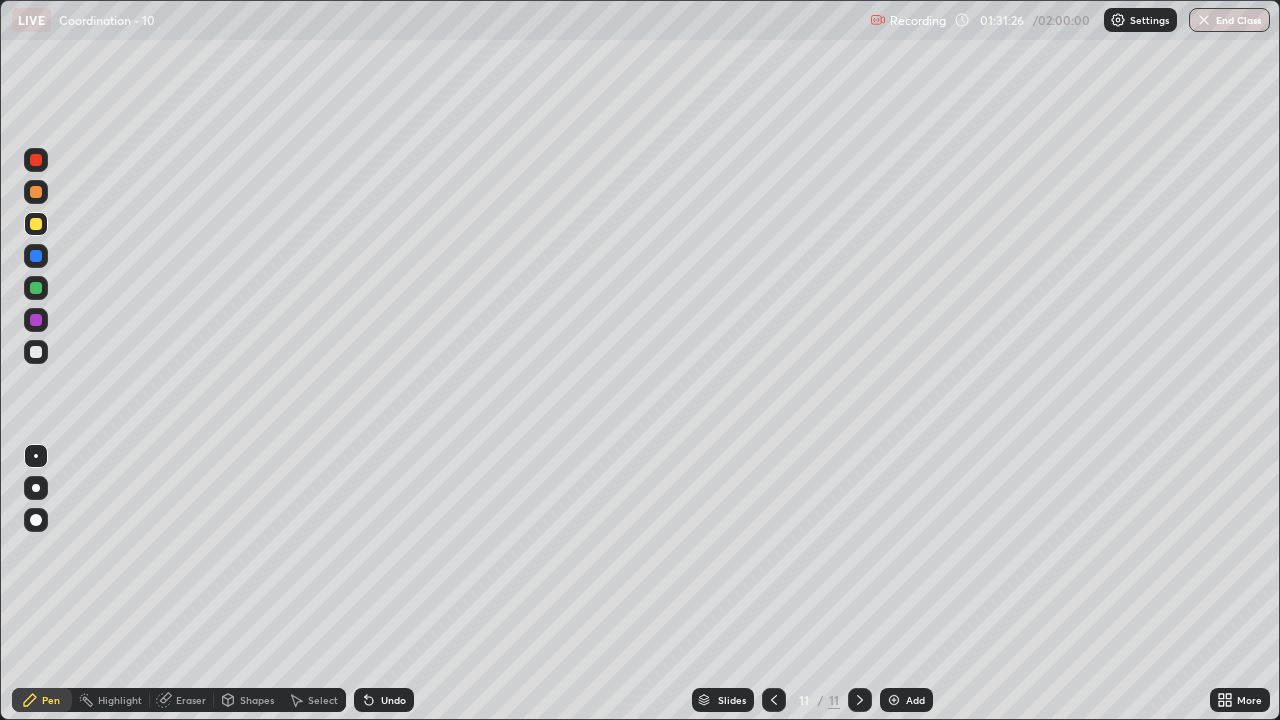 click on "Undo" at bounding box center (384, 700) 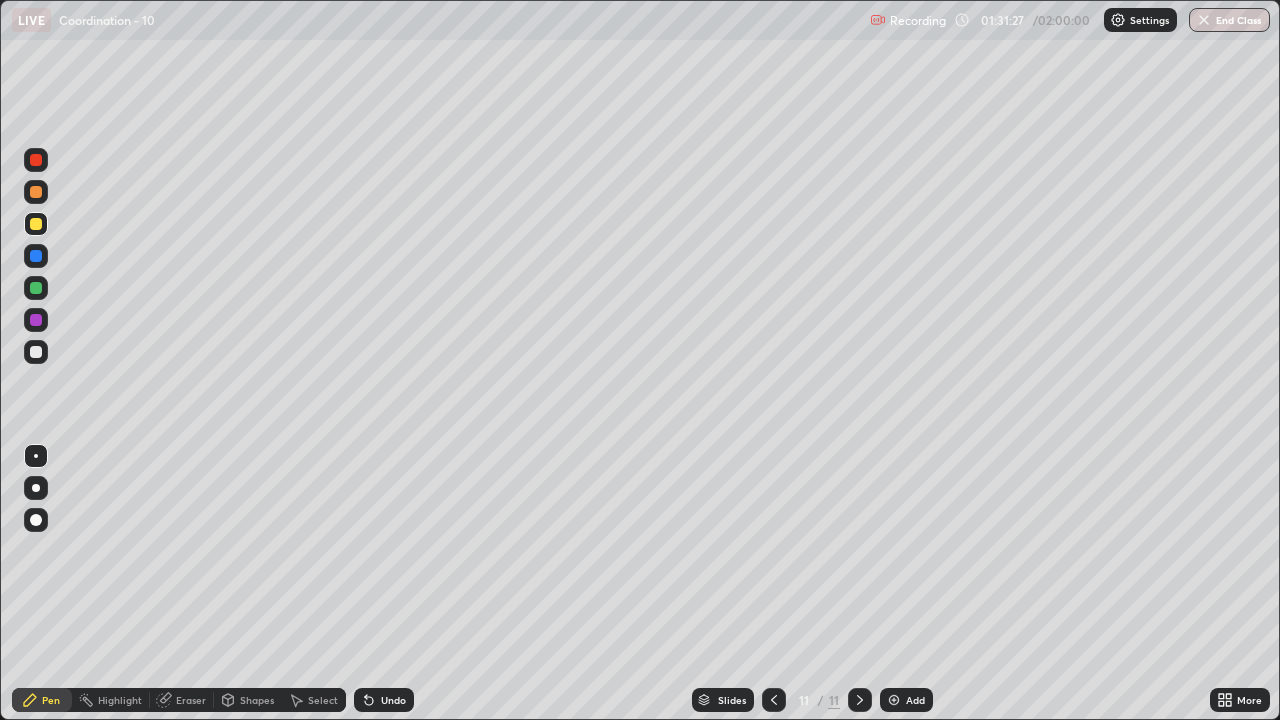 click on "Undo" at bounding box center [384, 700] 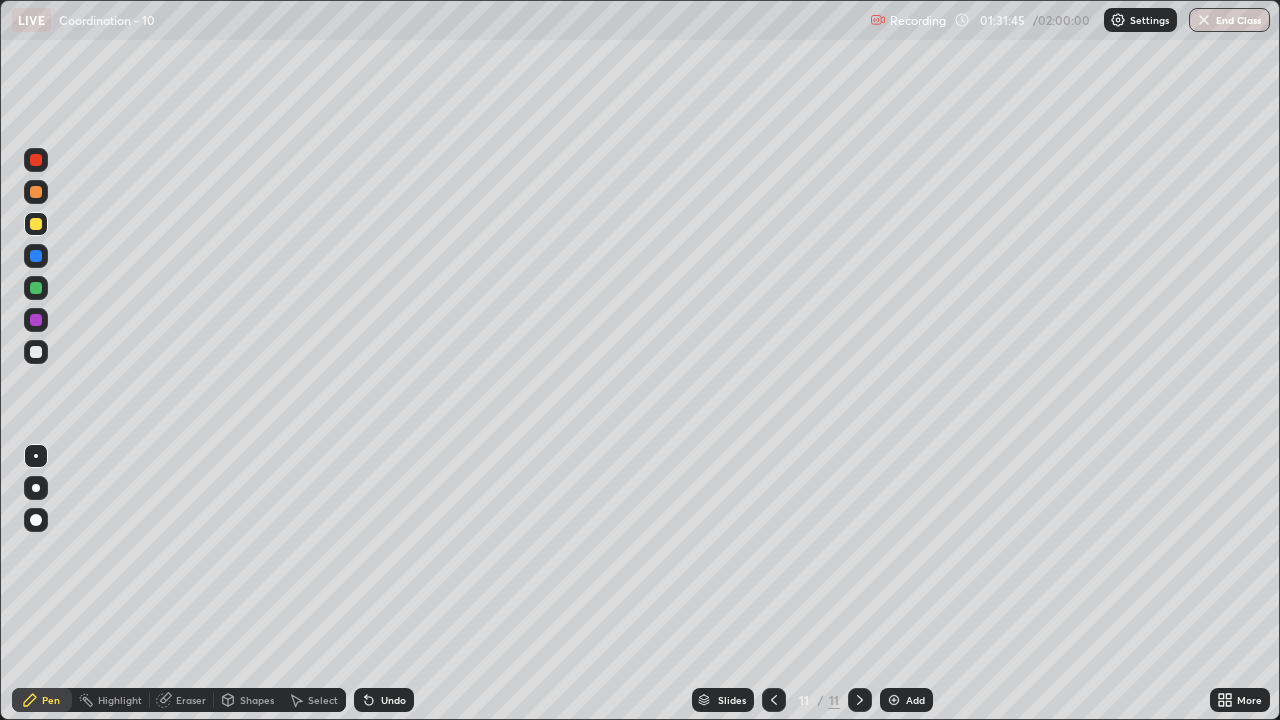 click 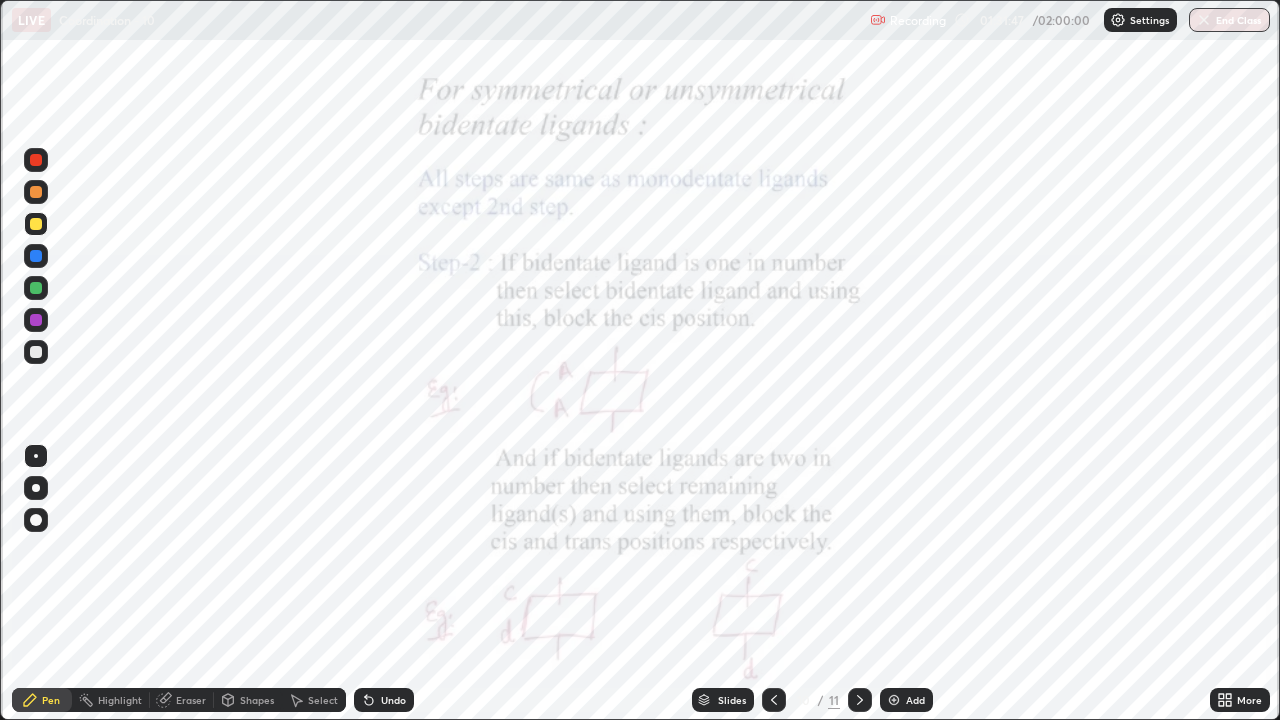 click at bounding box center (860, 700) 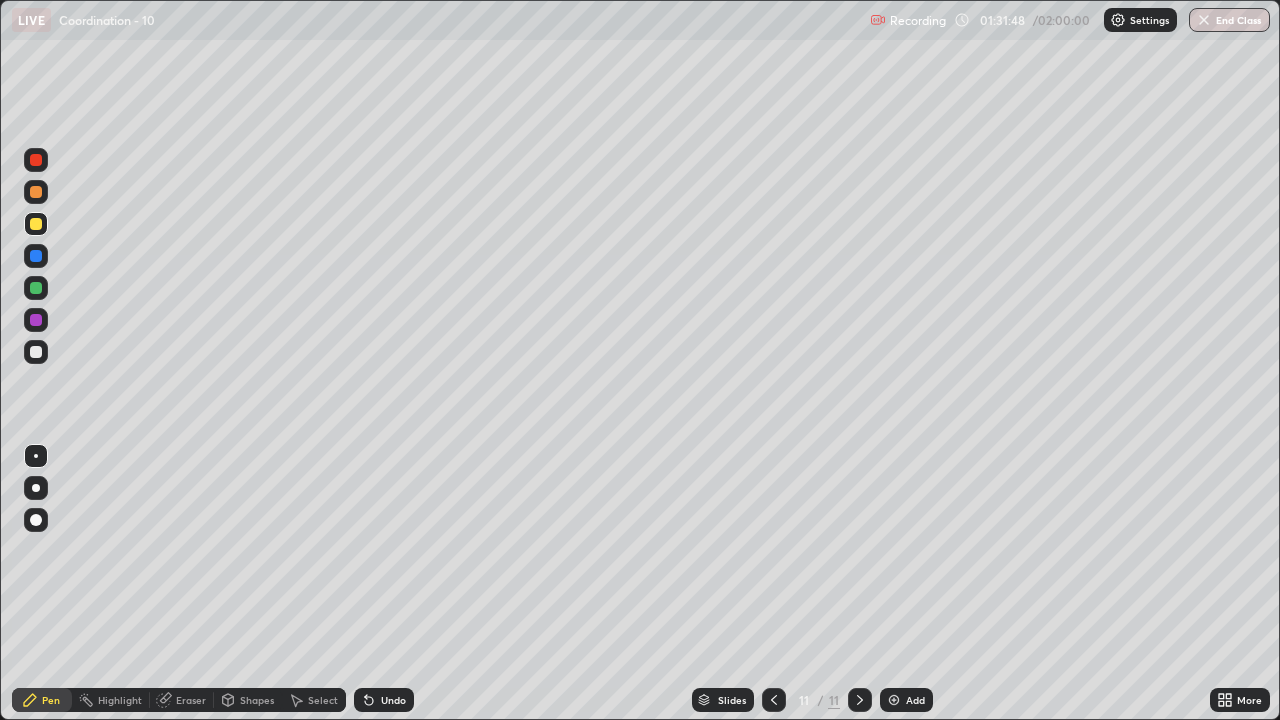 click at bounding box center (860, 700) 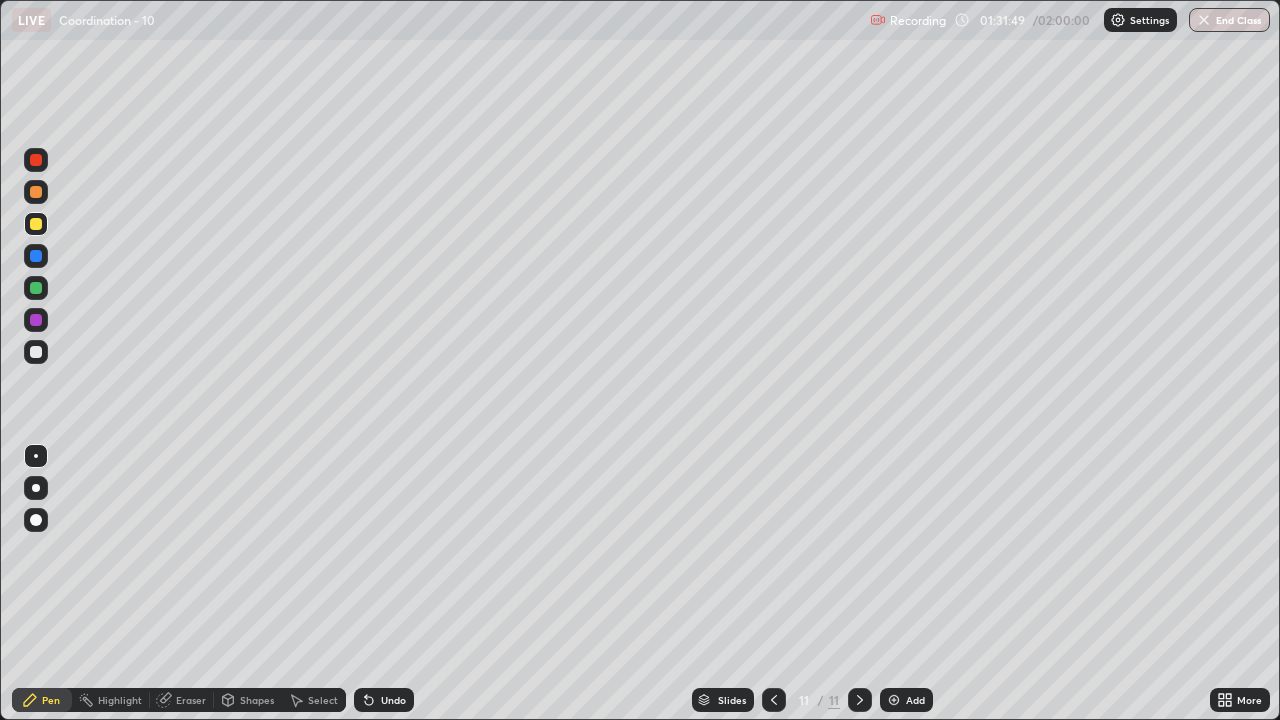click on "Add" at bounding box center [906, 700] 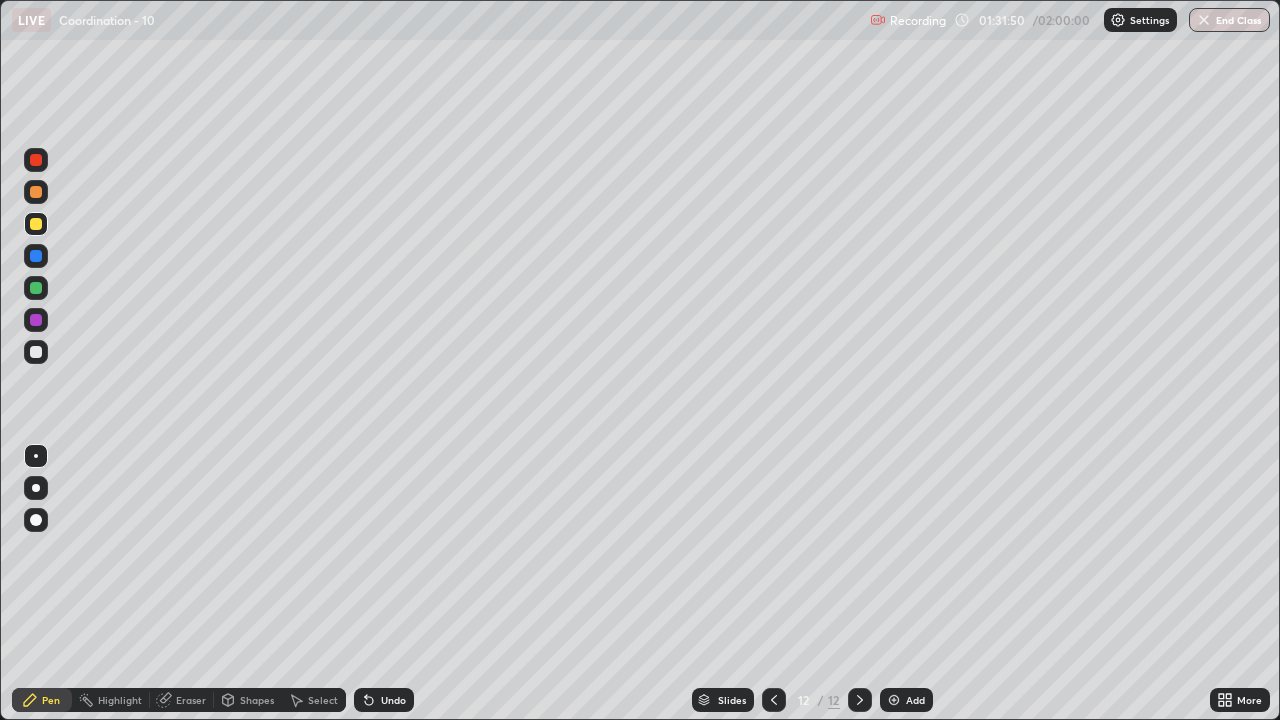 click at bounding box center [36, 224] 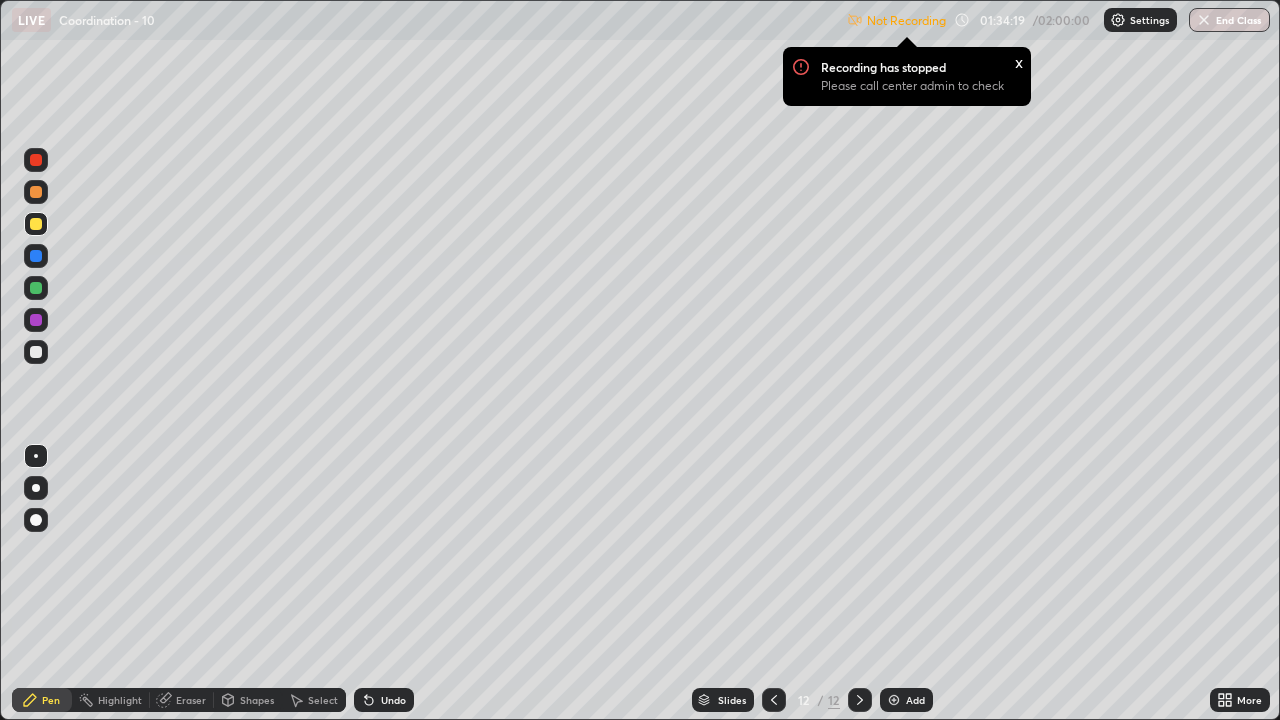 click at bounding box center [36, 224] 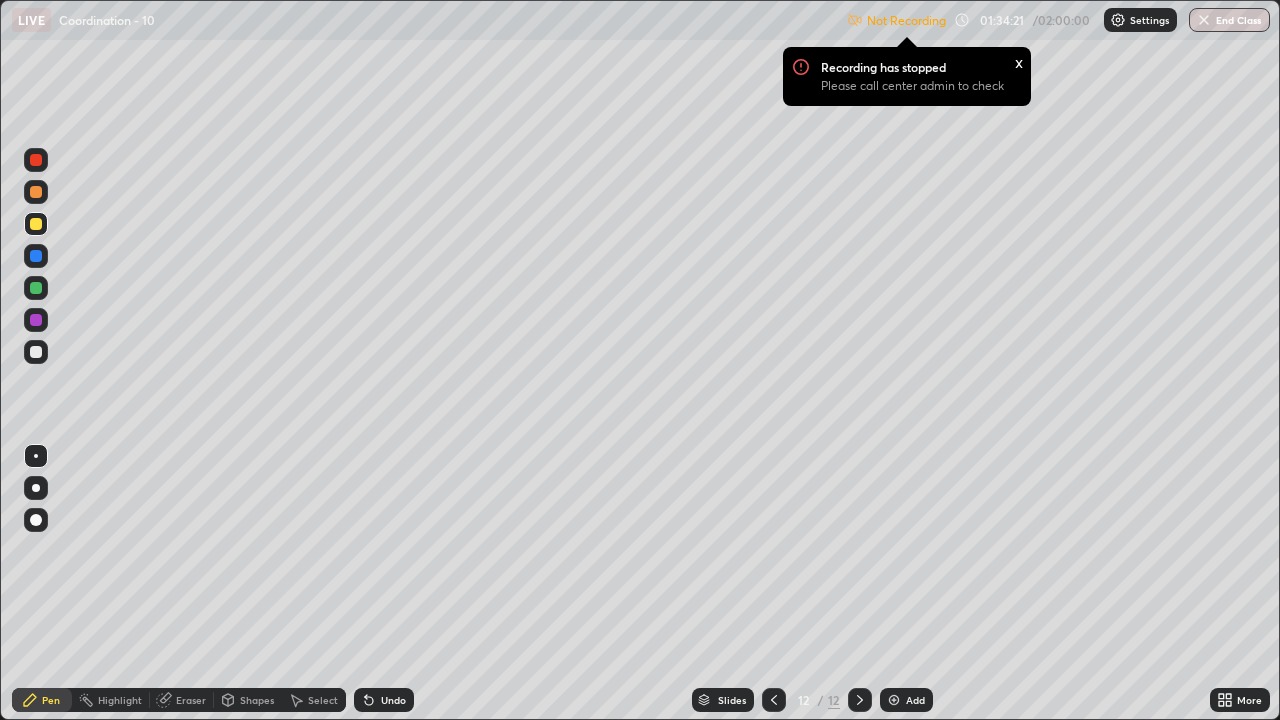 click on "Settings" at bounding box center [1149, 20] 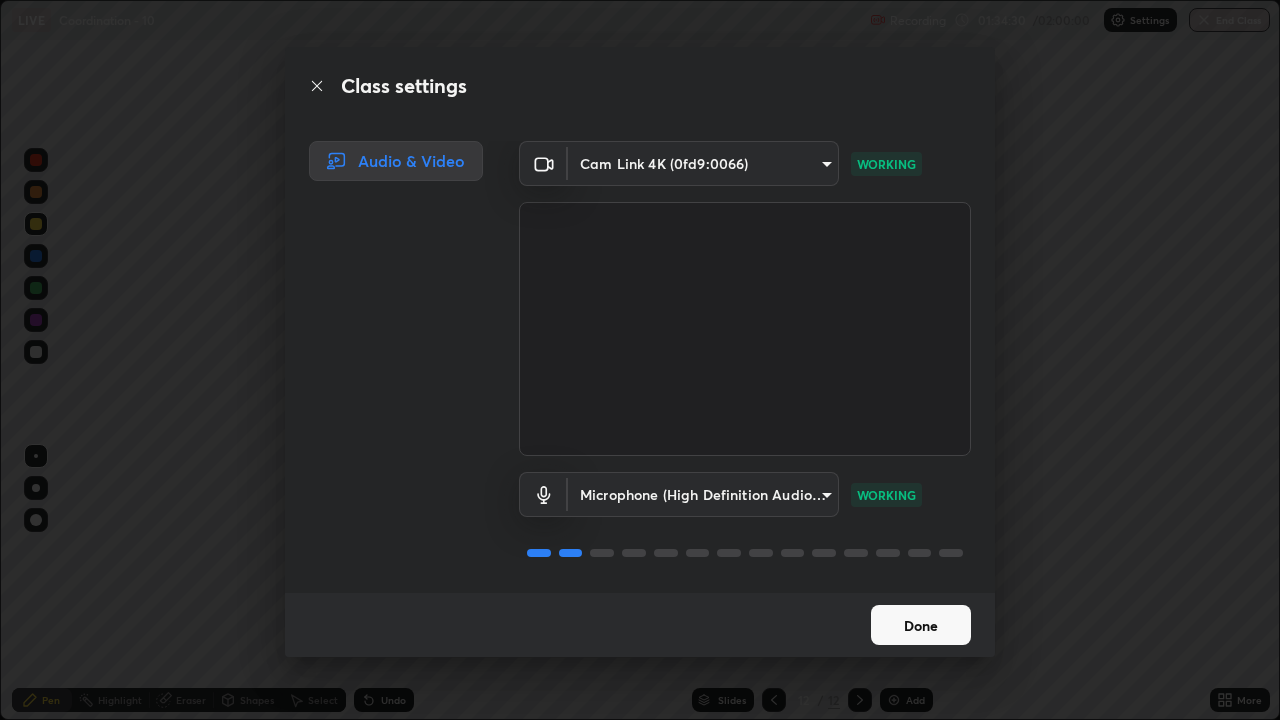 click on "Done" at bounding box center (921, 625) 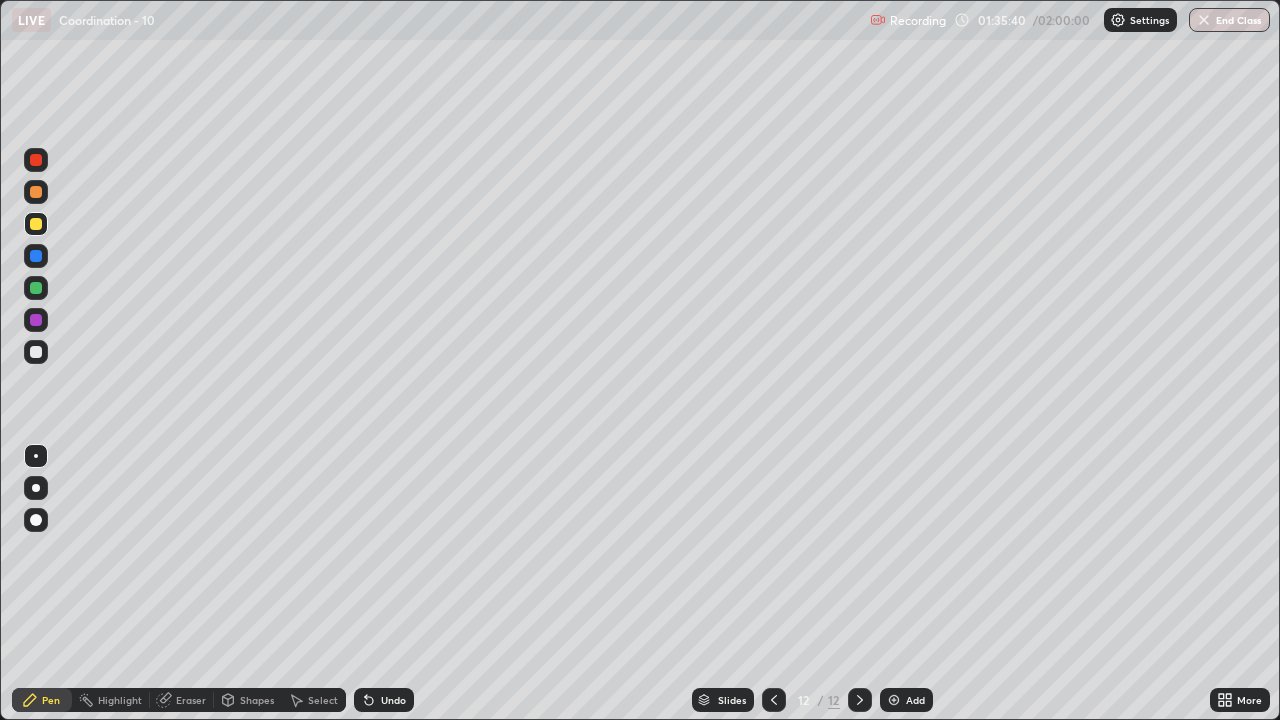 click on "Add" at bounding box center [915, 700] 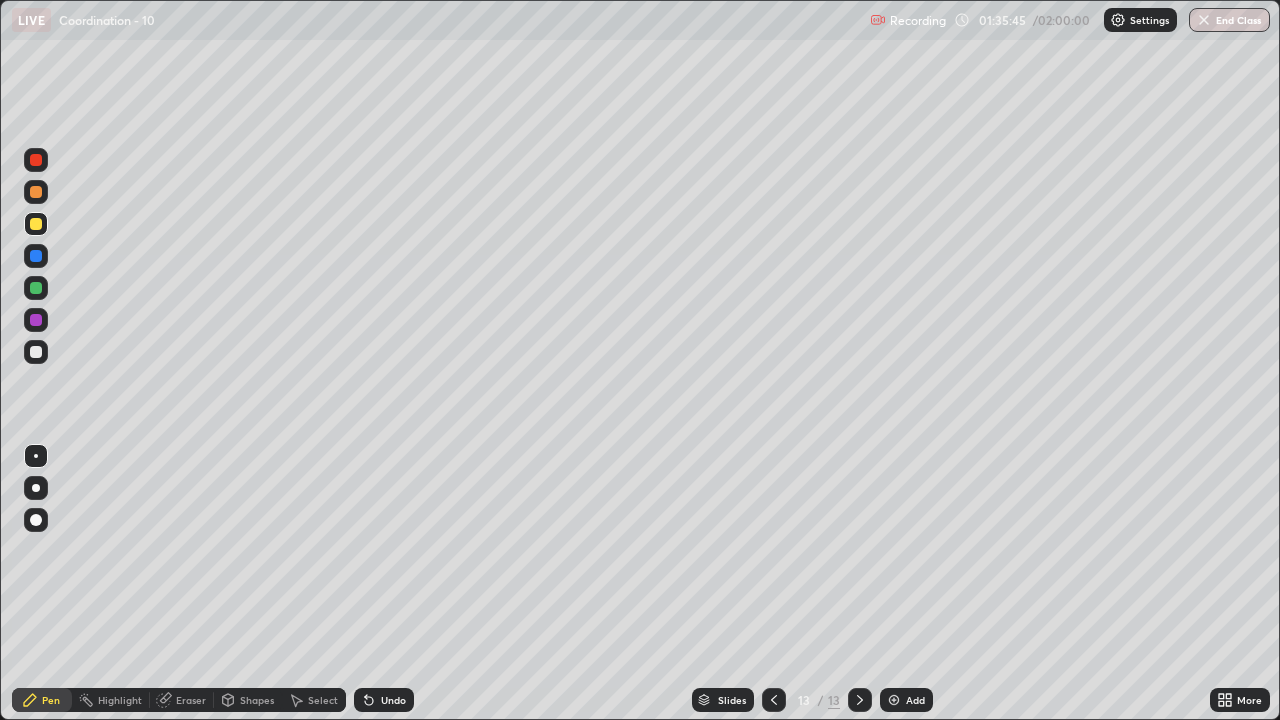 click on "Undo" at bounding box center (393, 700) 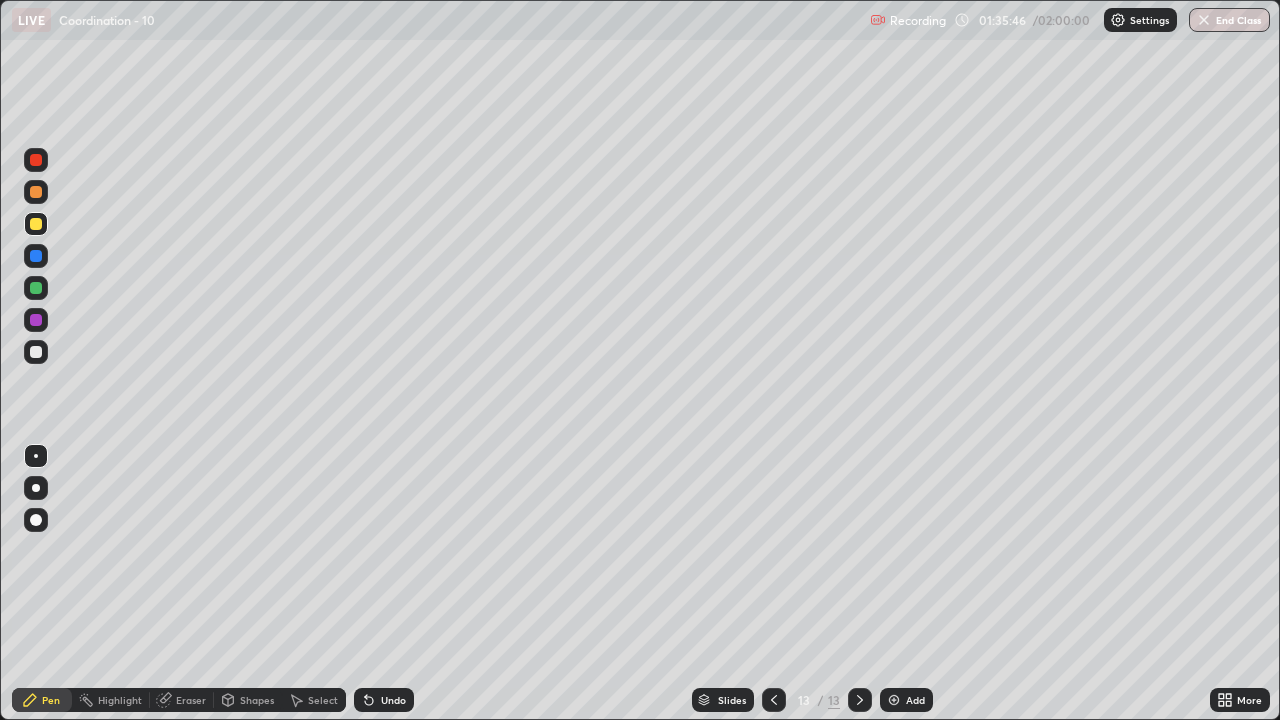 click on "Undo" at bounding box center (393, 700) 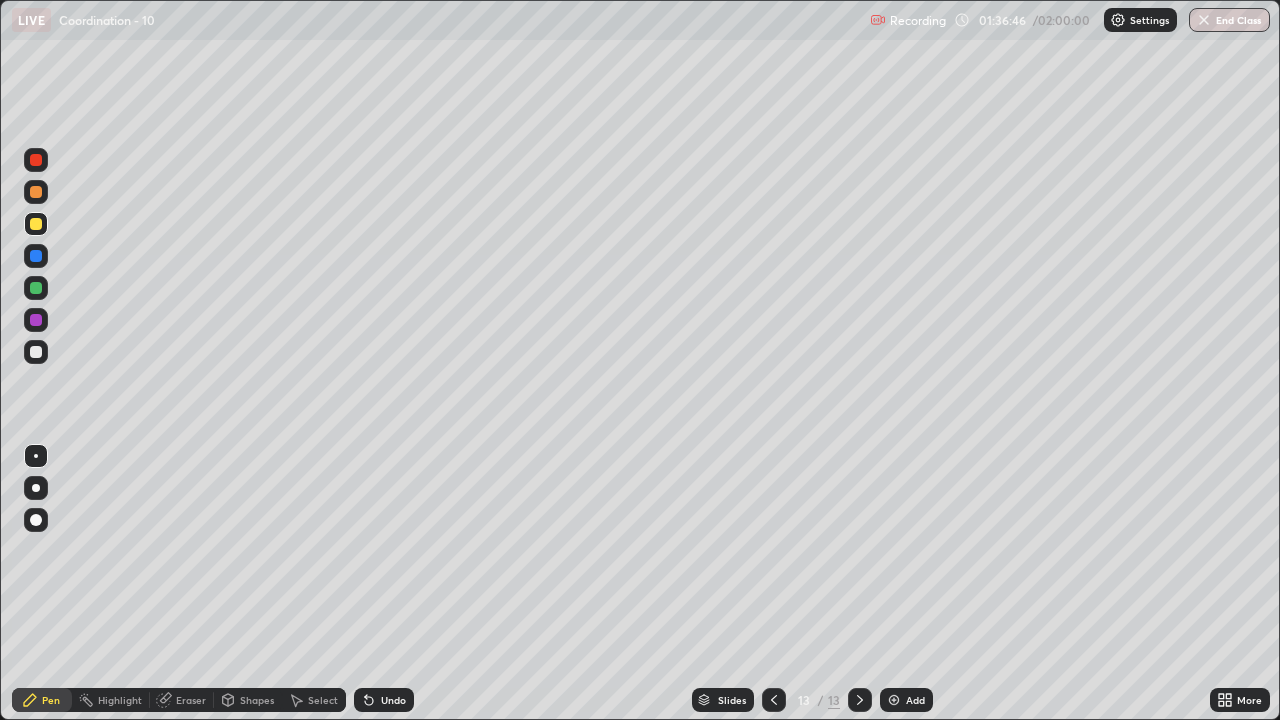 click on "Eraser" at bounding box center [191, 700] 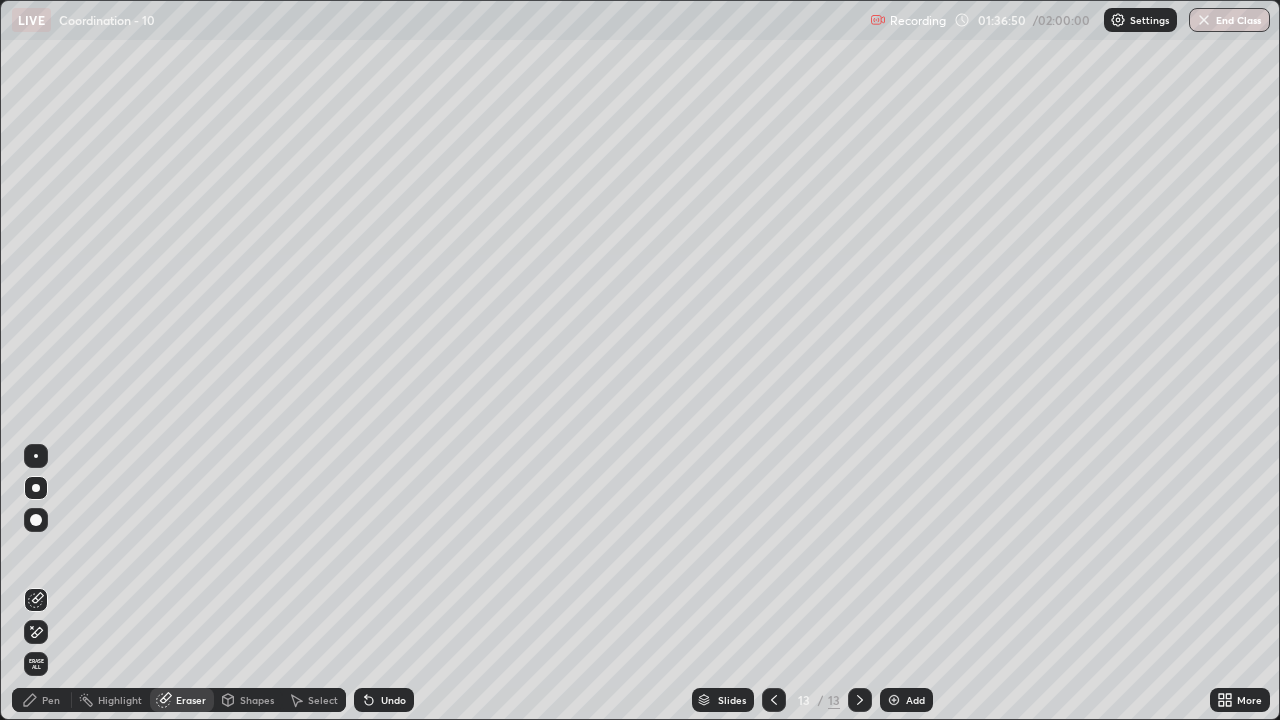 click on "Pen" at bounding box center [51, 700] 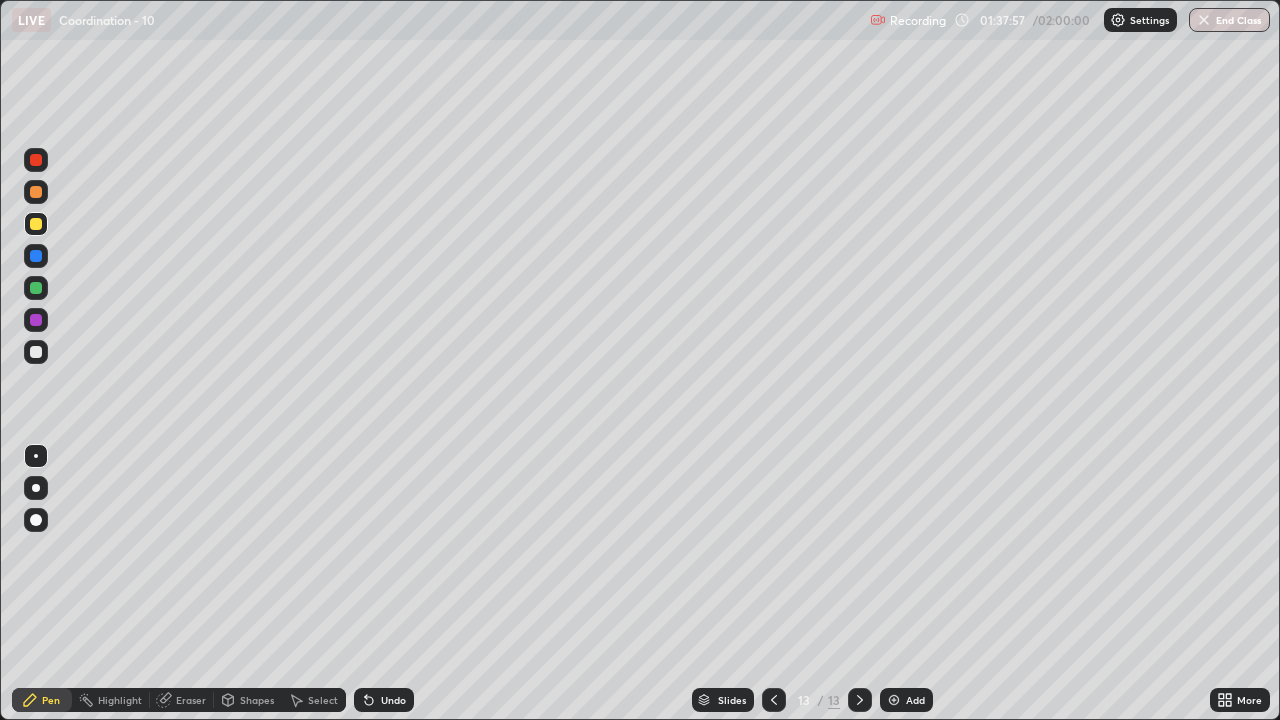 click on "Undo" at bounding box center [384, 700] 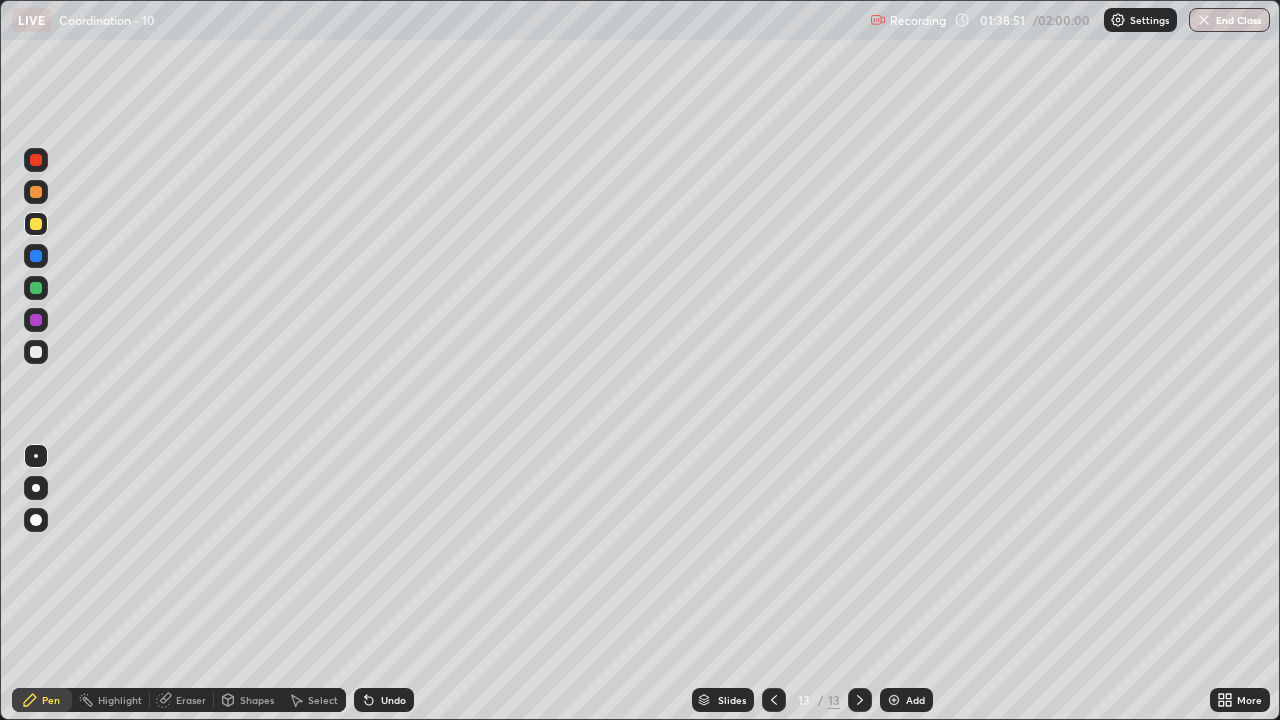 click on "Undo" at bounding box center (393, 700) 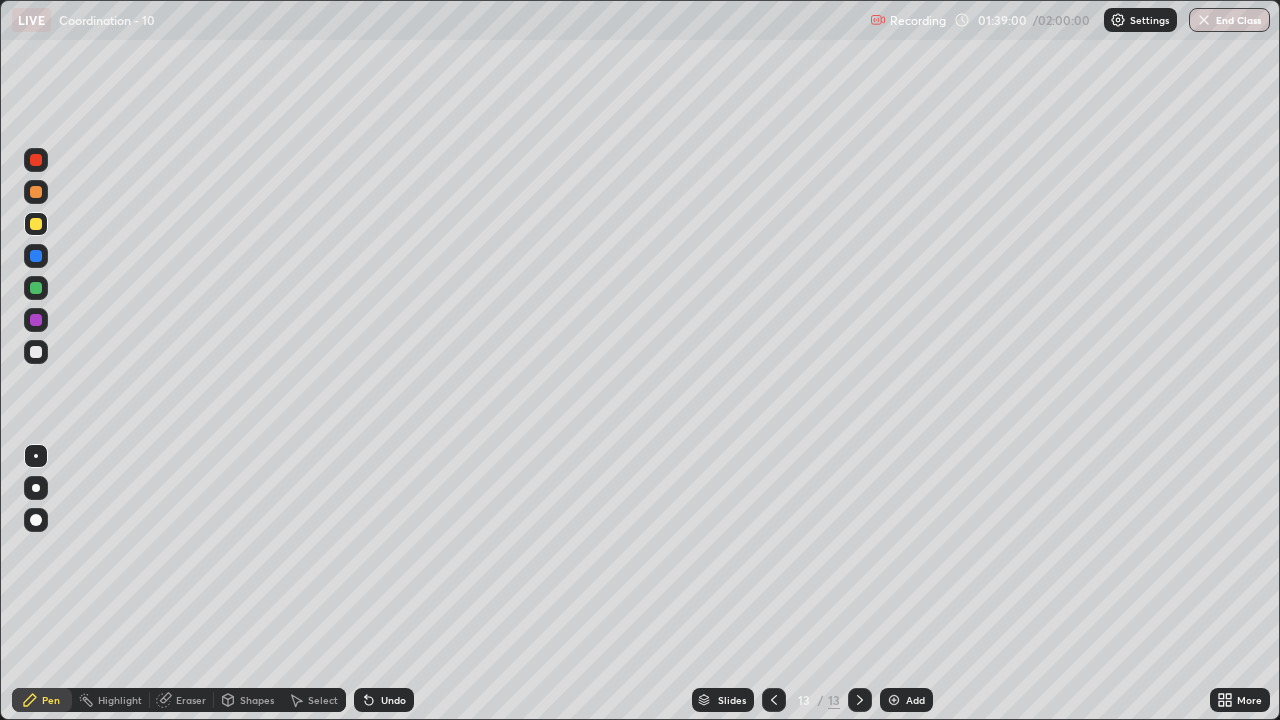 click on "Shapes" at bounding box center (257, 700) 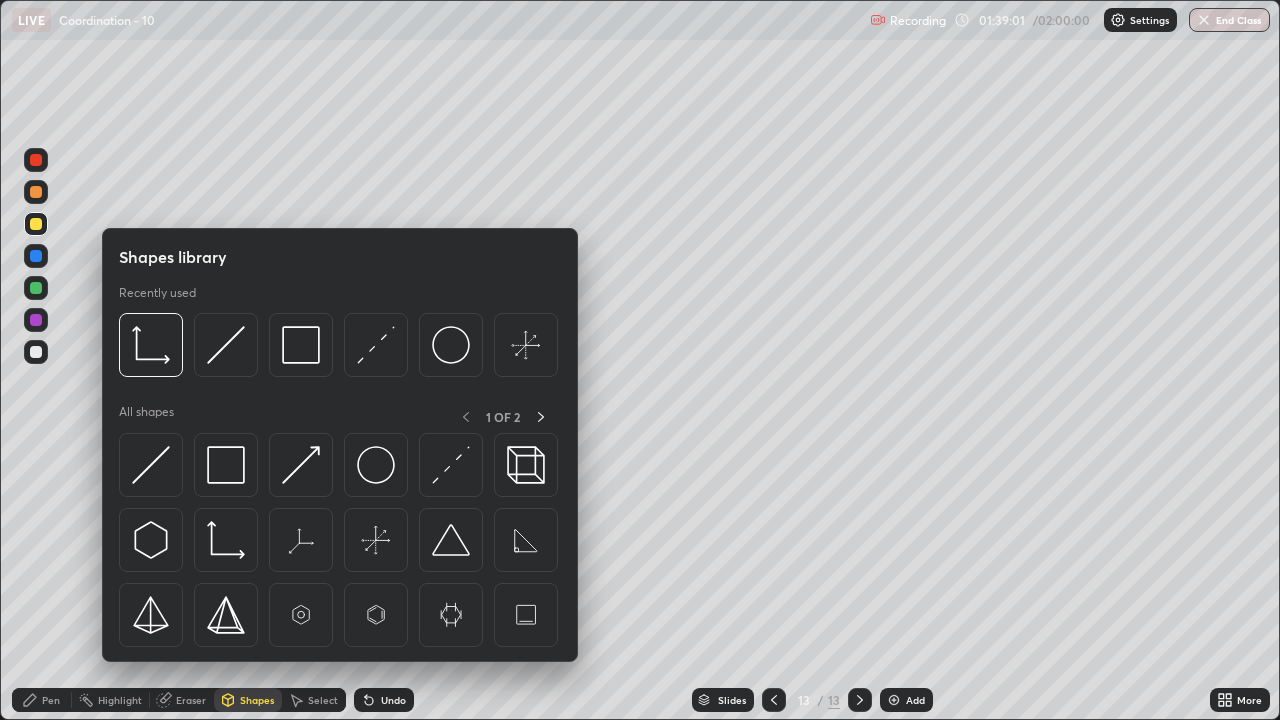 click on "Shapes" at bounding box center [248, 700] 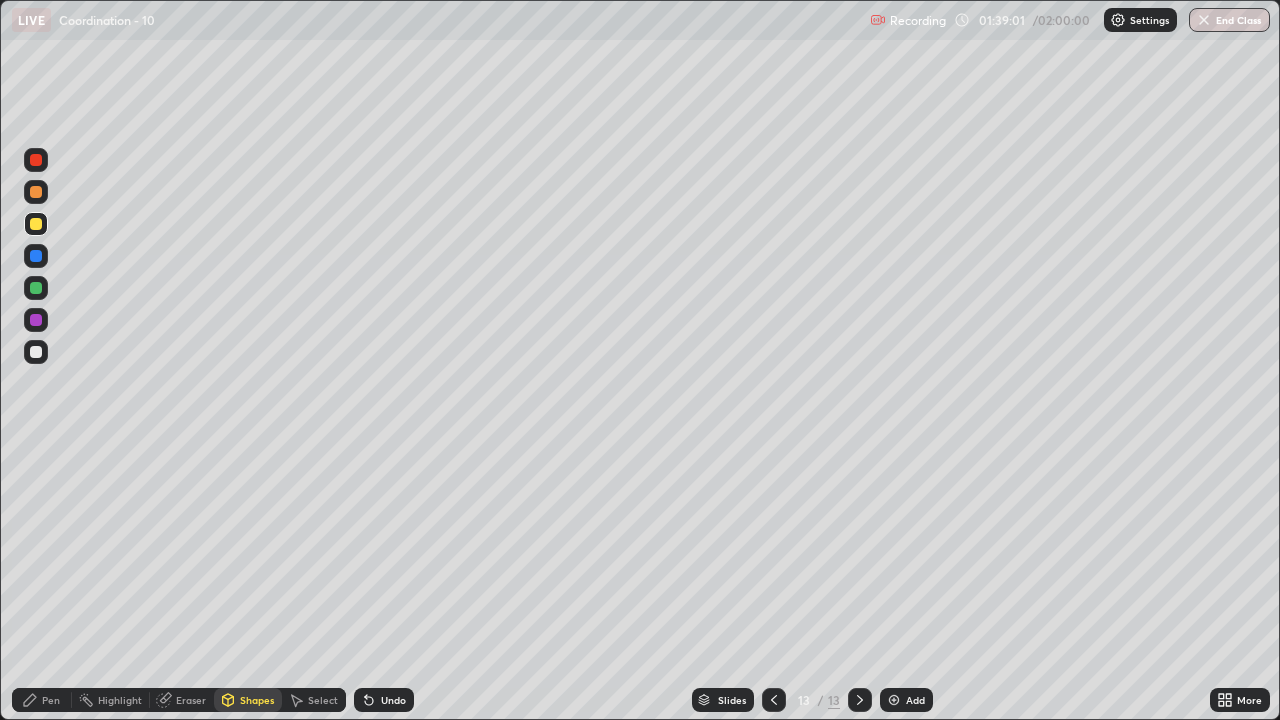click on "Eraser" at bounding box center (191, 700) 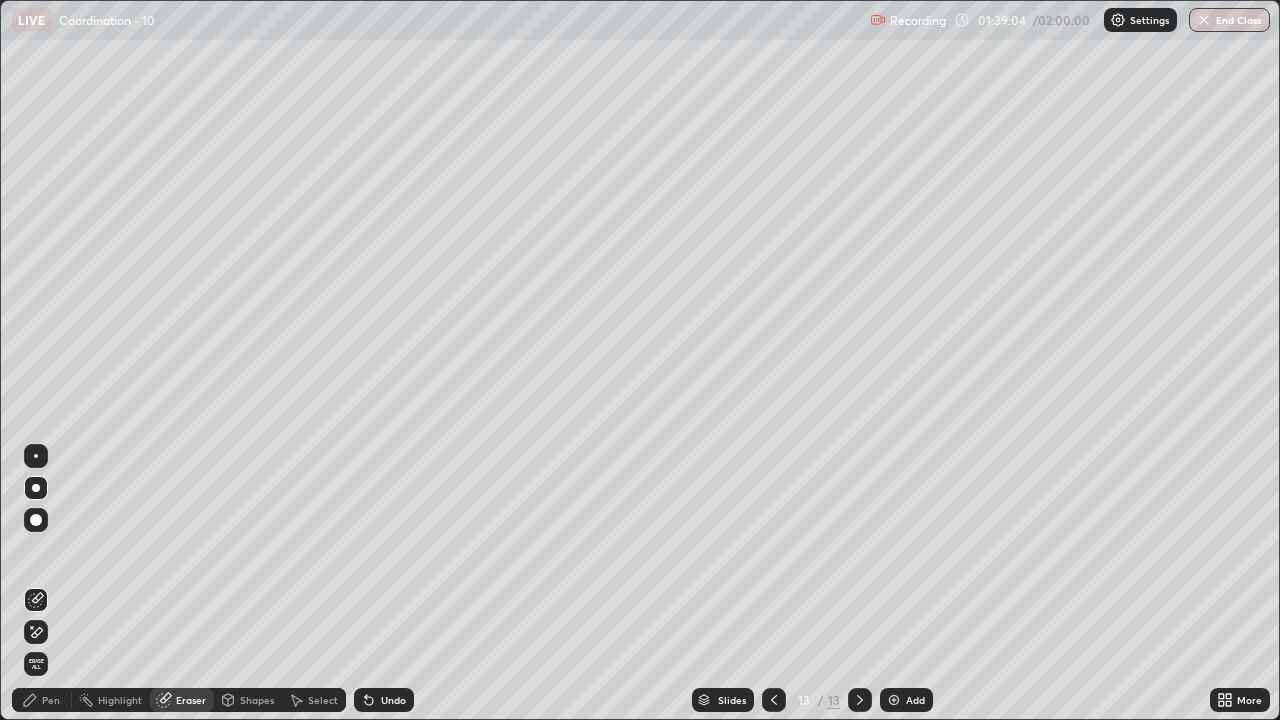click on "Pen" at bounding box center [51, 700] 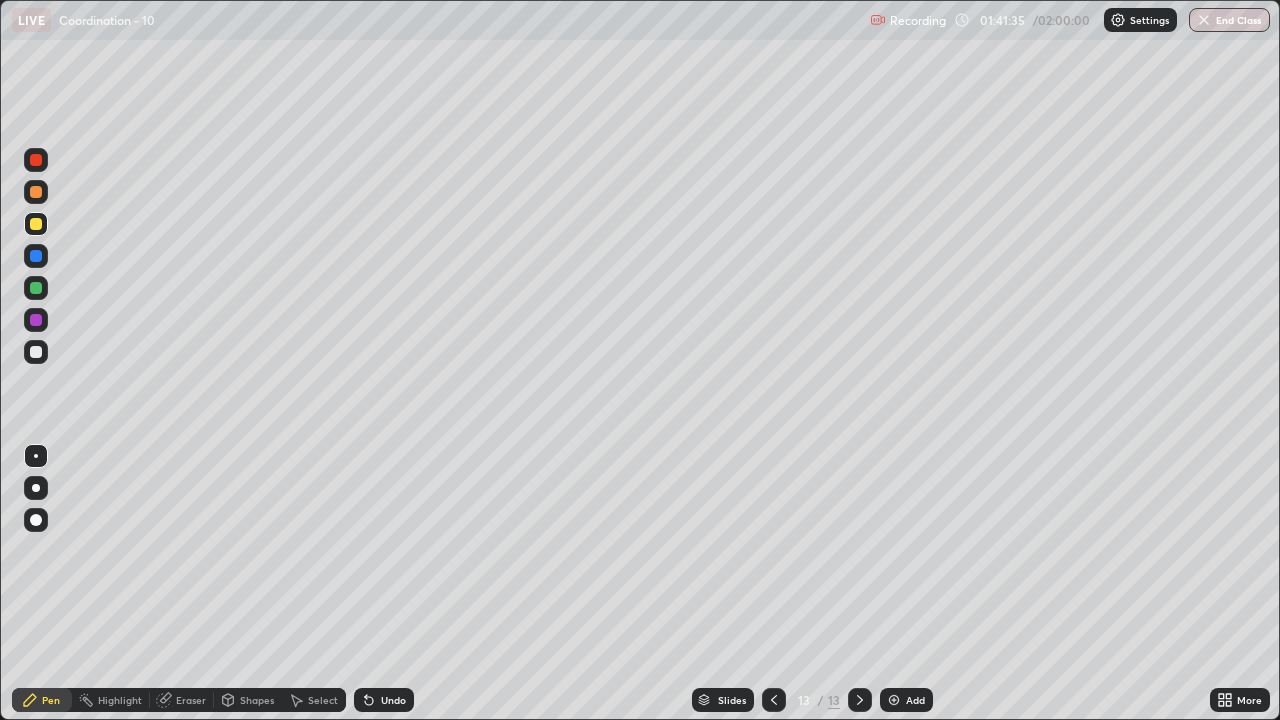 click on "Add" at bounding box center (906, 700) 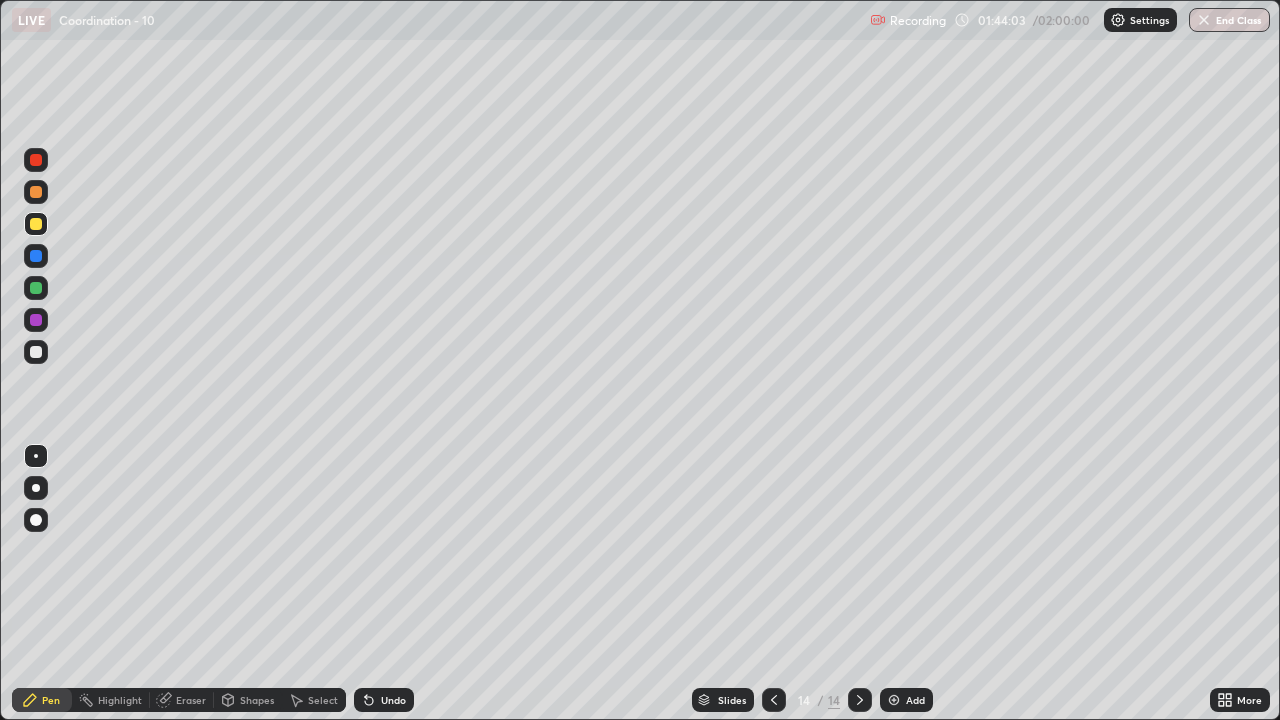 click on "Add" at bounding box center [915, 700] 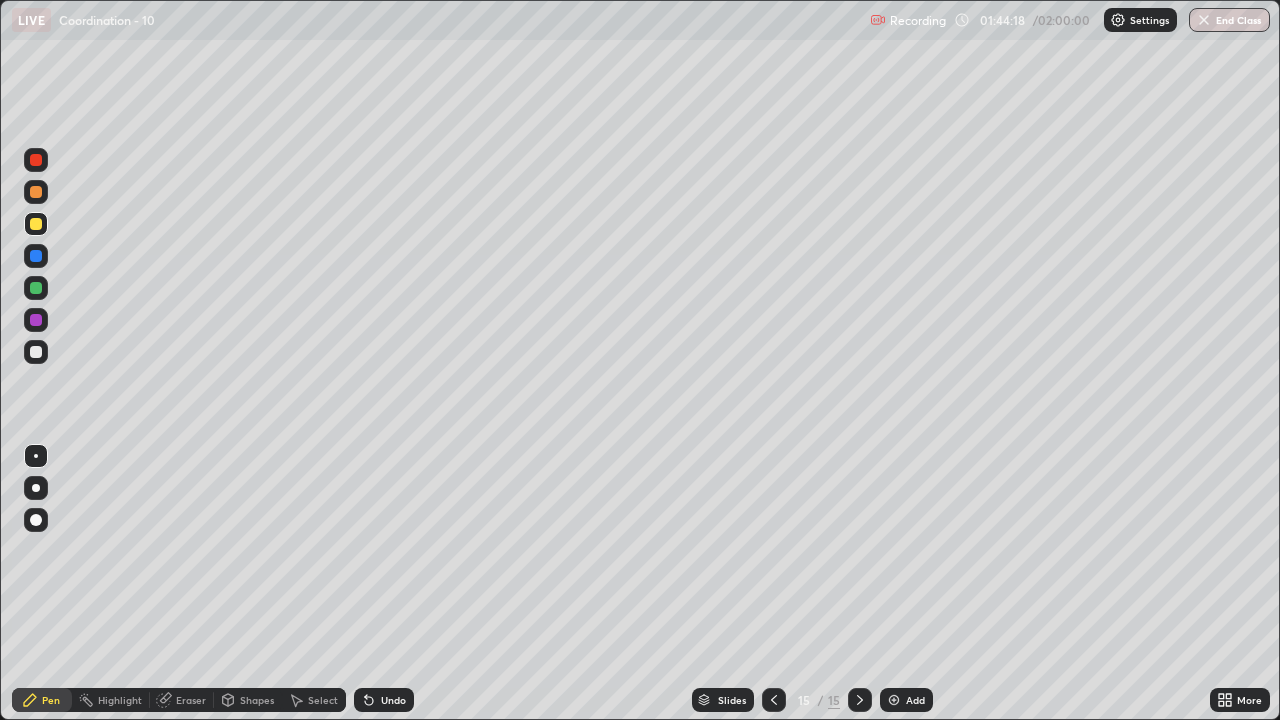 click on "Undo" at bounding box center (384, 700) 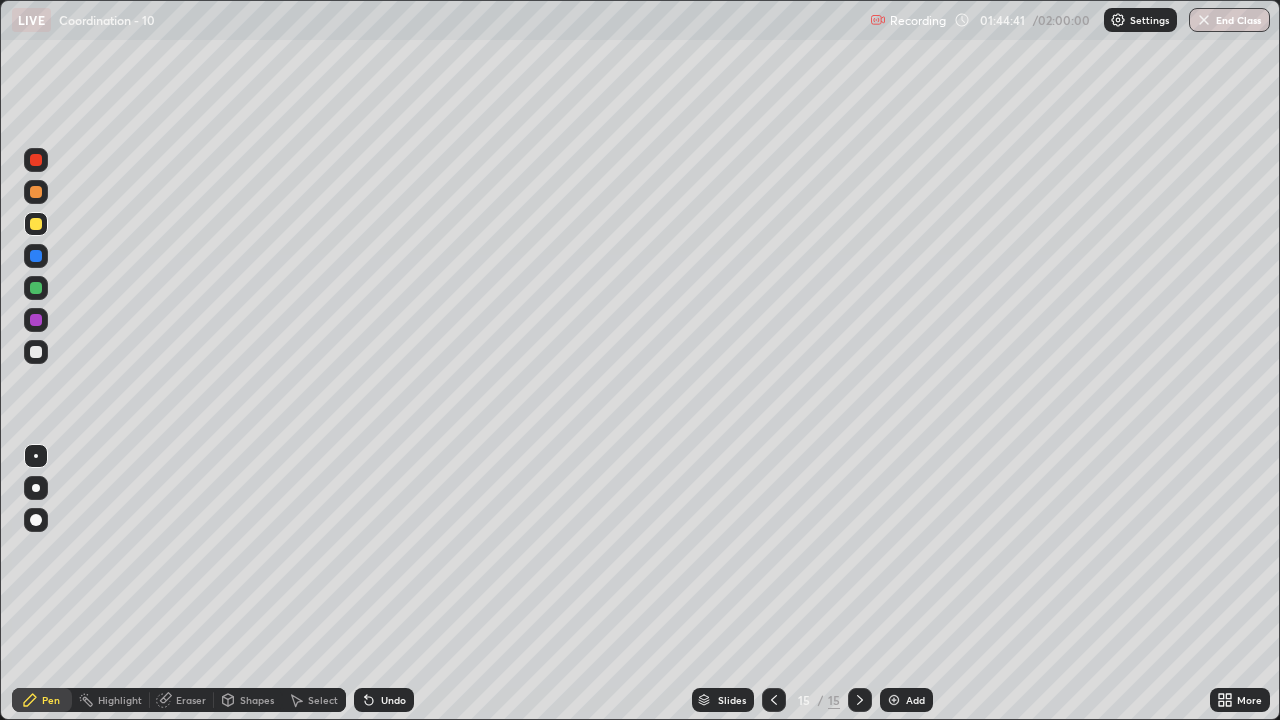 click on "Undo" at bounding box center [393, 700] 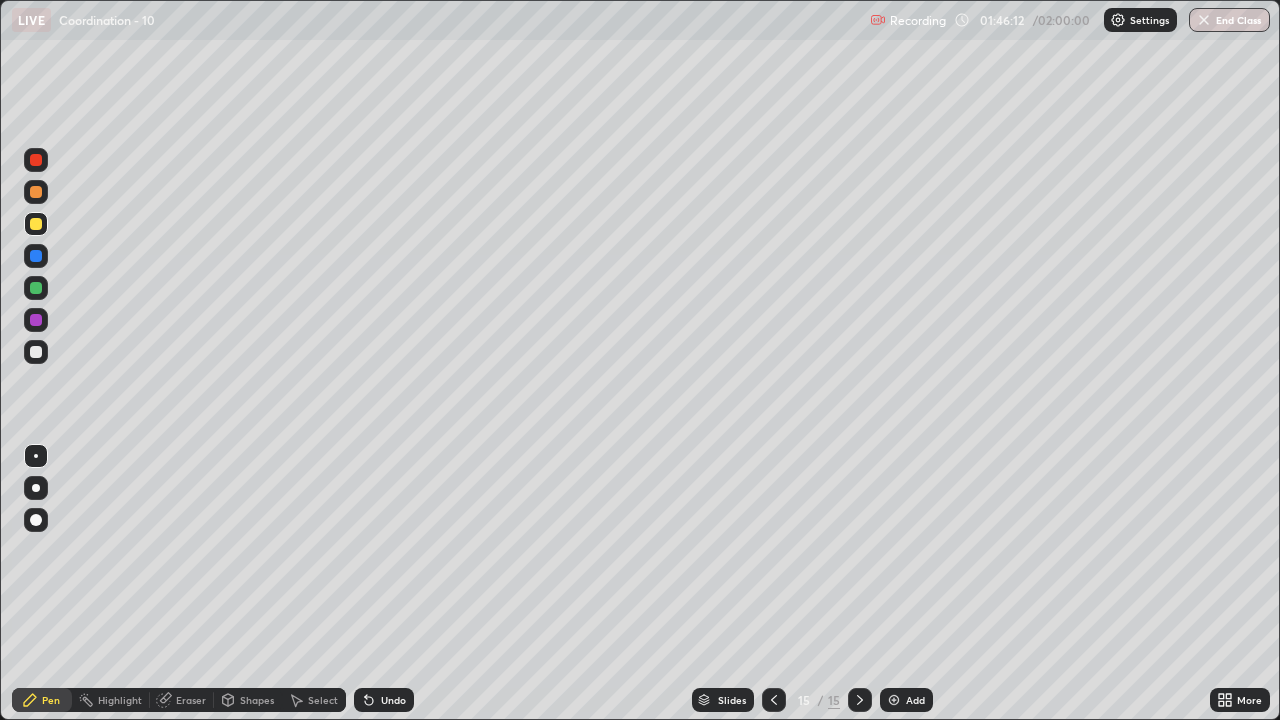 click on "Add" at bounding box center [915, 700] 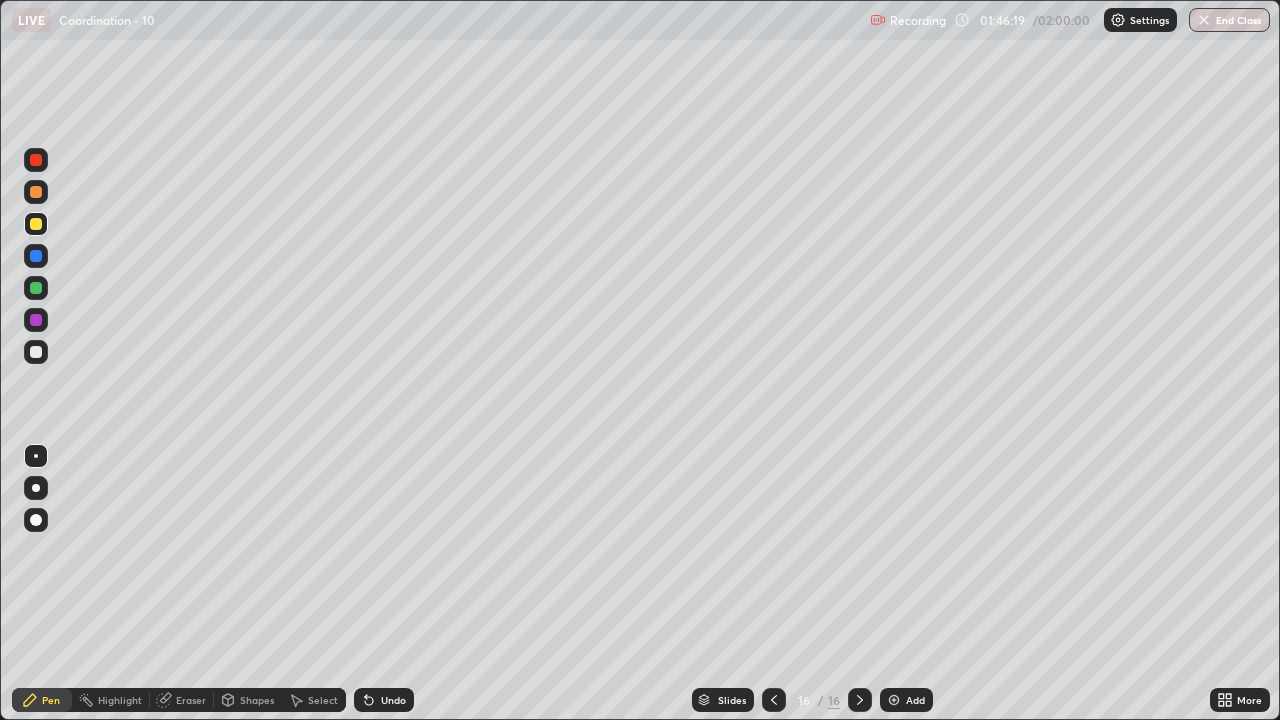 click on "Undo" at bounding box center [393, 700] 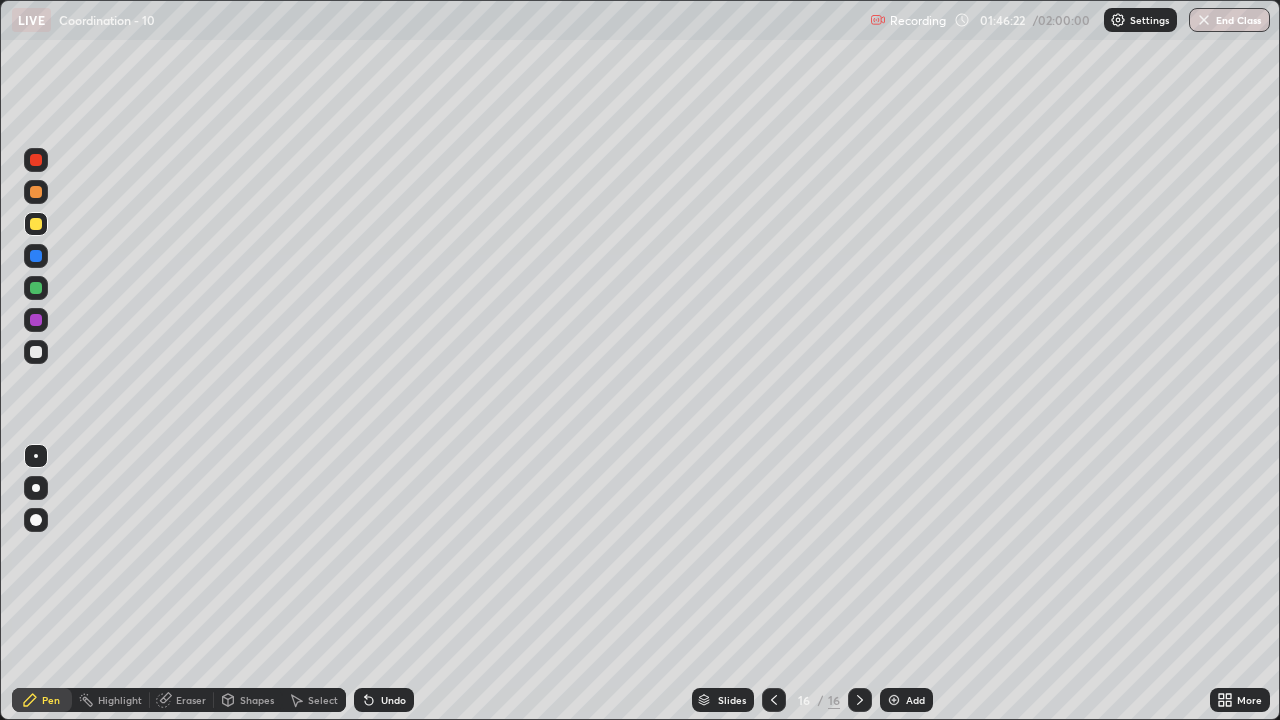 click on "Undo" at bounding box center [384, 700] 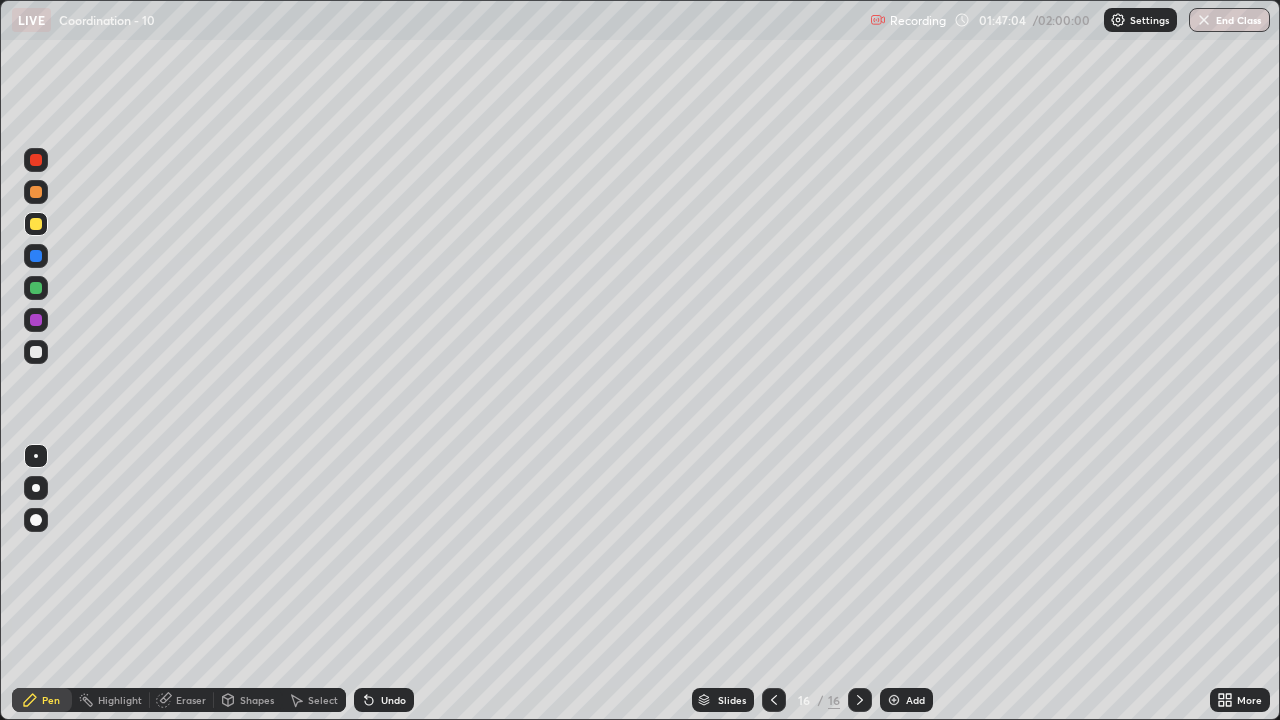 click 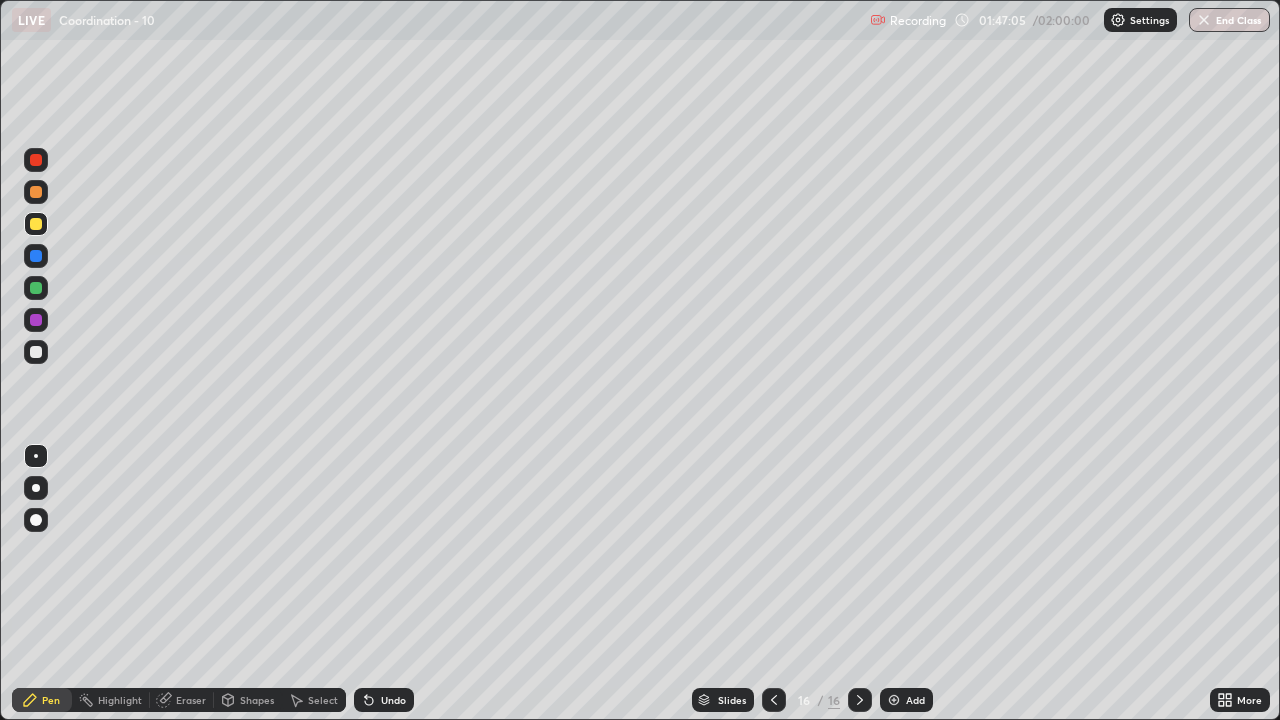 click on "Undo" at bounding box center (384, 700) 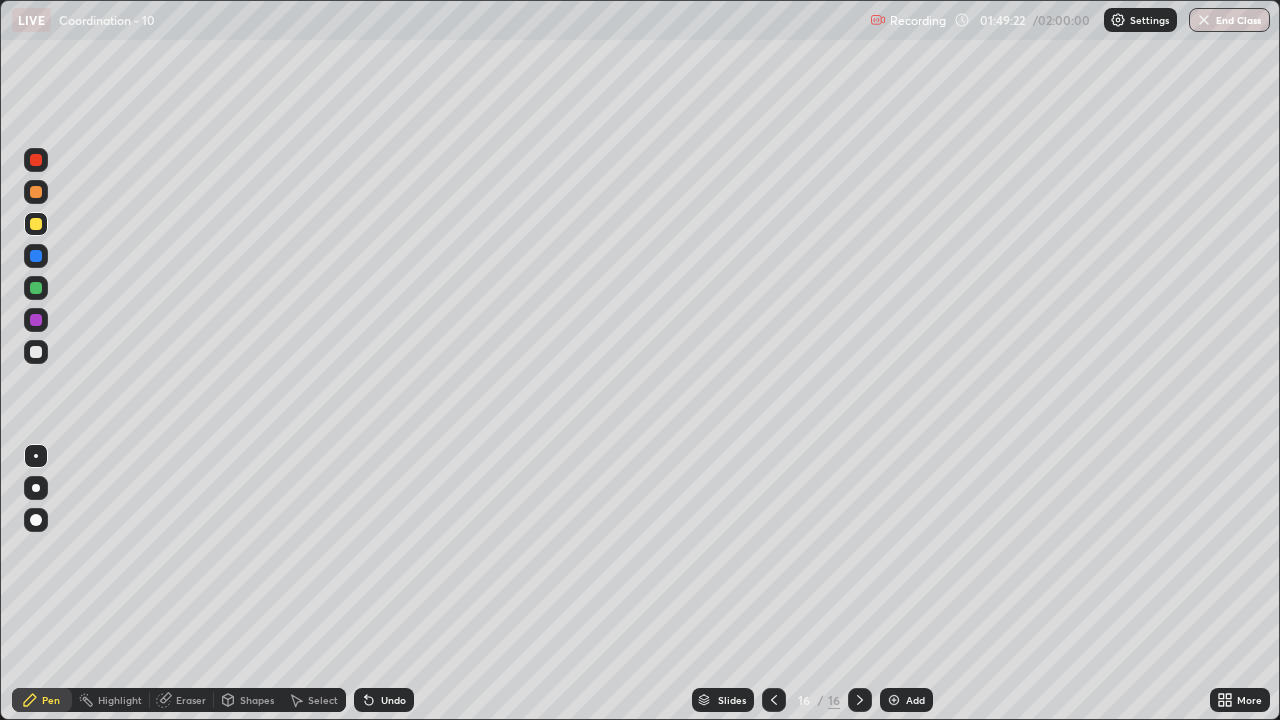 click on "Shapes" at bounding box center (248, 700) 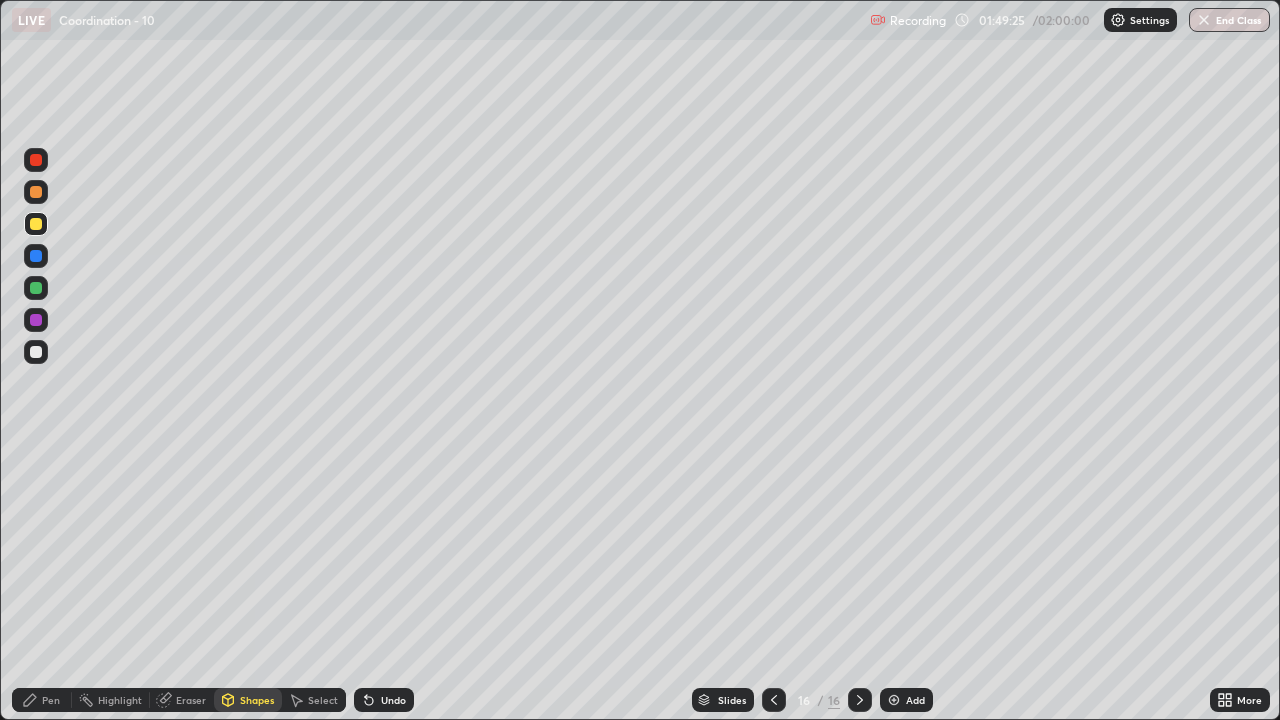 click 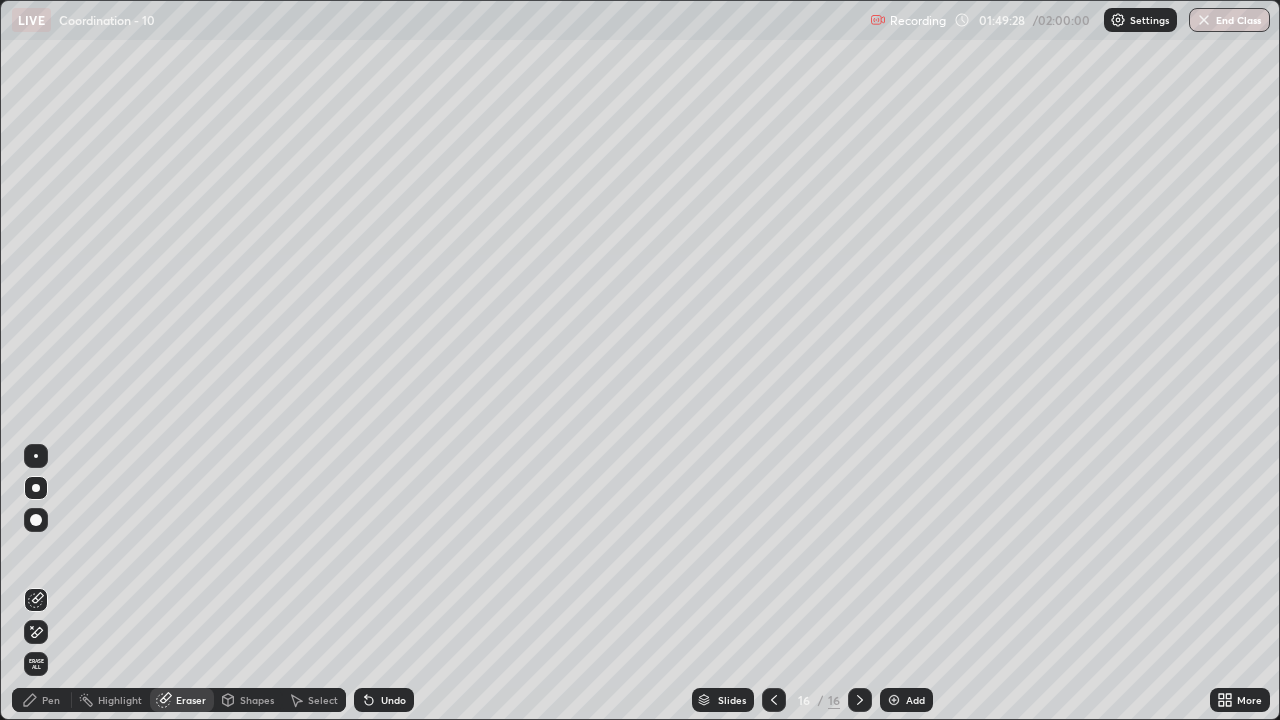 click on "Pen" at bounding box center [42, 700] 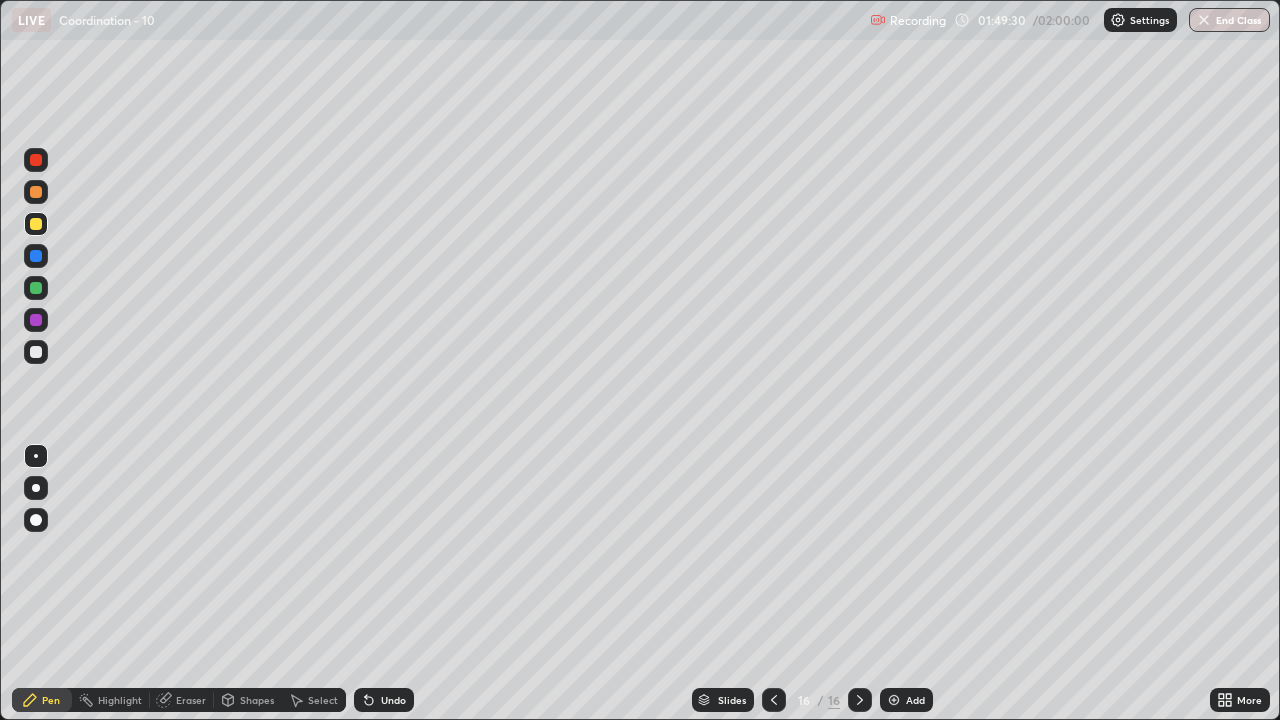 click on "Eraser" at bounding box center [182, 700] 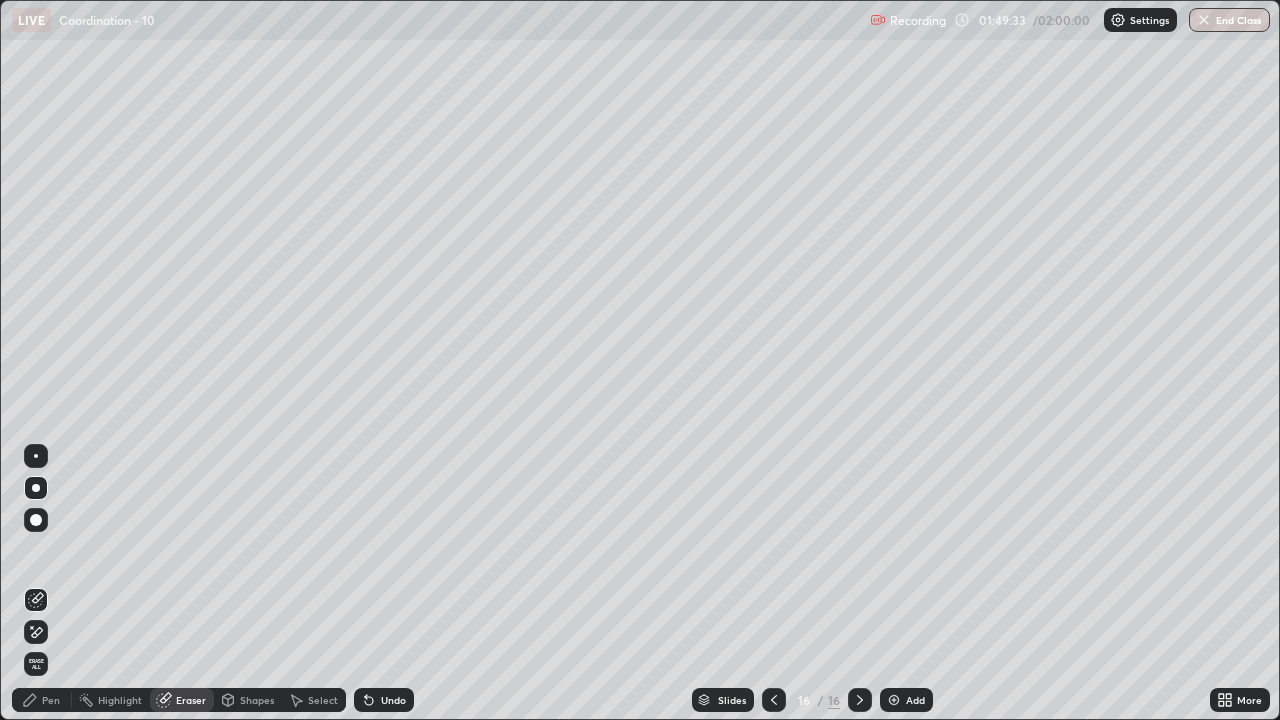 click on "Pen" at bounding box center (42, 700) 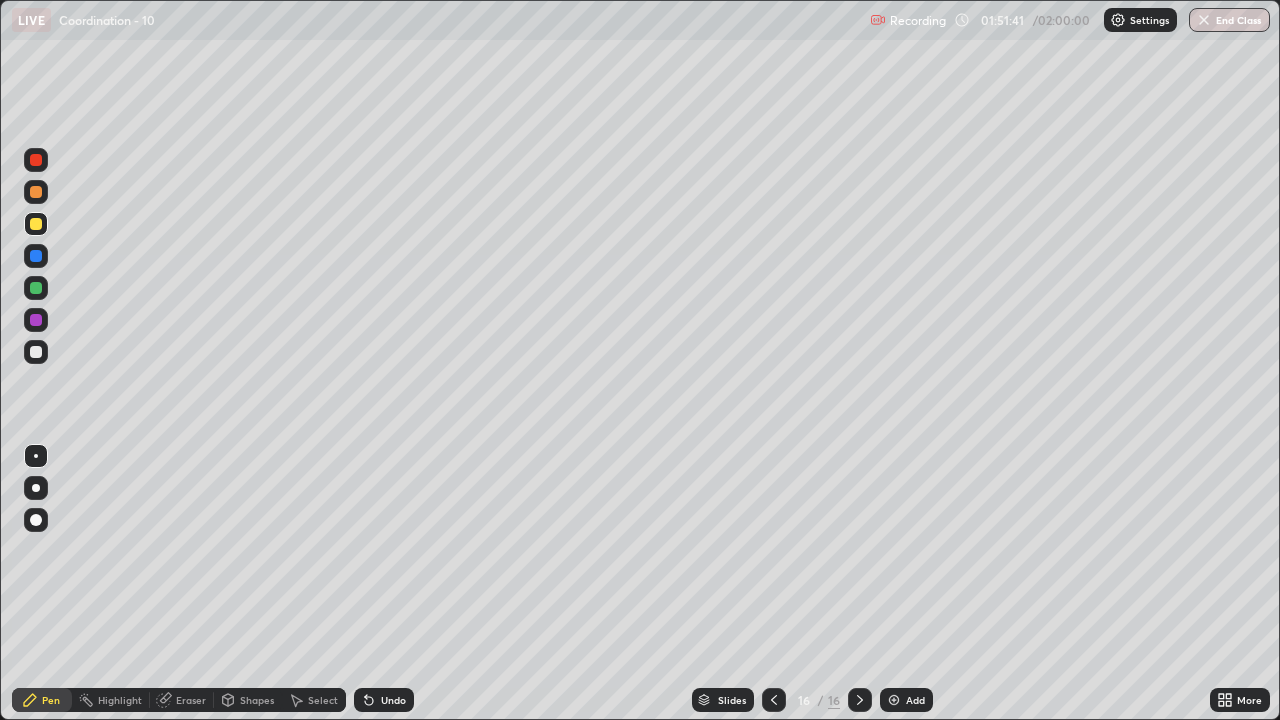 click on "Add" at bounding box center (906, 700) 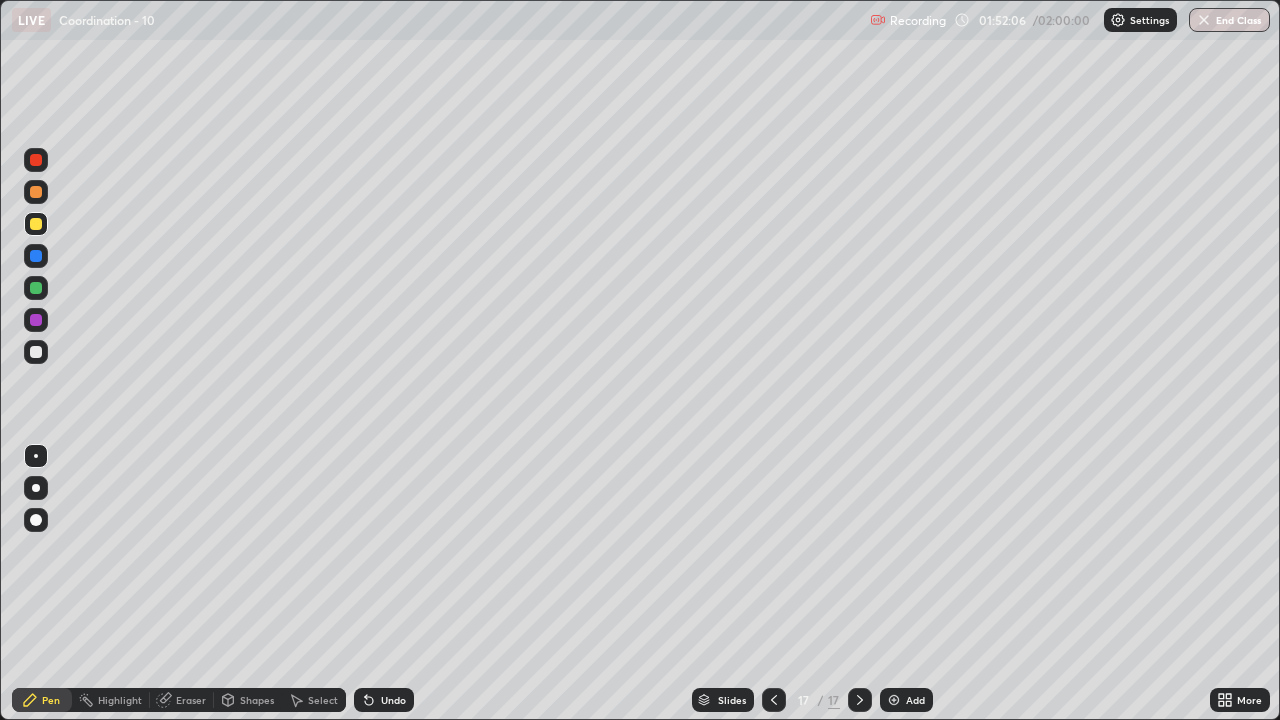 click 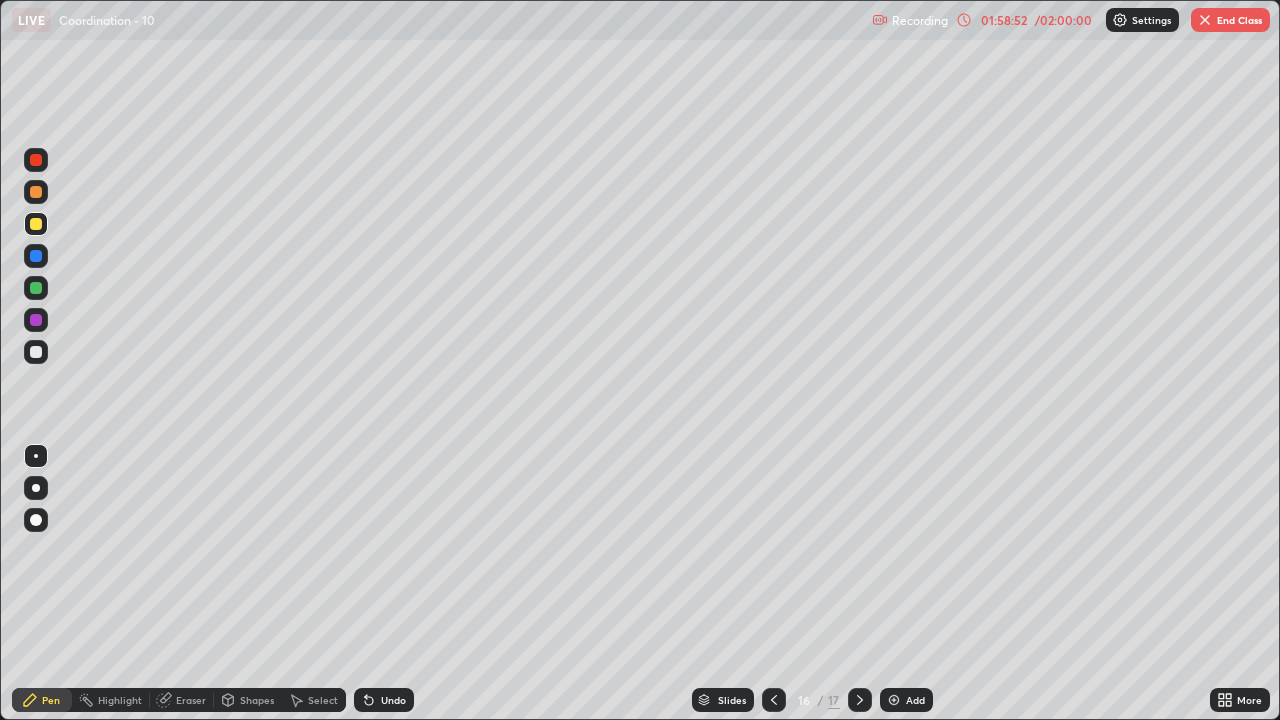 click on "Add" at bounding box center (906, 700) 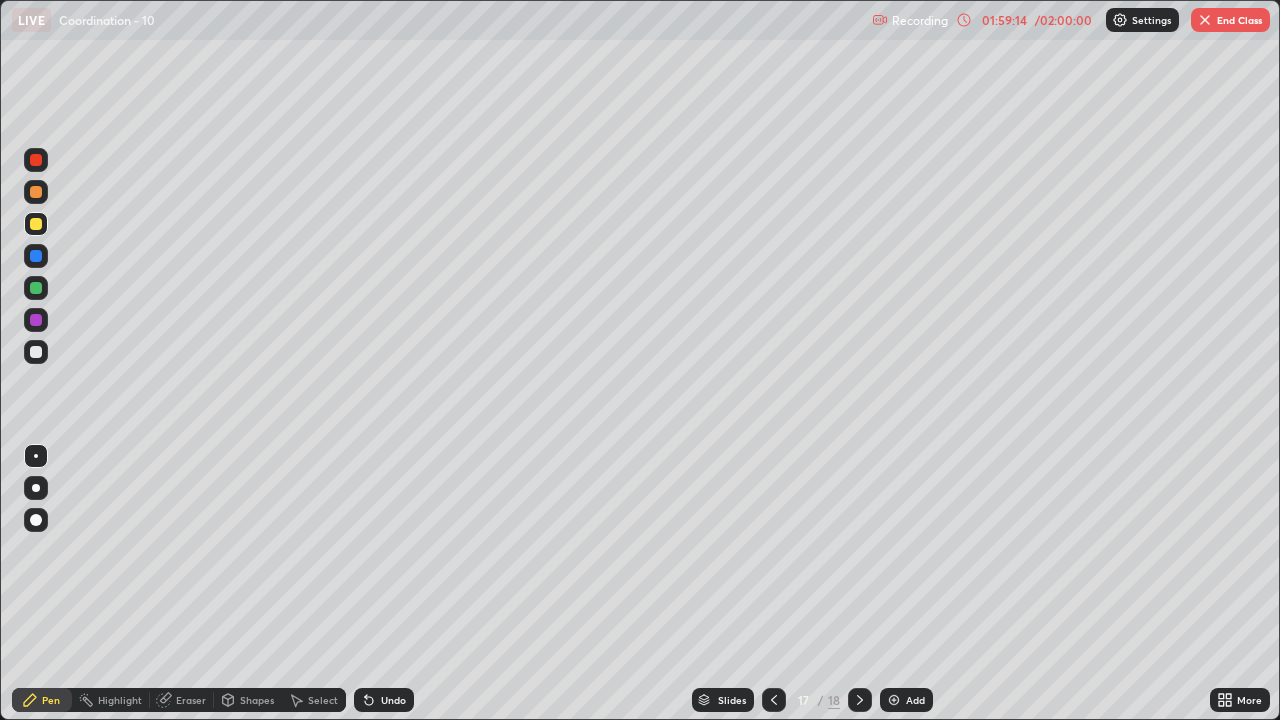 click on "Shapes" at bounding box center [257, 700] 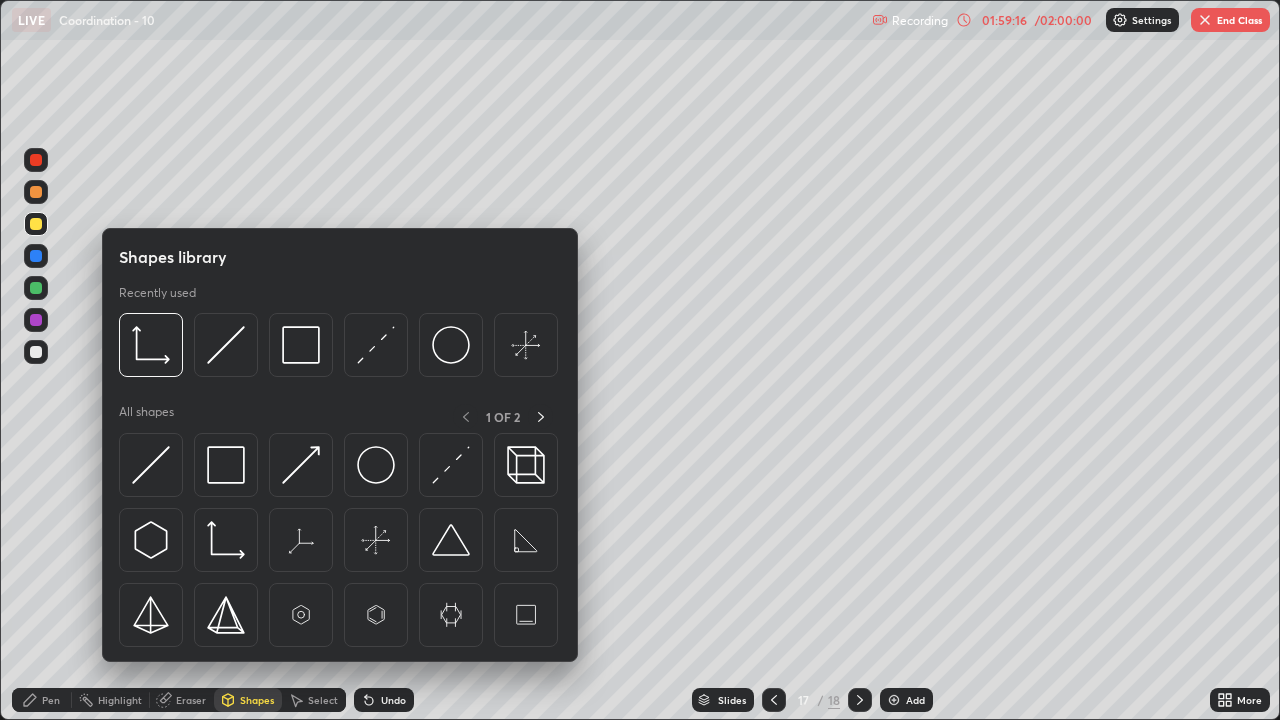 click on "Select" at bounding box center [314, 700] 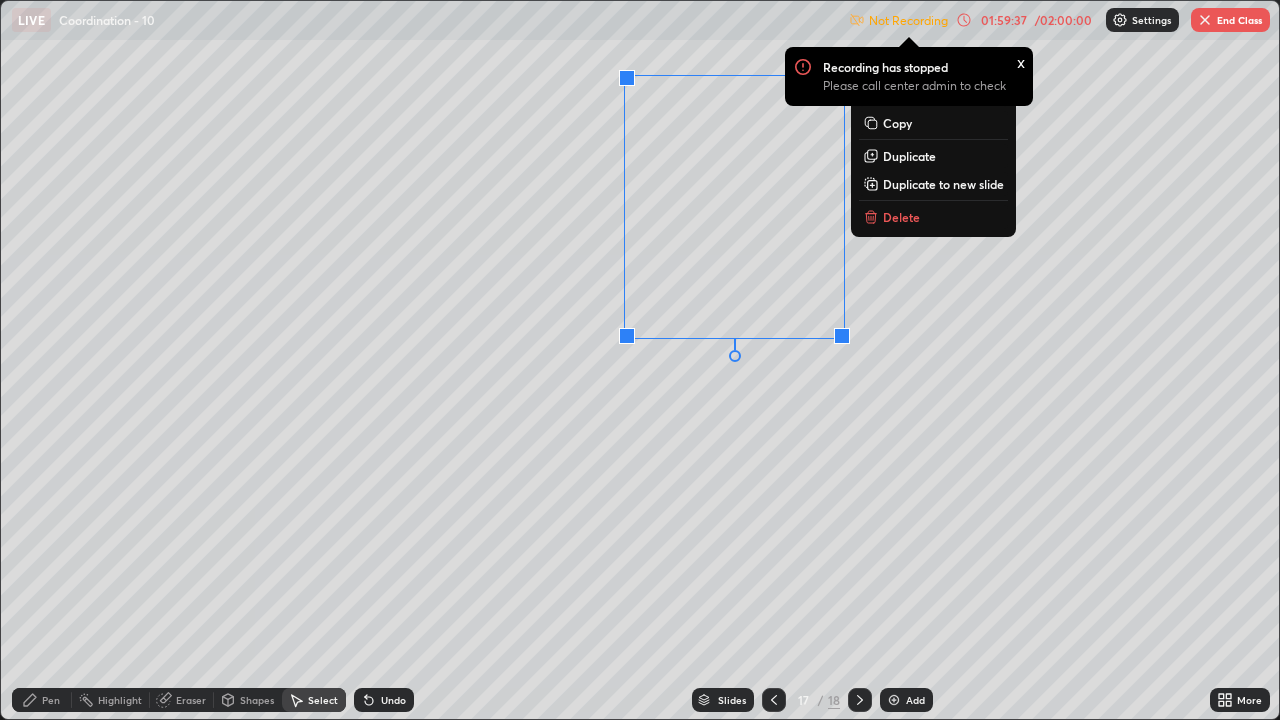 click on "0 ° Undo Copy Duplicate Duplicate to new slide Delete" at bounding box center [640, 360] 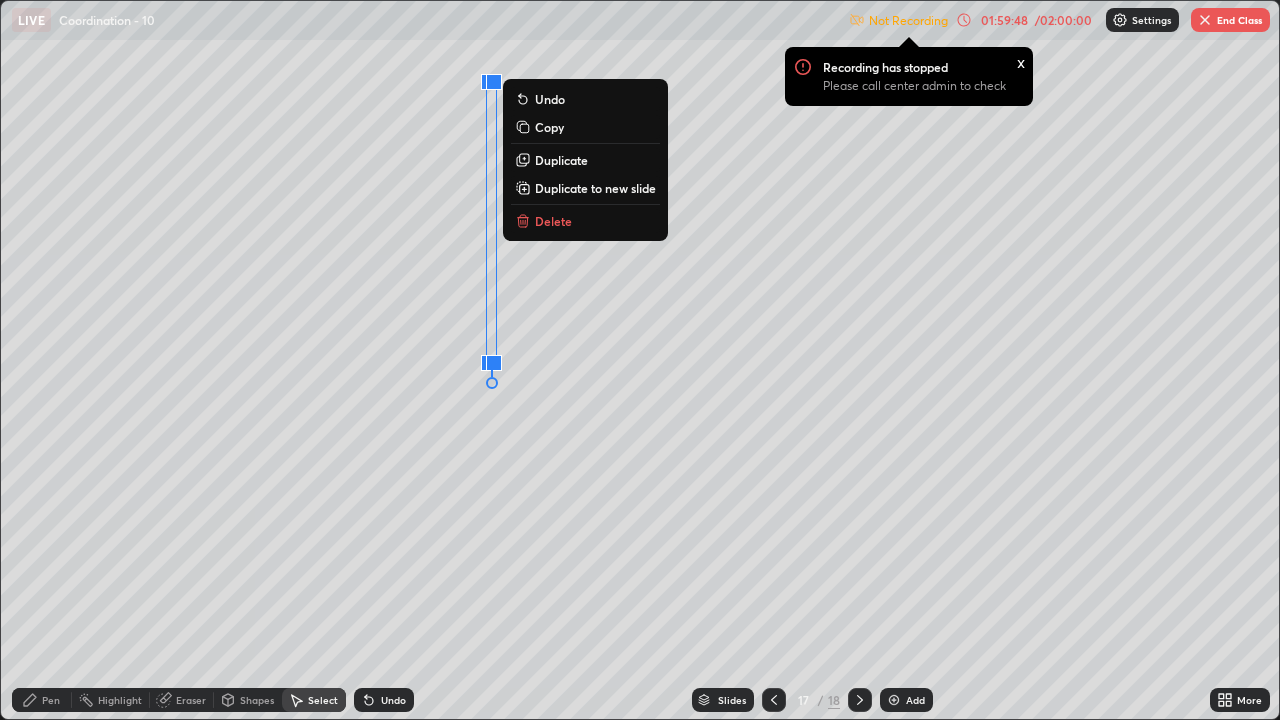 click on "Pen" at bounding box center (51, 700) 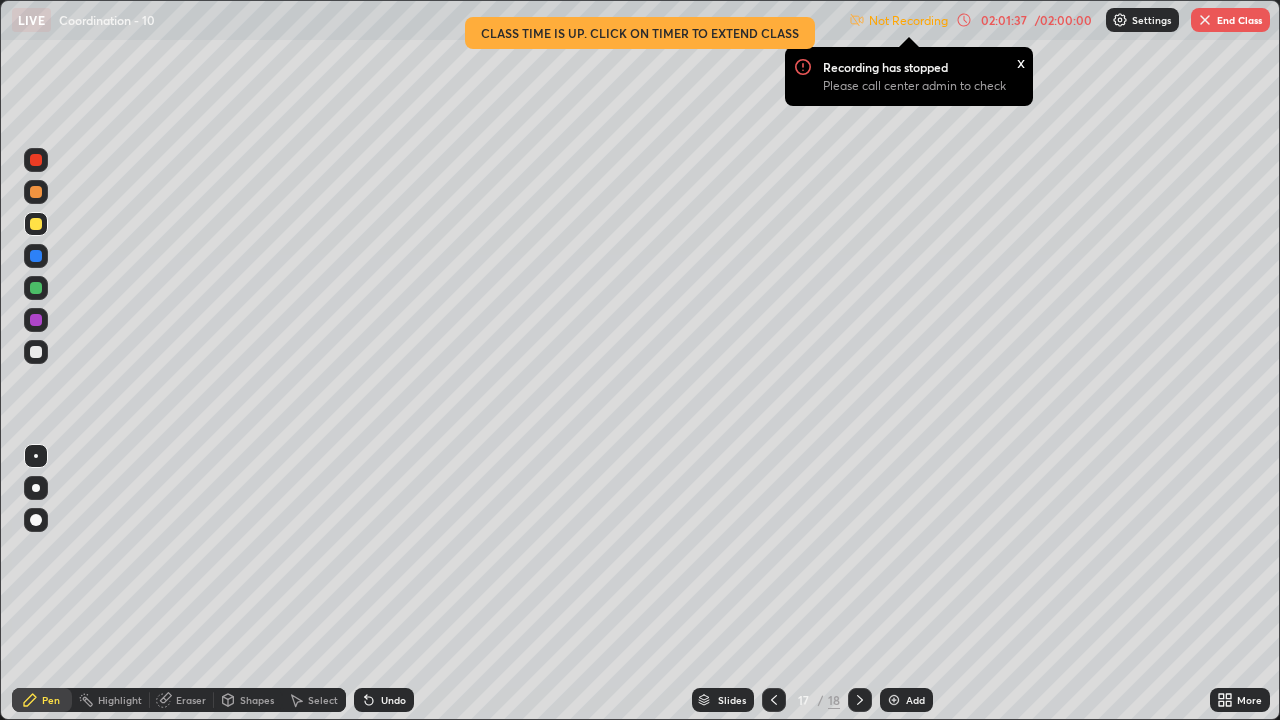 click on "End Class" at bounding box center (1230, 20) 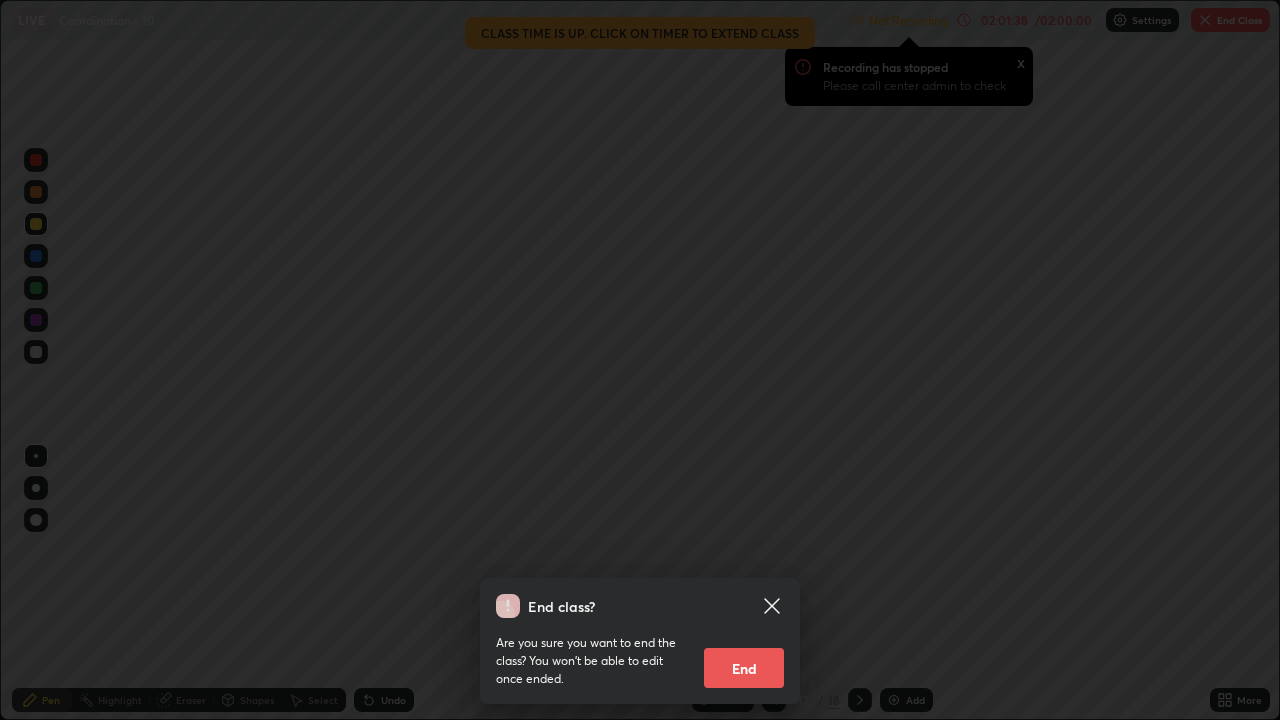 click on "End" at bounding box center (744, 668) 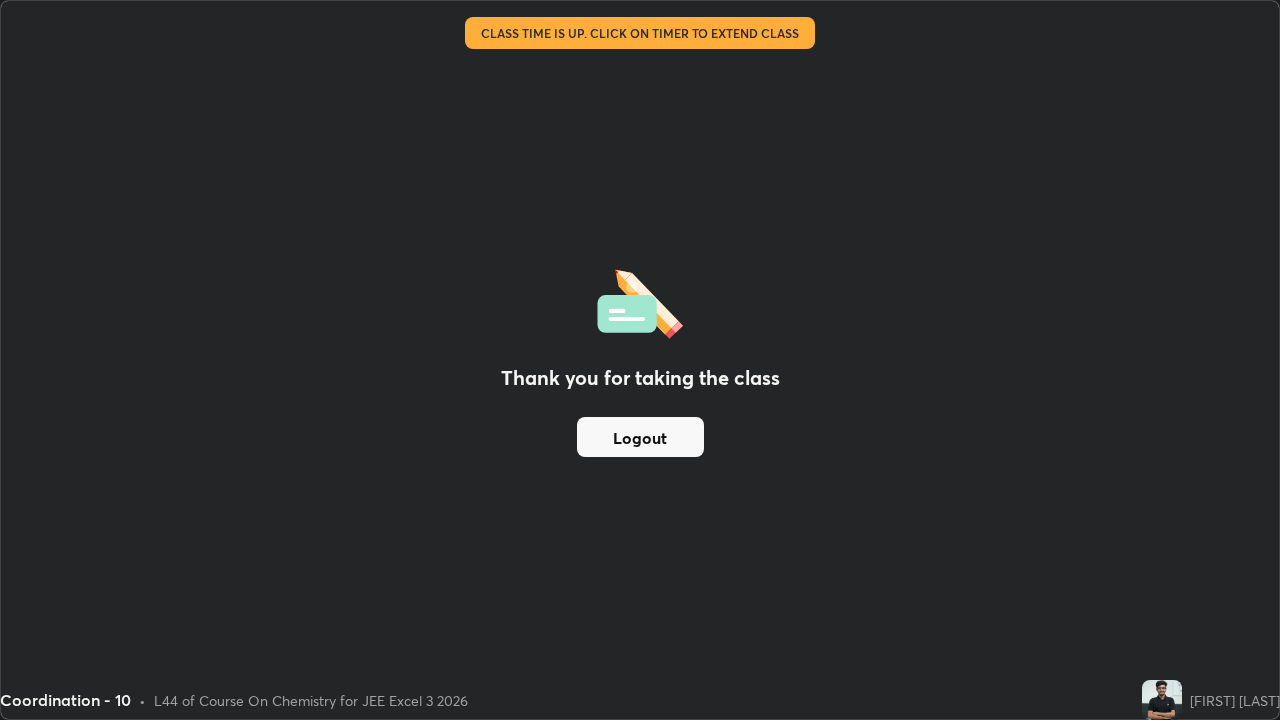click on "Logout" at bounding box center (640, 437) 